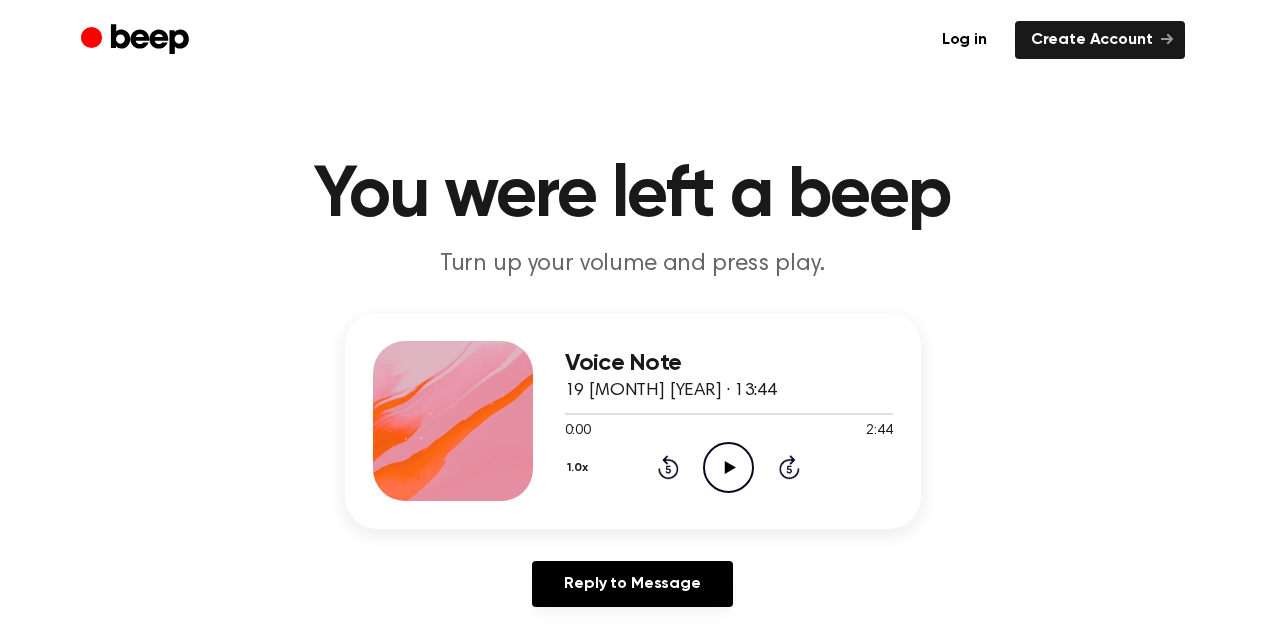 scroll, scrollTop: 0, scrollLeft: 0, axis: both 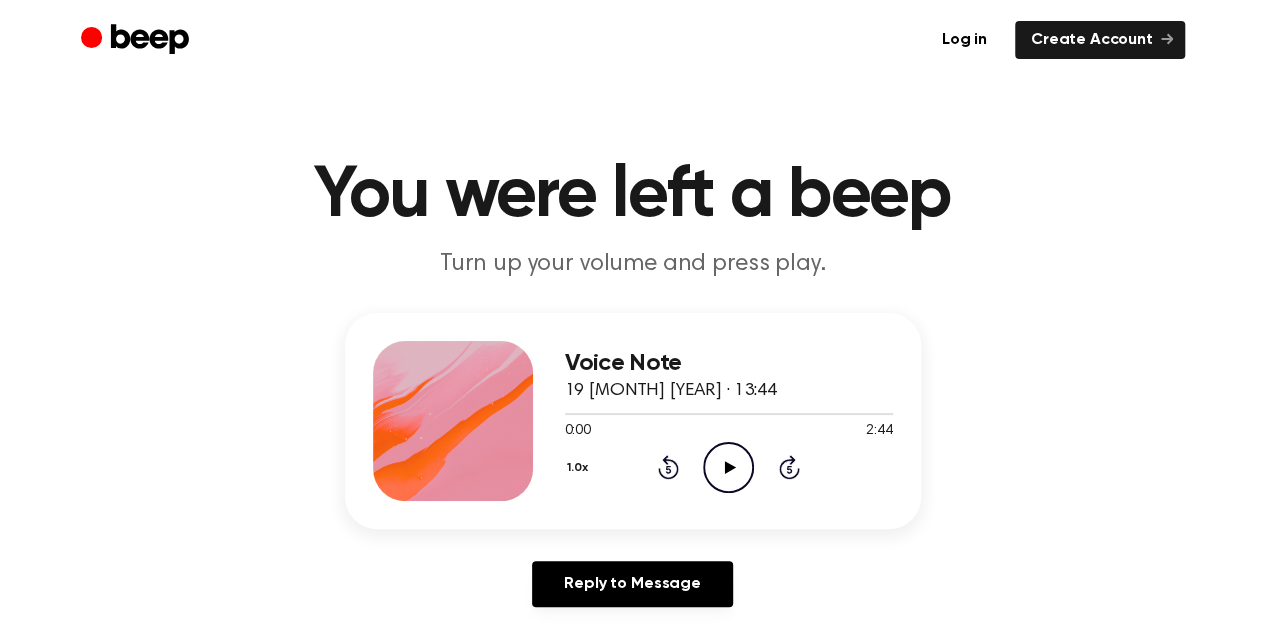 click on "Play Audio" 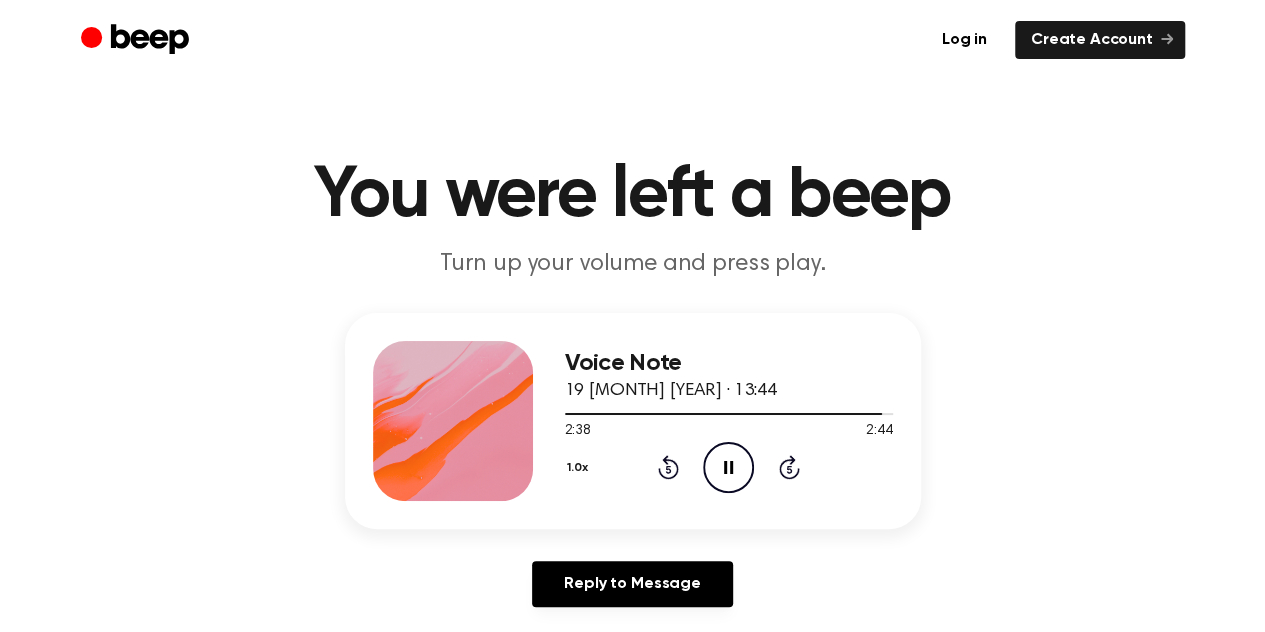 click on "Pause Audio" 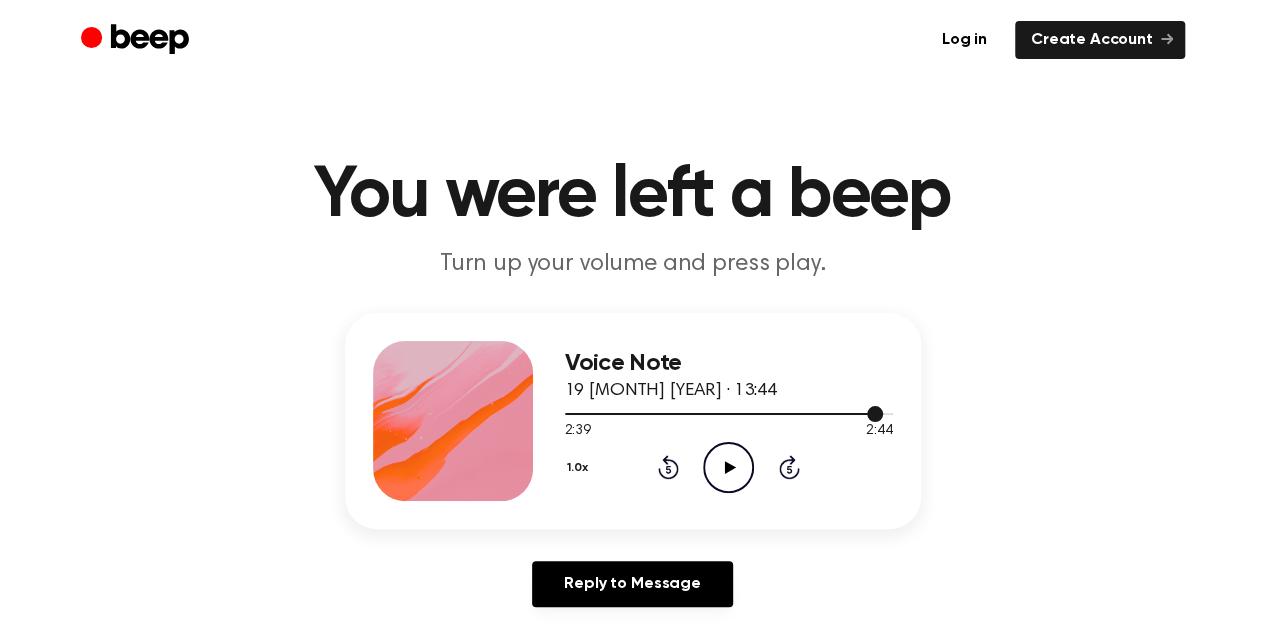 click at bounding box center (729, 413) 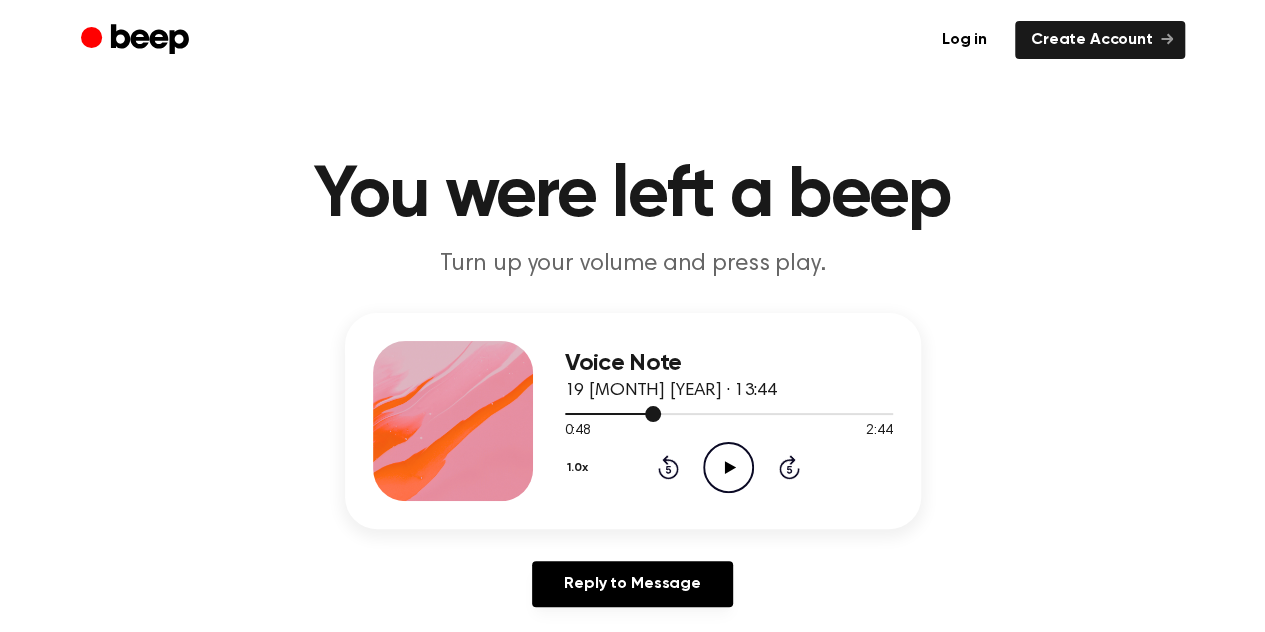 click at bounding box center (729, 414) 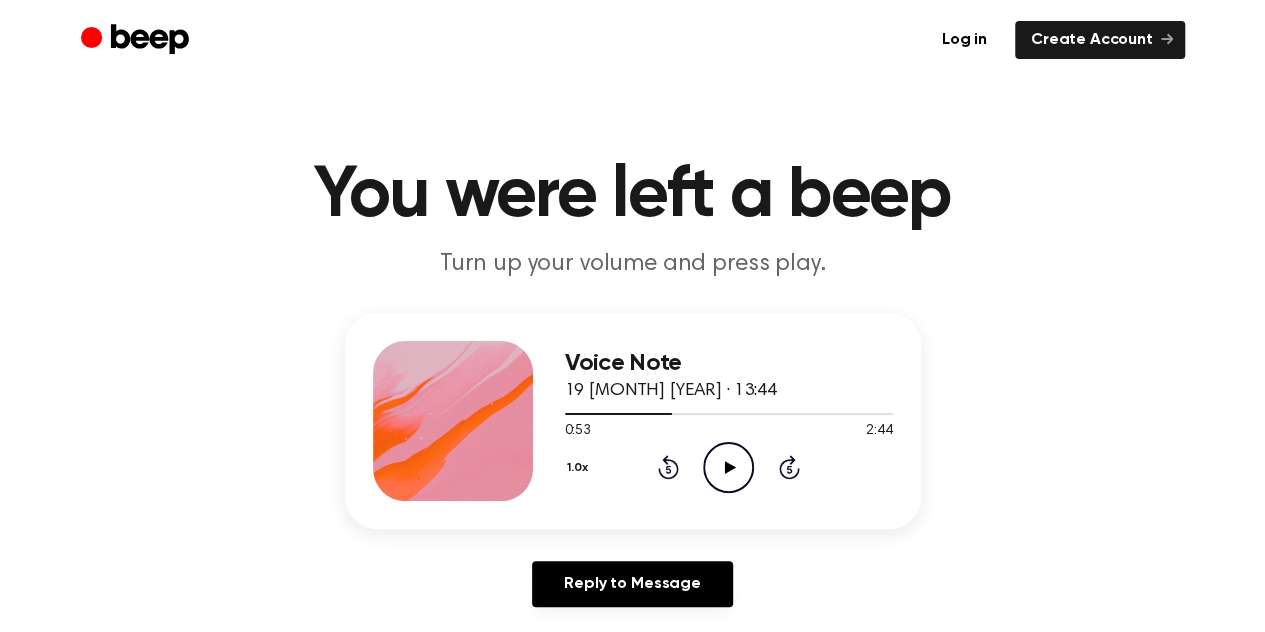 click on "Play Audio" 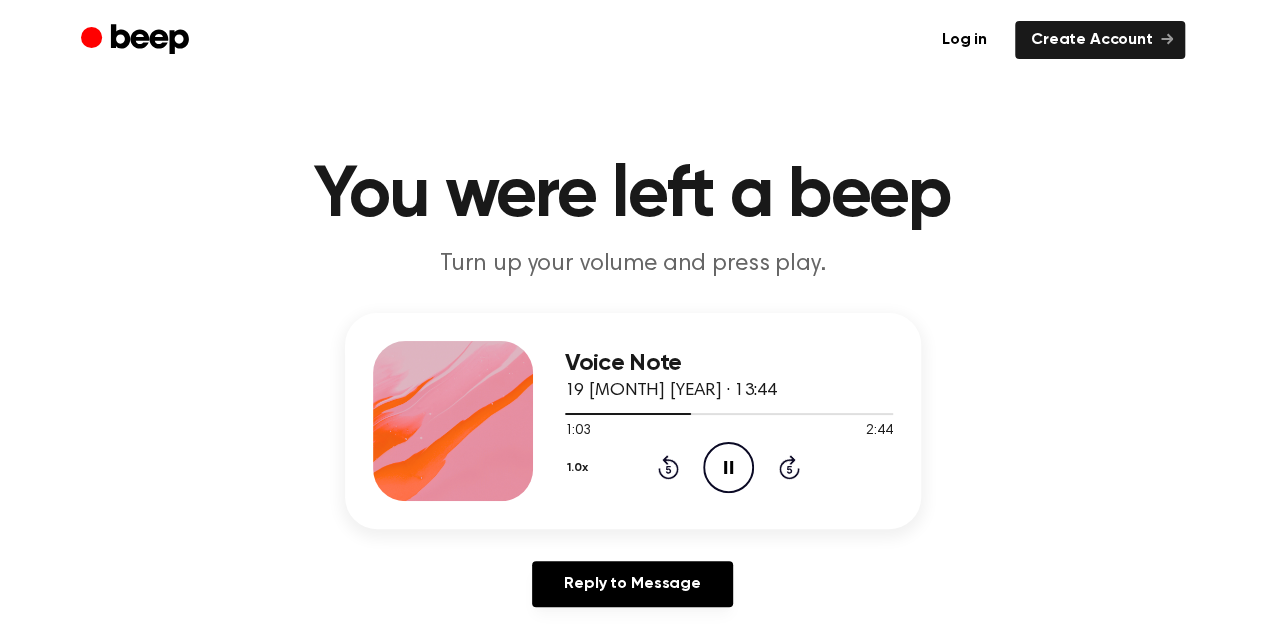click on "Pause Audio" 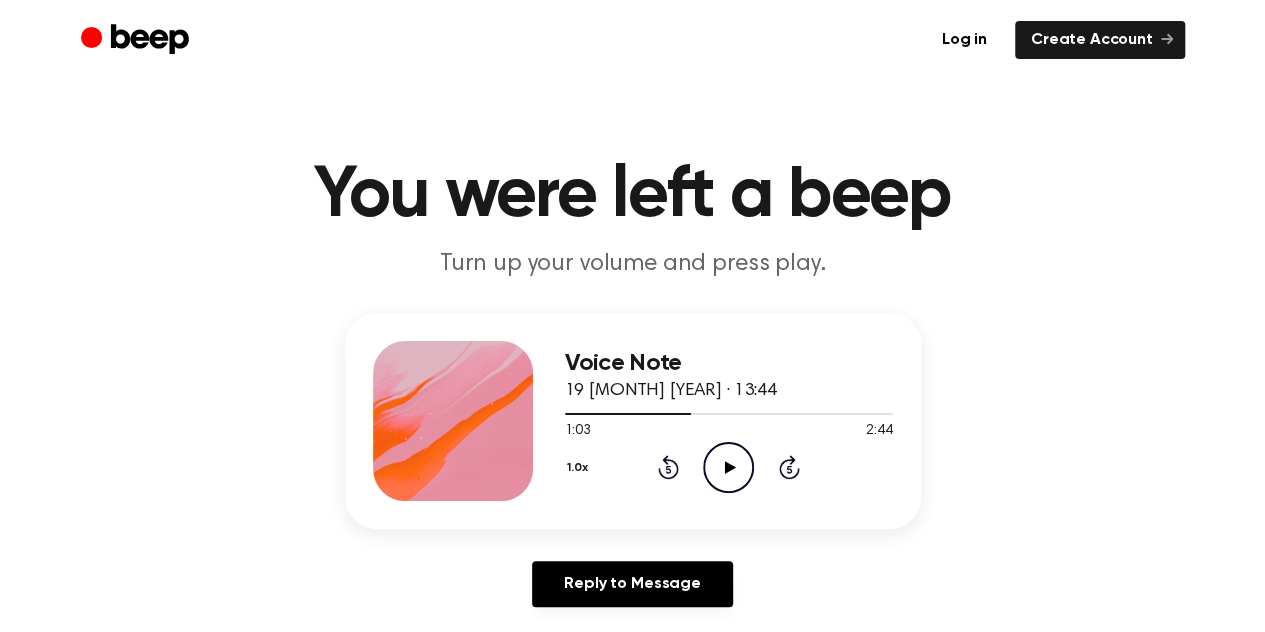 click on "Play Audio" 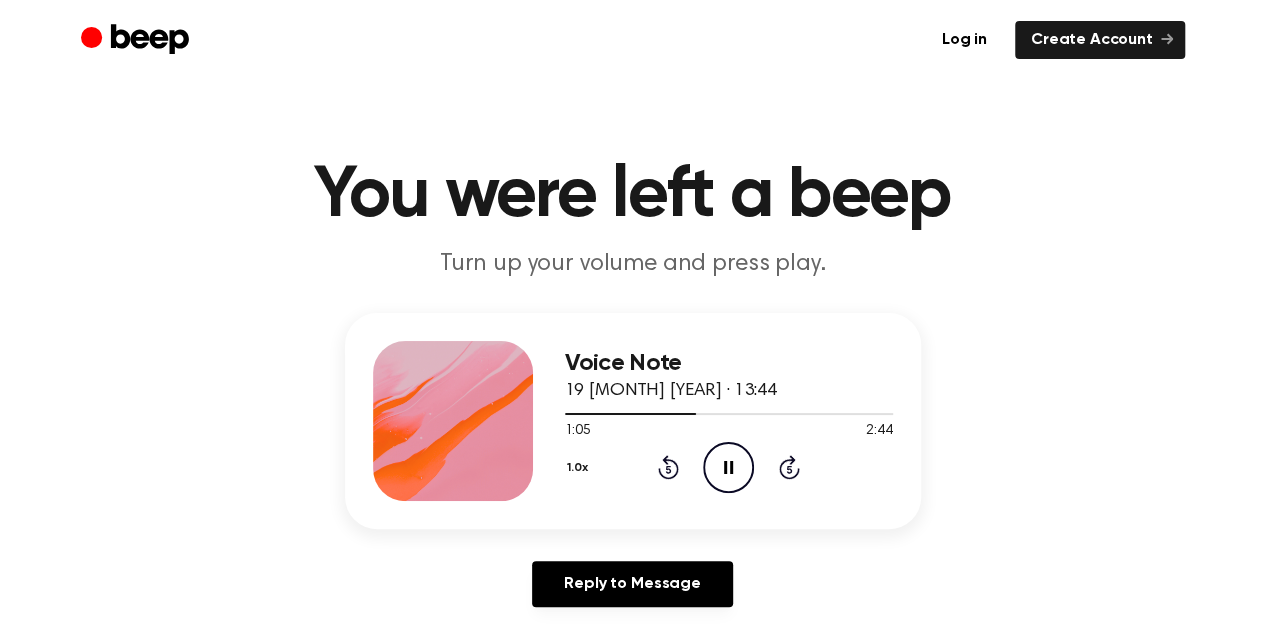 click on "Pause Audio" 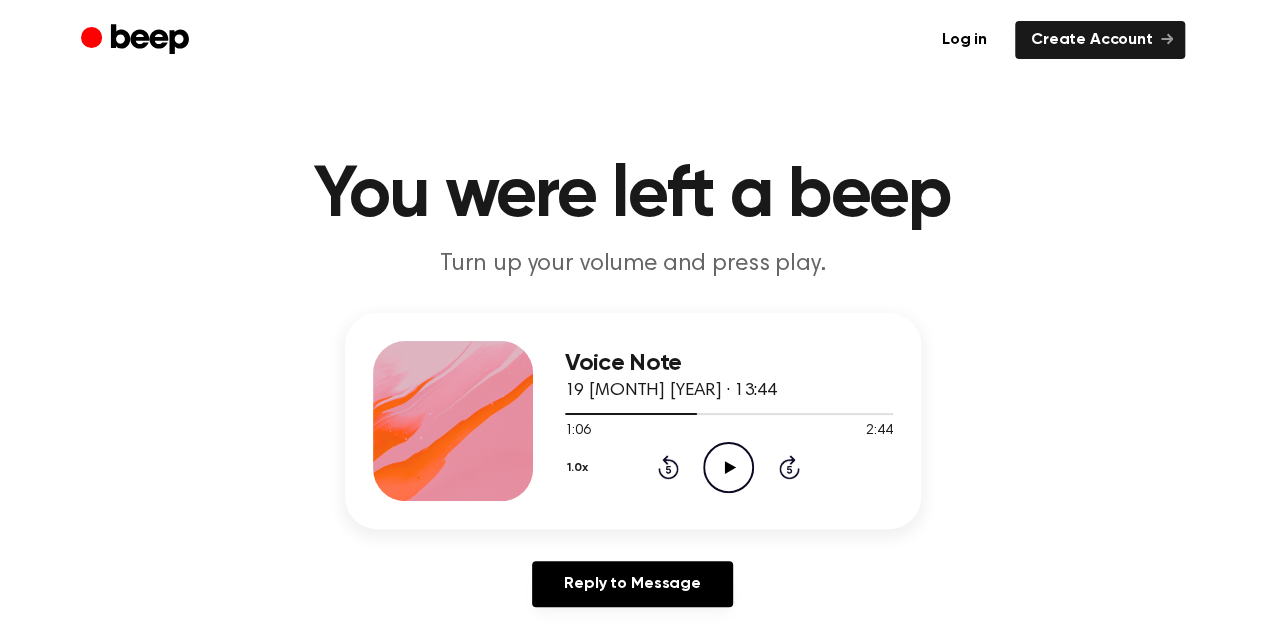 click on "Play Audio" 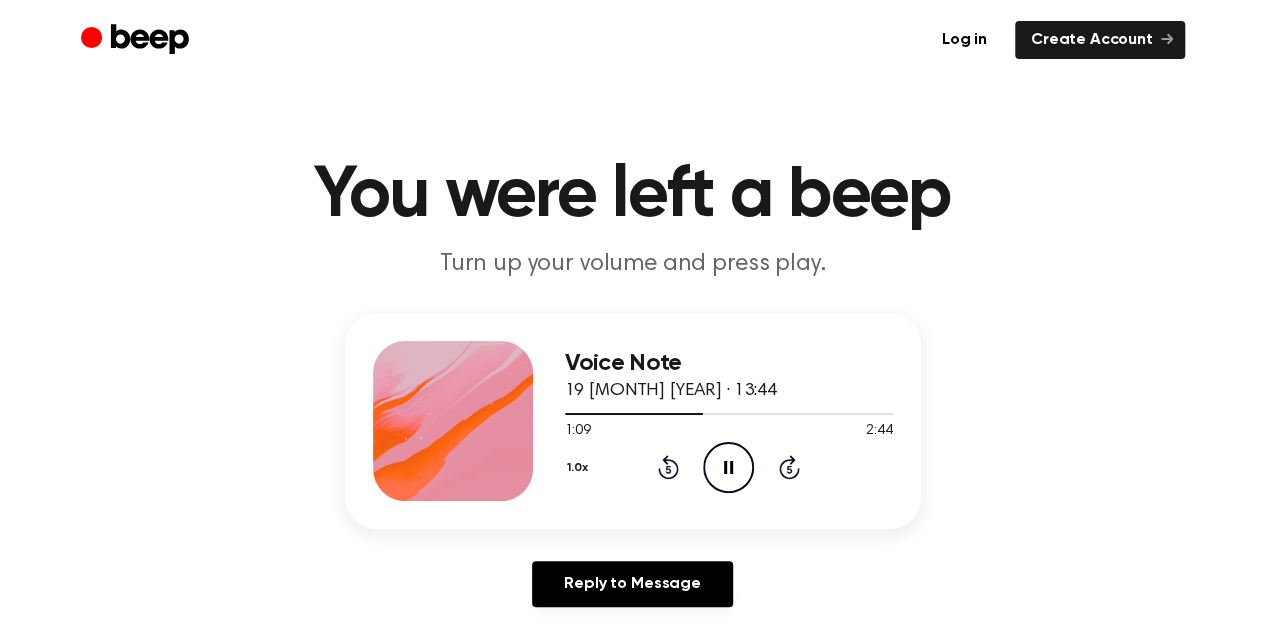 click on "Pause Audio" 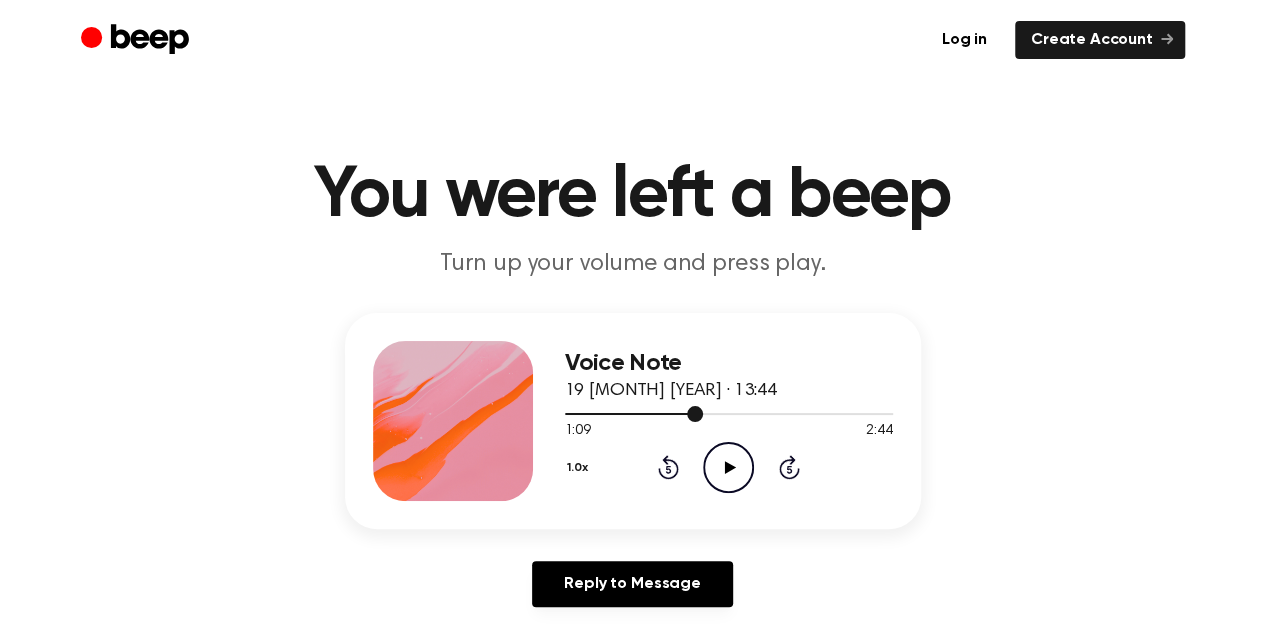 click at bounding box center (695, 414) 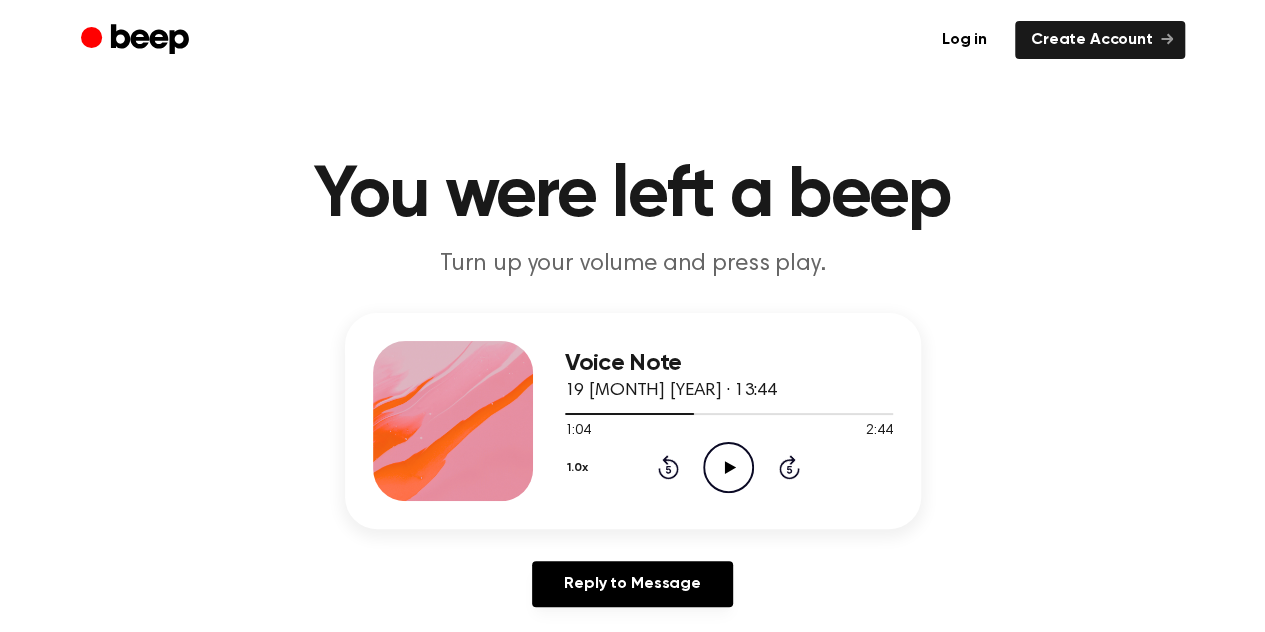 click on "Play Audio" 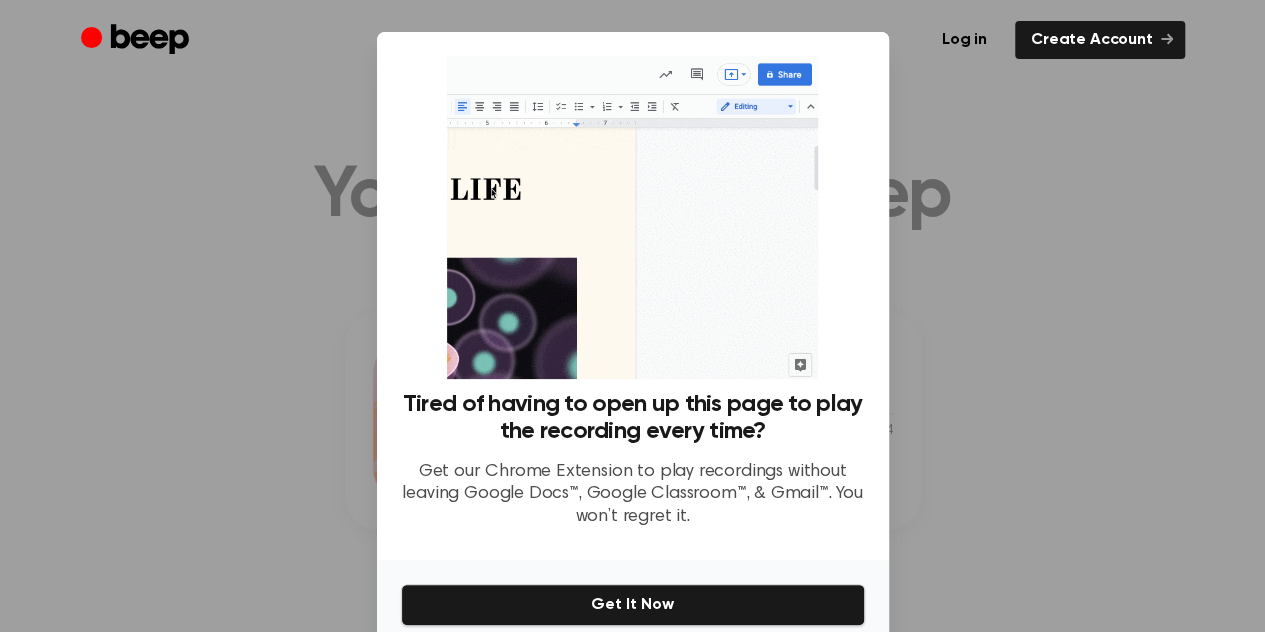scroll, scrollTop: 89, scrollLeft: 0, axis: vertical 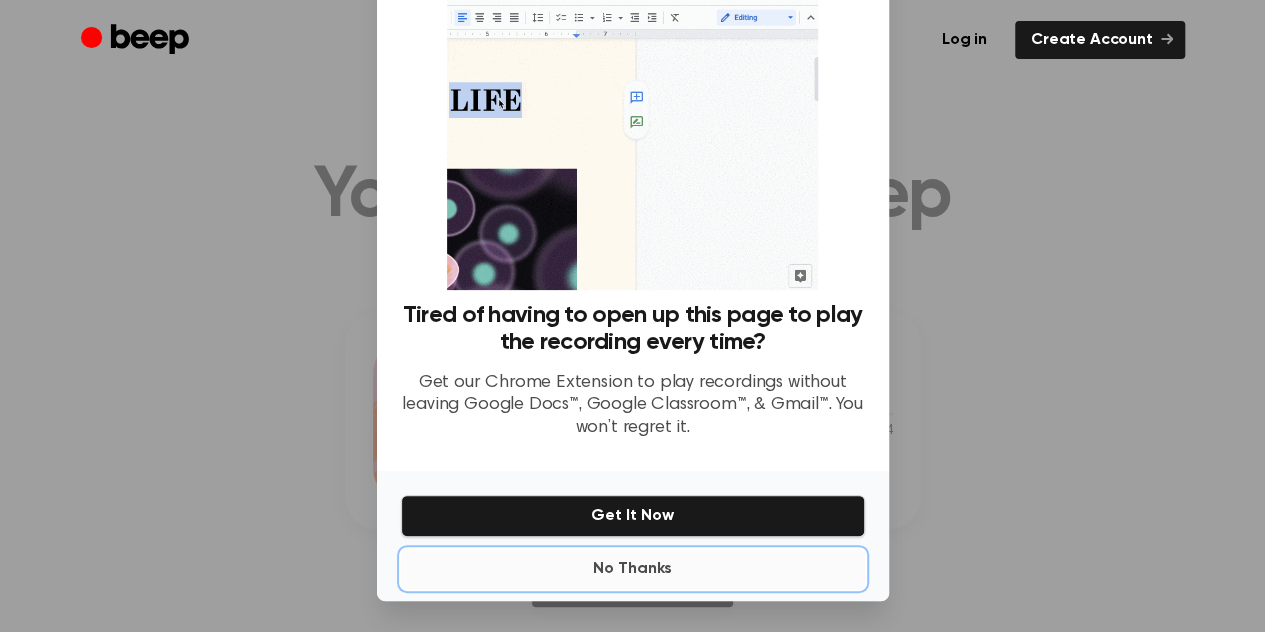 click on "No Thanks" at bounding box center (633, 569) 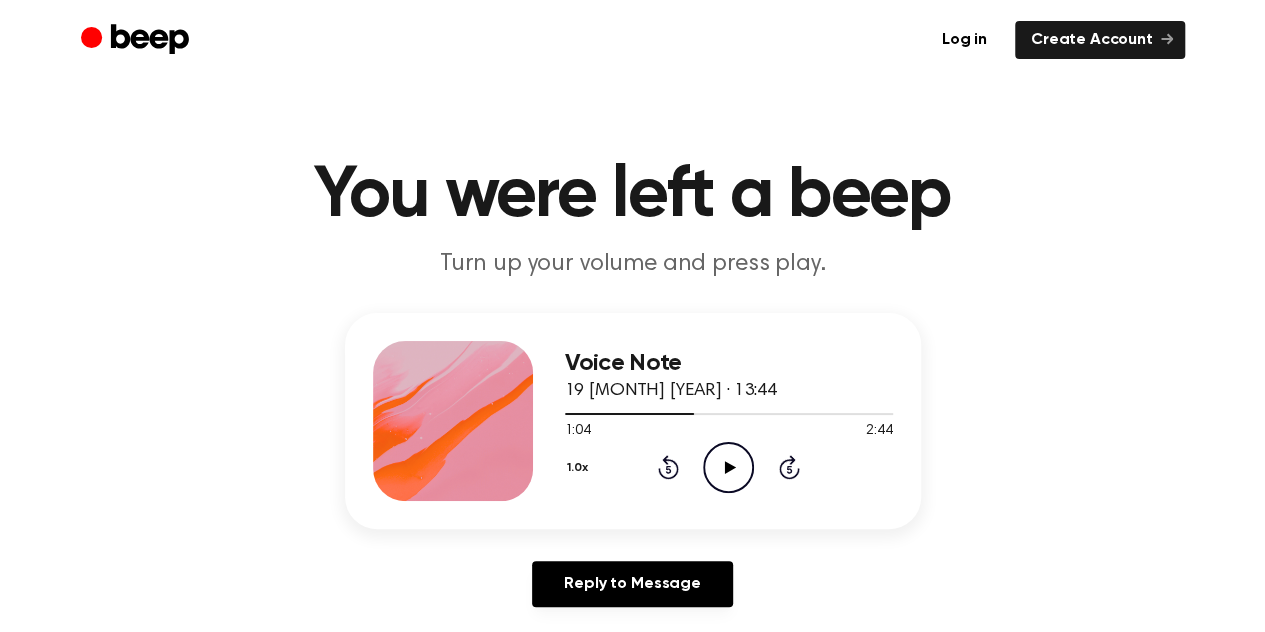 click on "Play Audio" 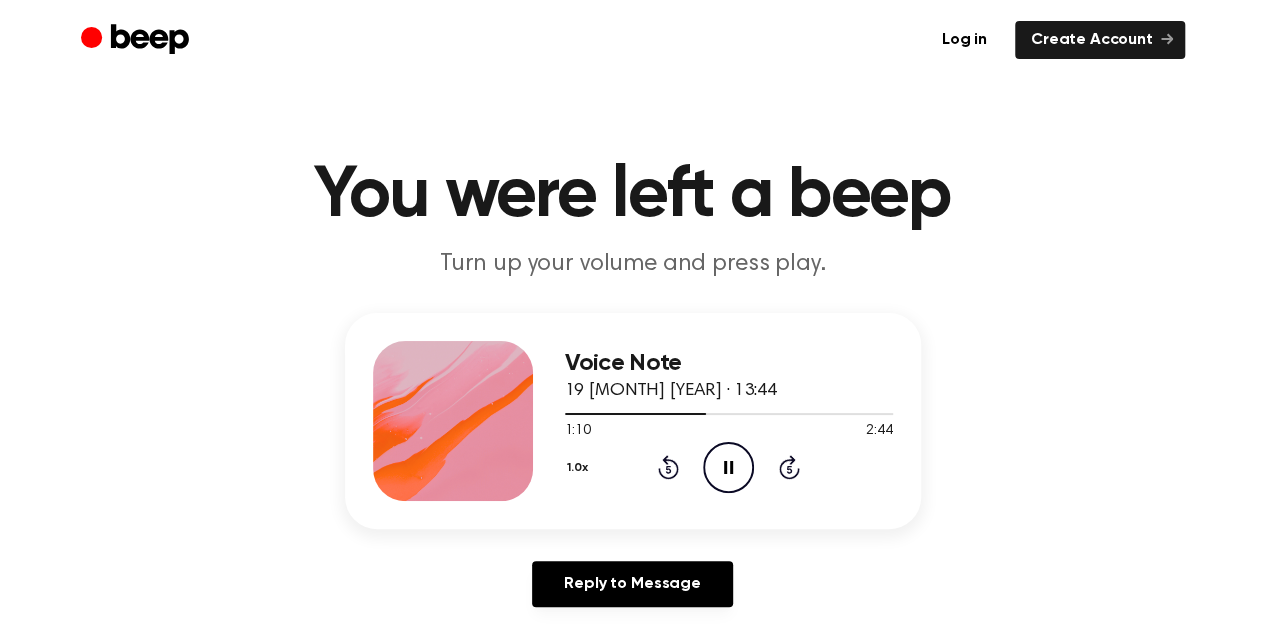 click on "Pause Audio" 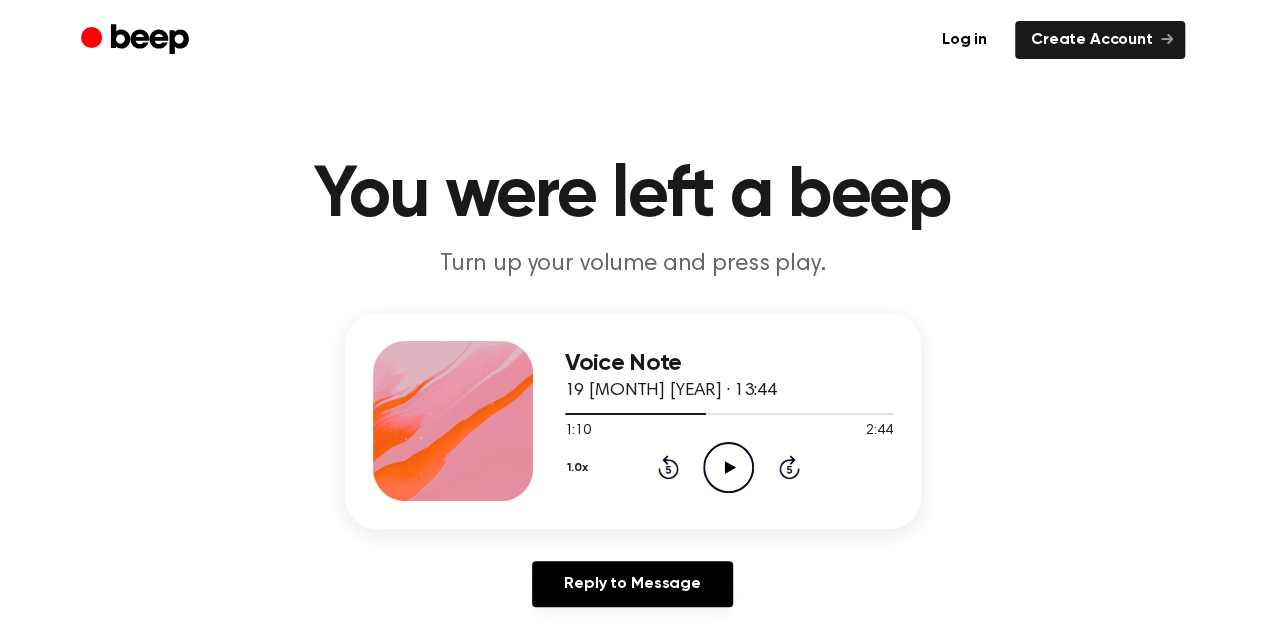 click on "Play Audio" 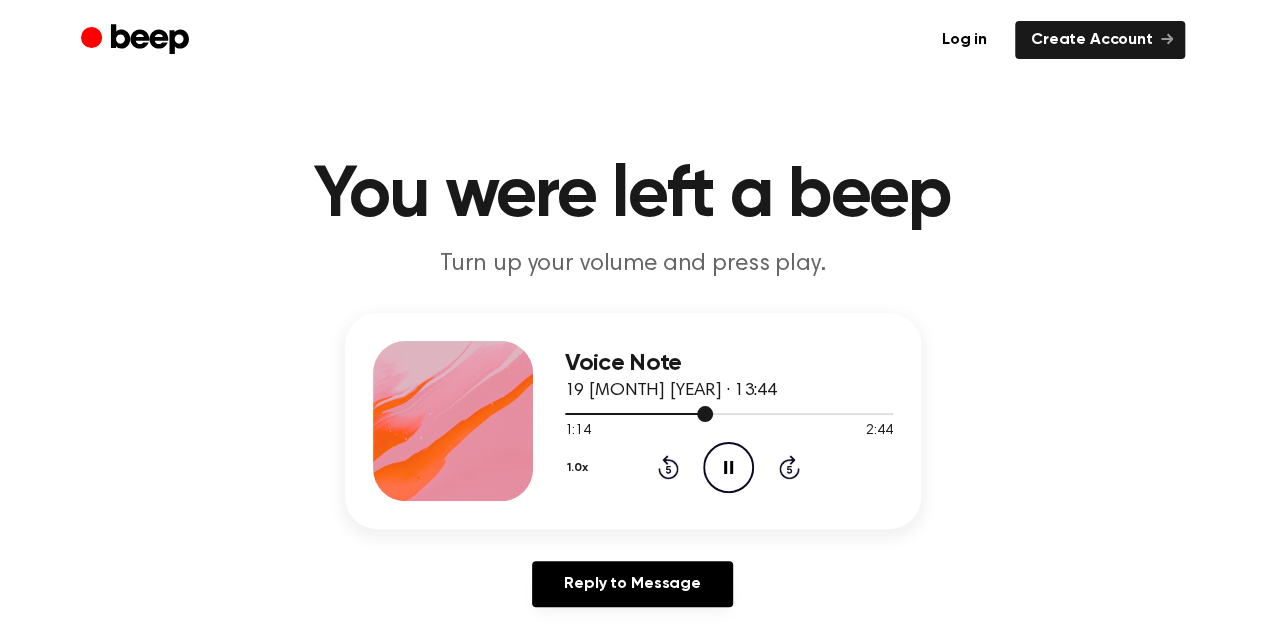 click at bounding box center (729, 413) 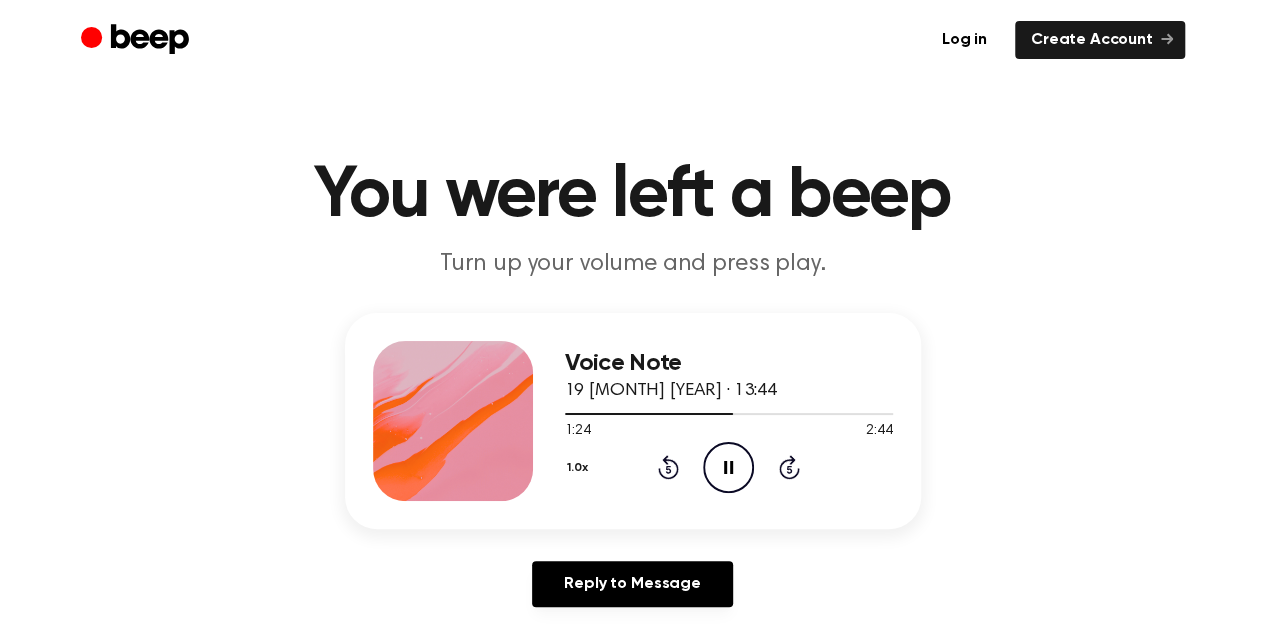 click on "Pause Audio" 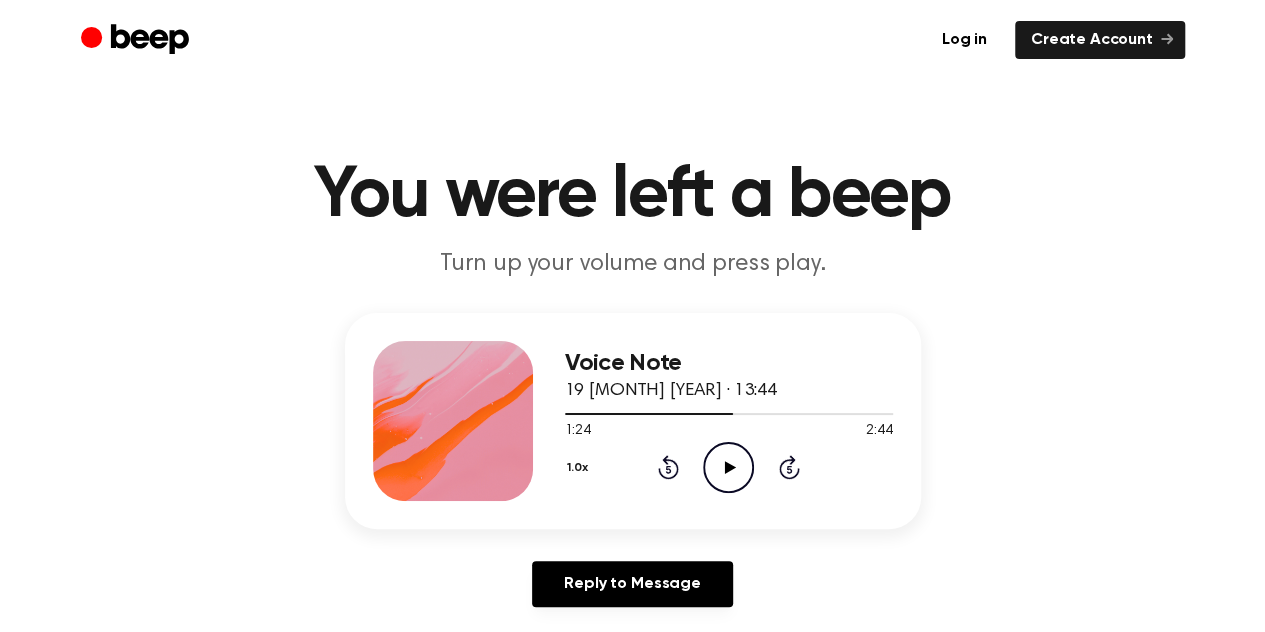 click on "Play Audio" 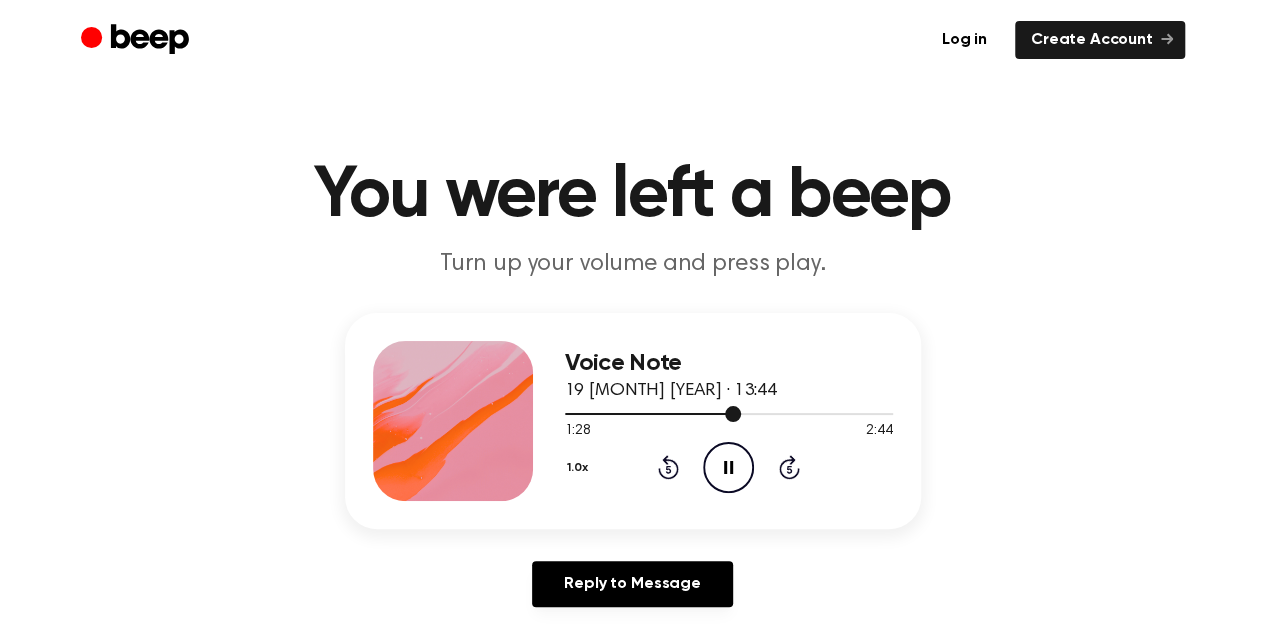 click at bounding box center [653, 414] 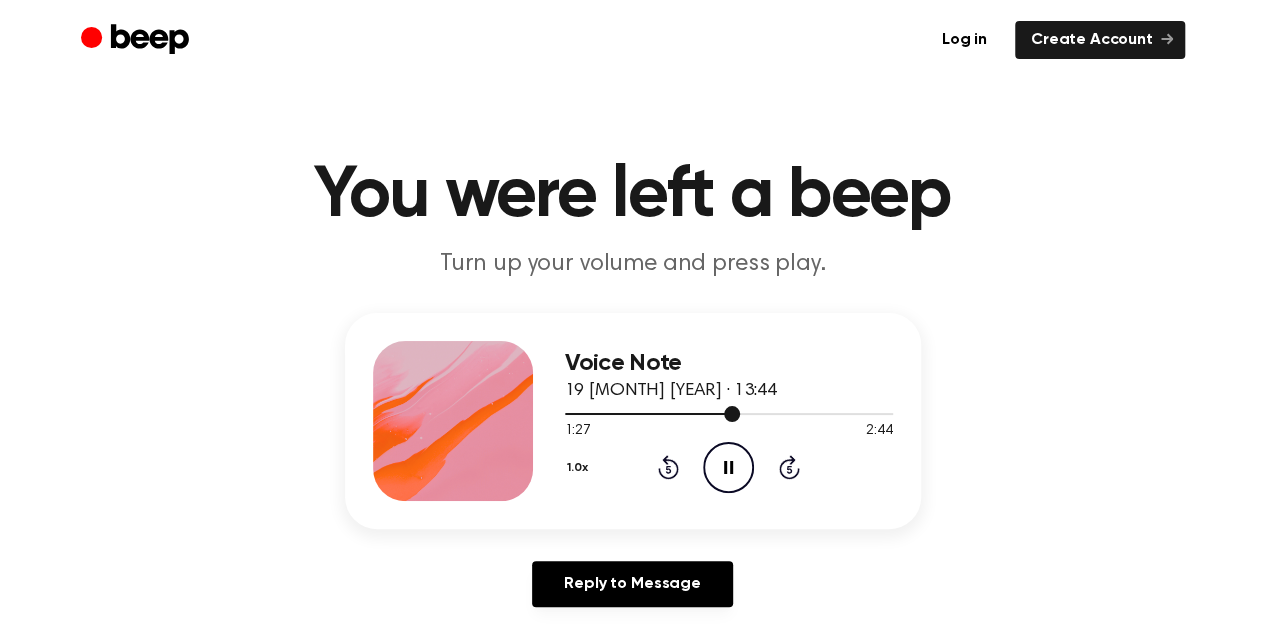 click at bounding box center (652, 414) 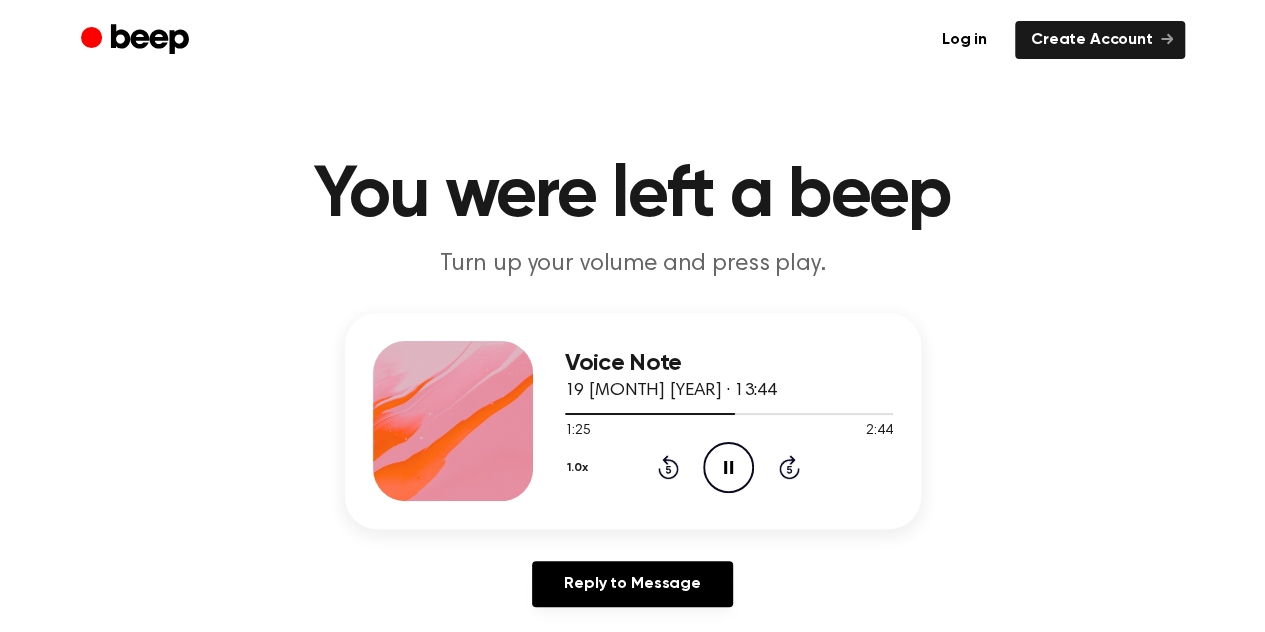click on "Pause Audio" 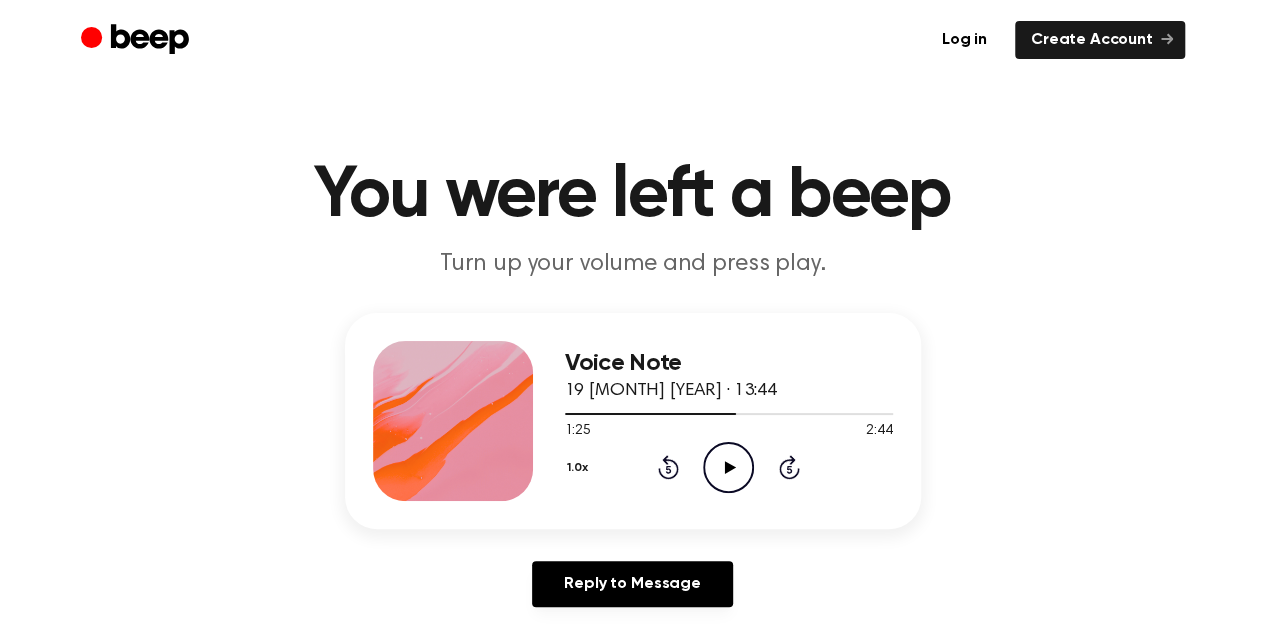 click on "Play Audio" 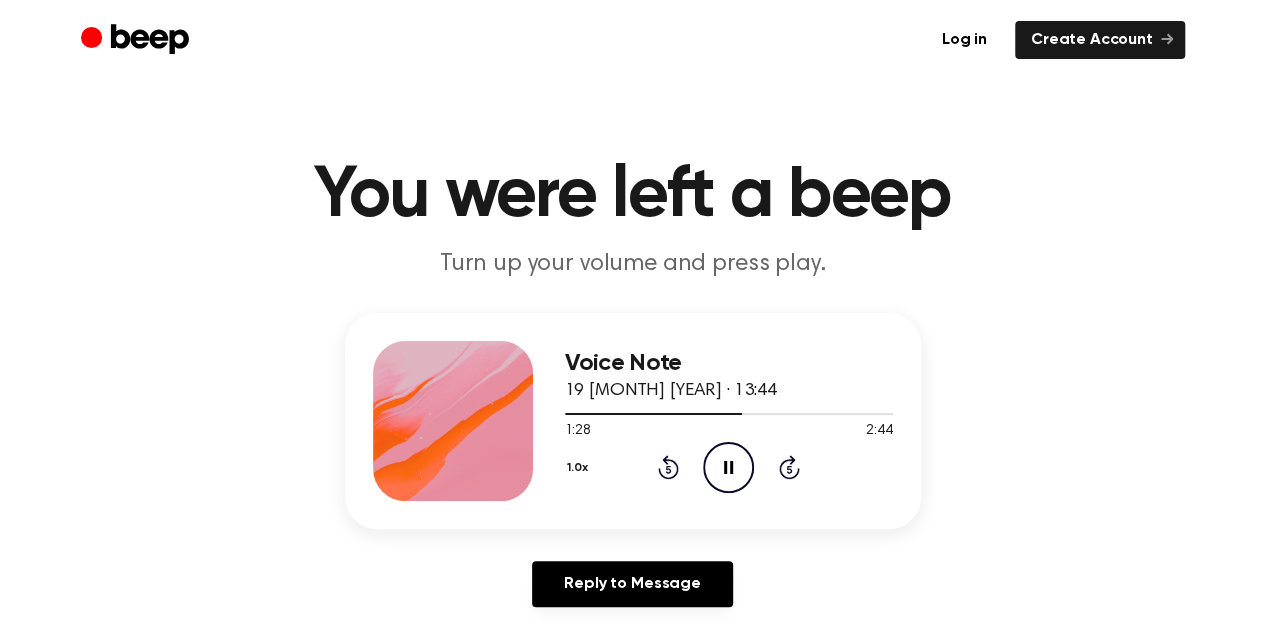 click on "Pause Audio" 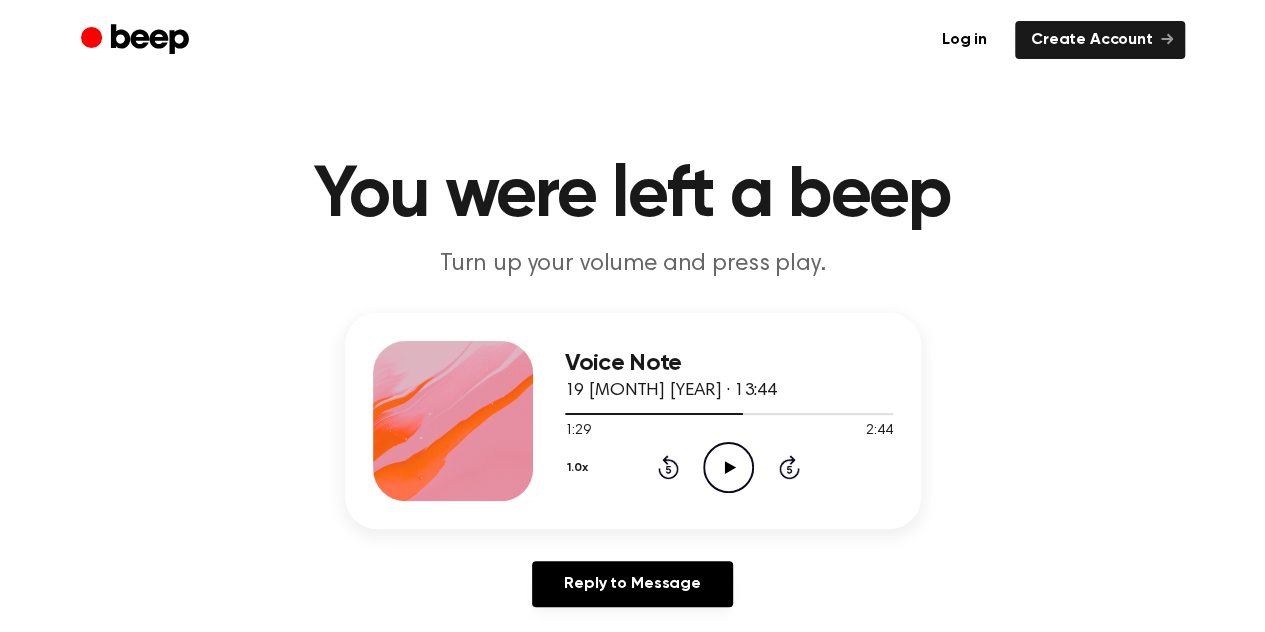 click on "1:29 2:44" at bounding box center (729, 431) 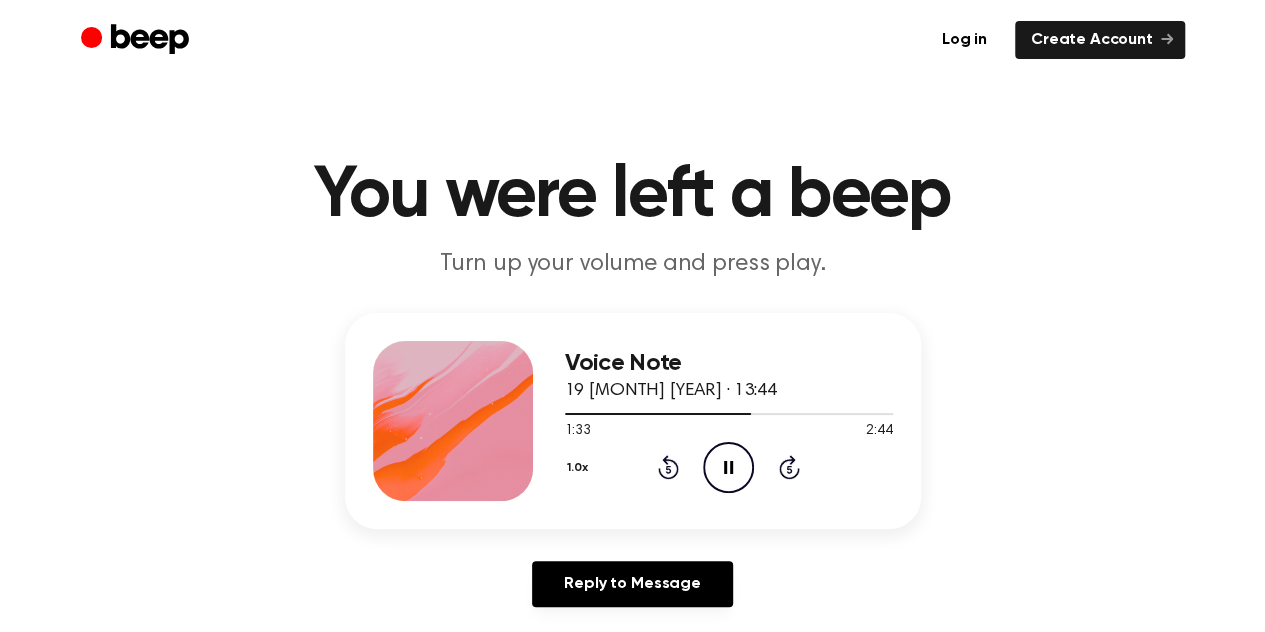 click on "Pause Audio" 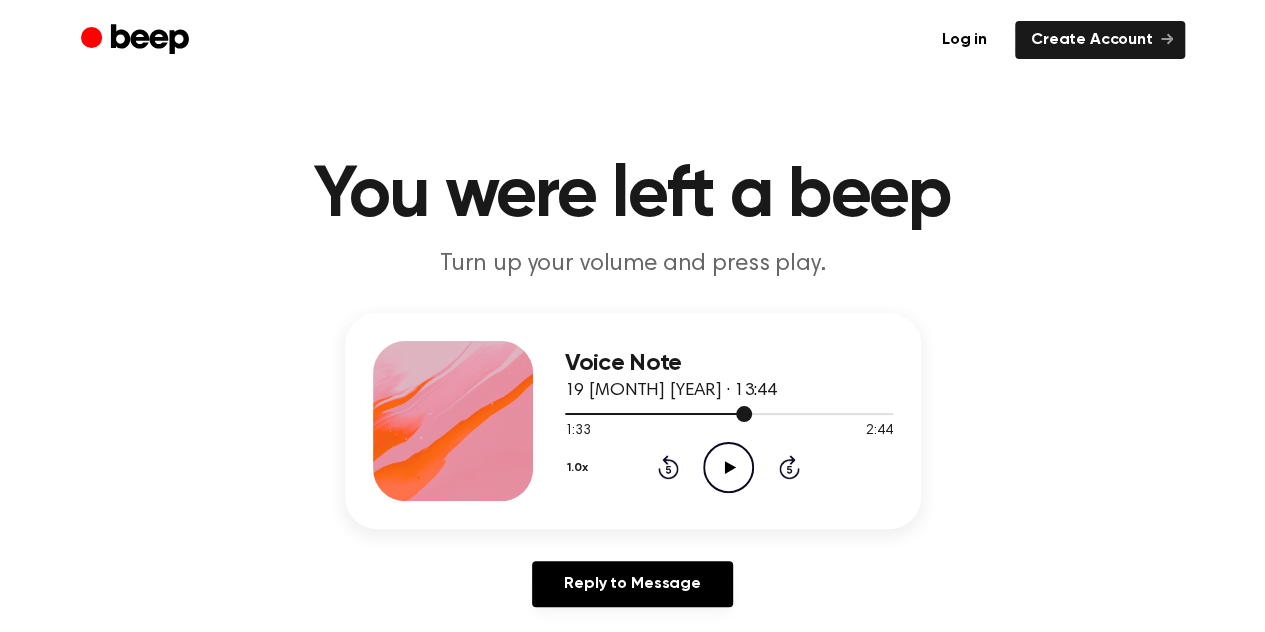 click at bounding box center [729, 413] 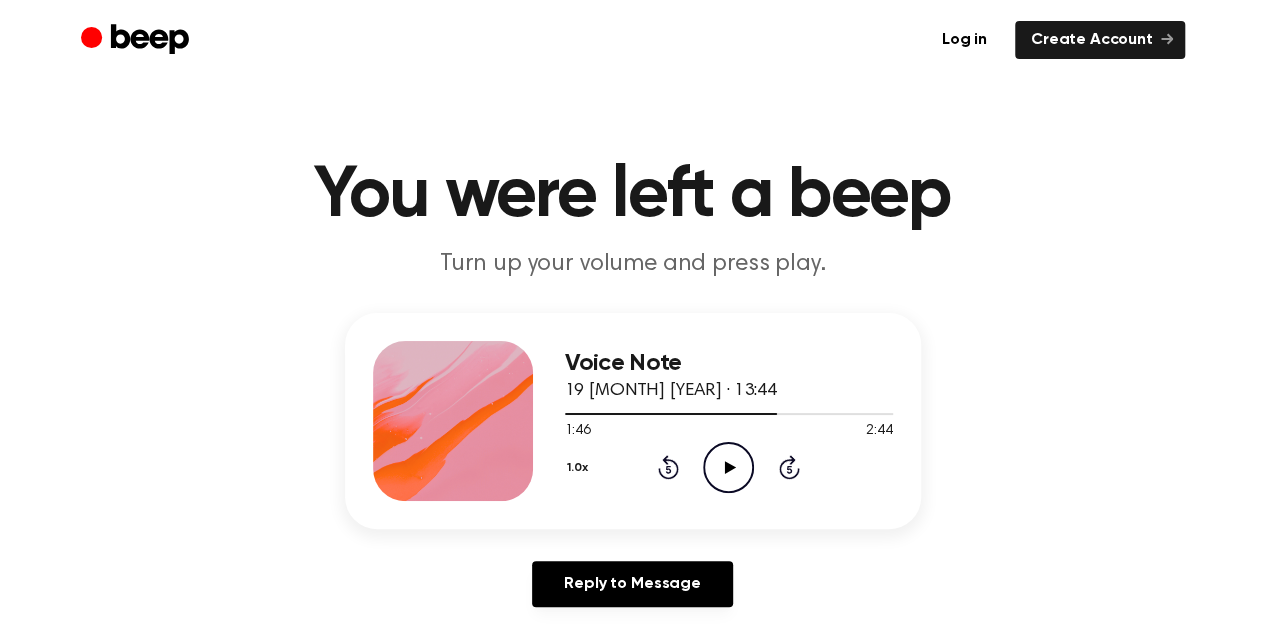 click on "Play Audio" 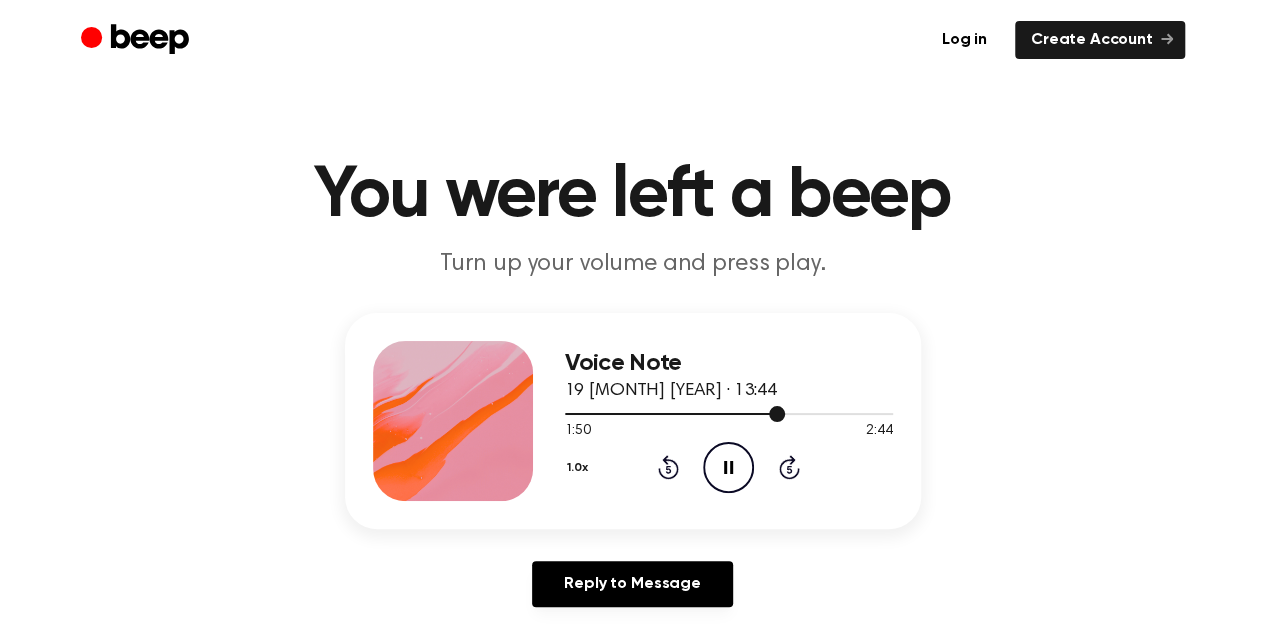 click at bounding box center (729, 413) 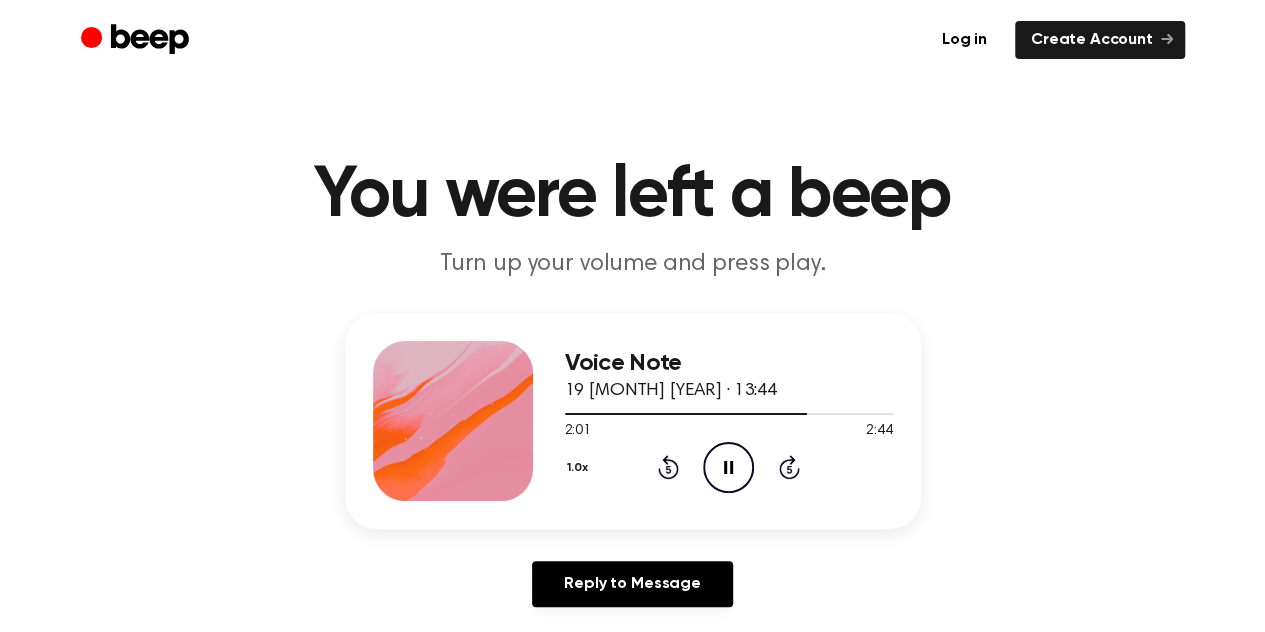 click on "Pause Audio" 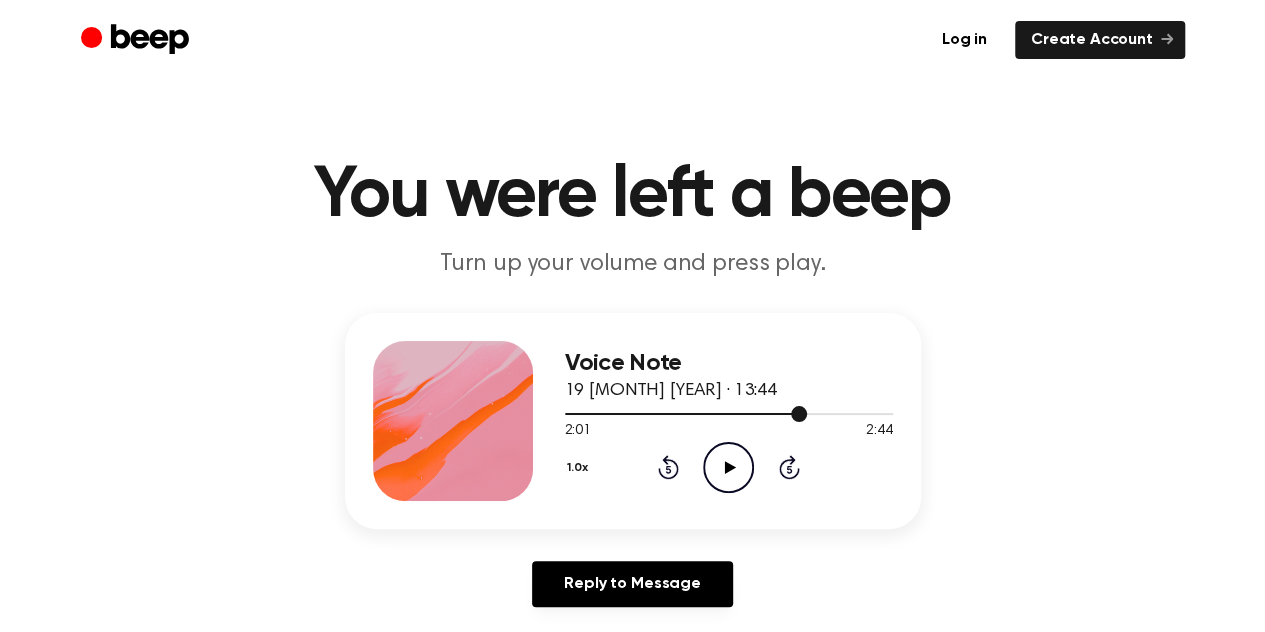 click at bounding box center (729, 413) 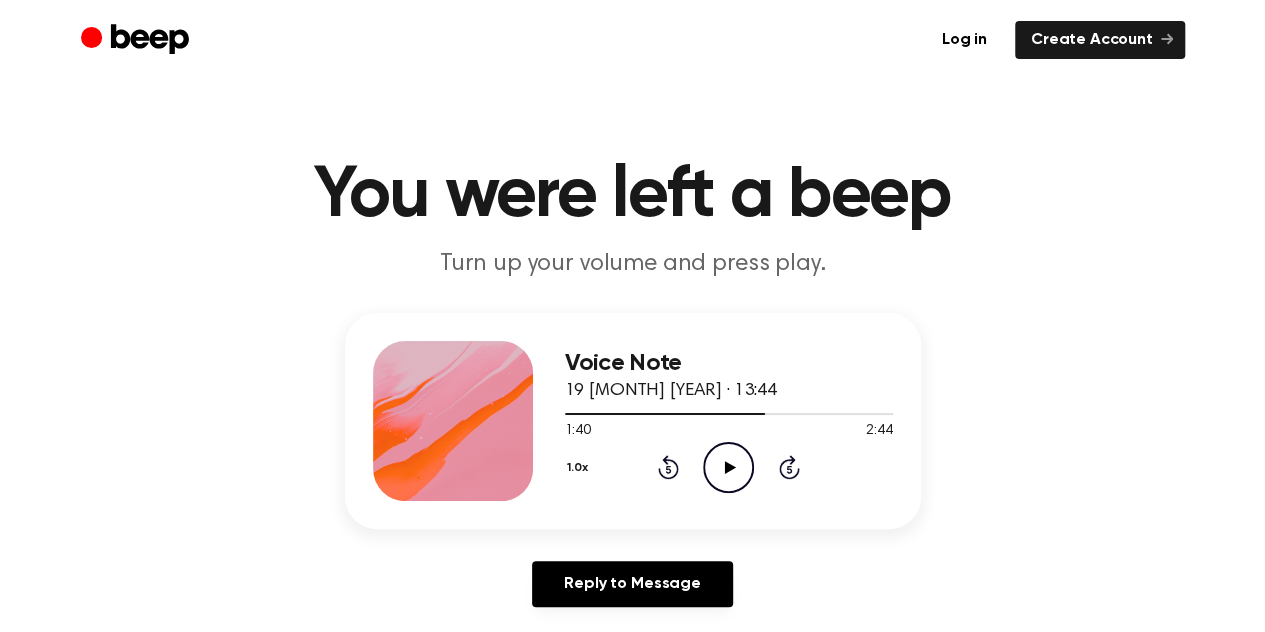 click on "Play Audio" 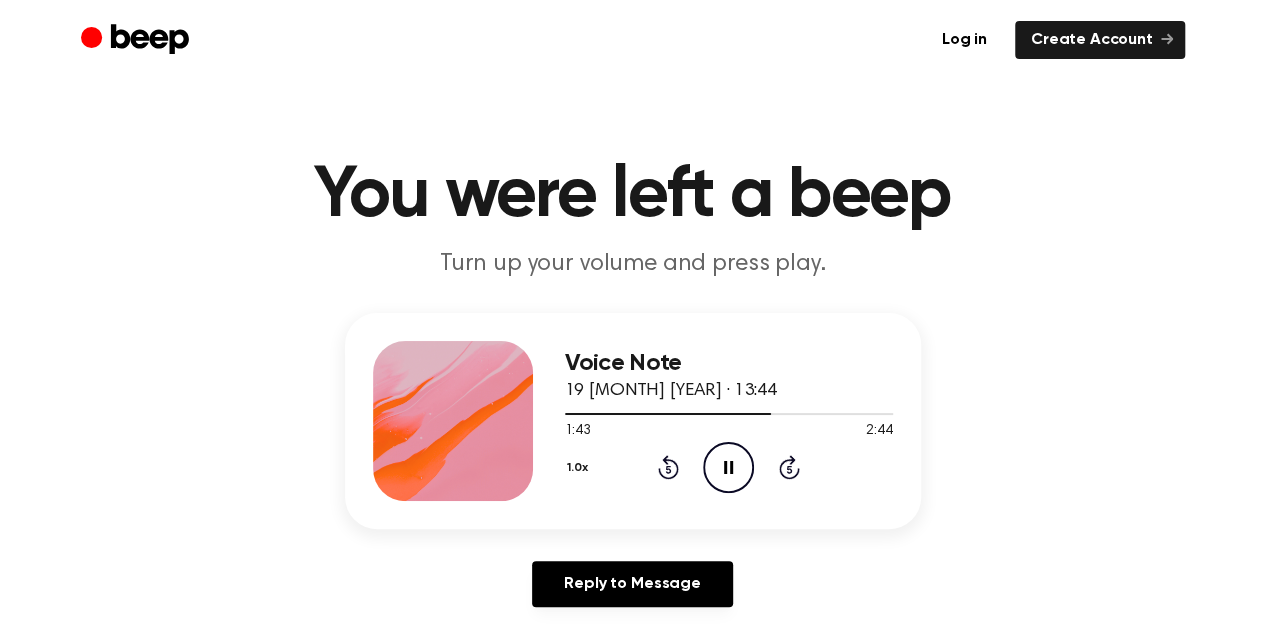 click on "Skip 5 seconds" 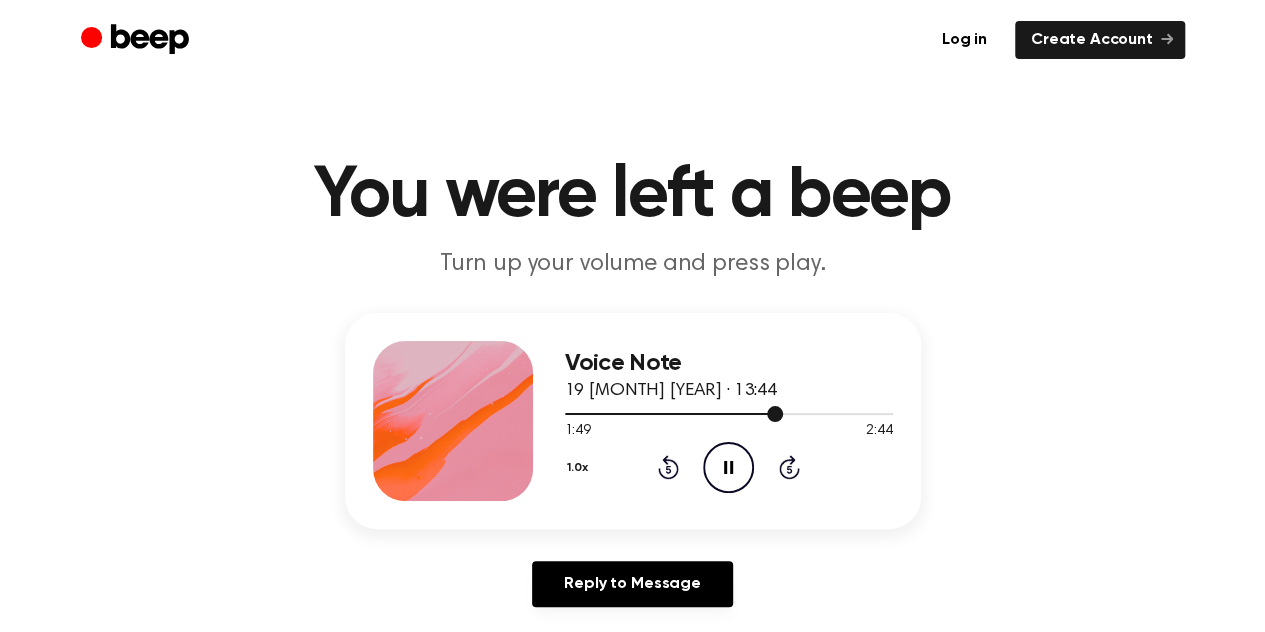 click at bounding box center (775, 414) 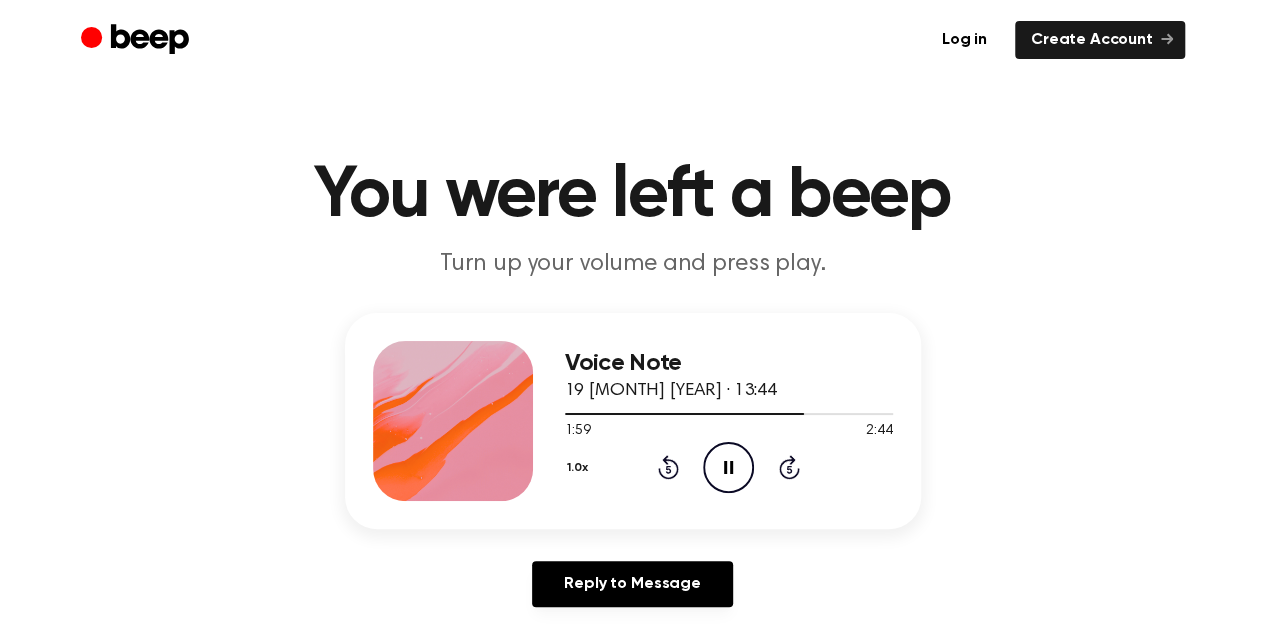 click on "Pause Audio" 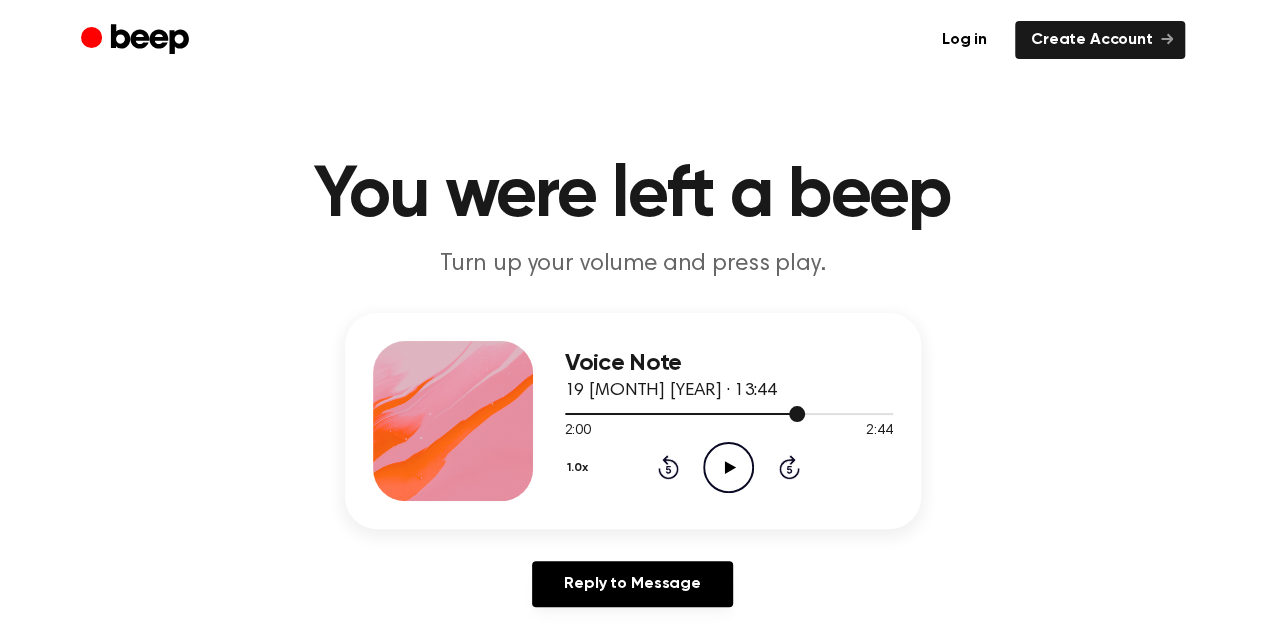 click at bounding box center [729, 413] 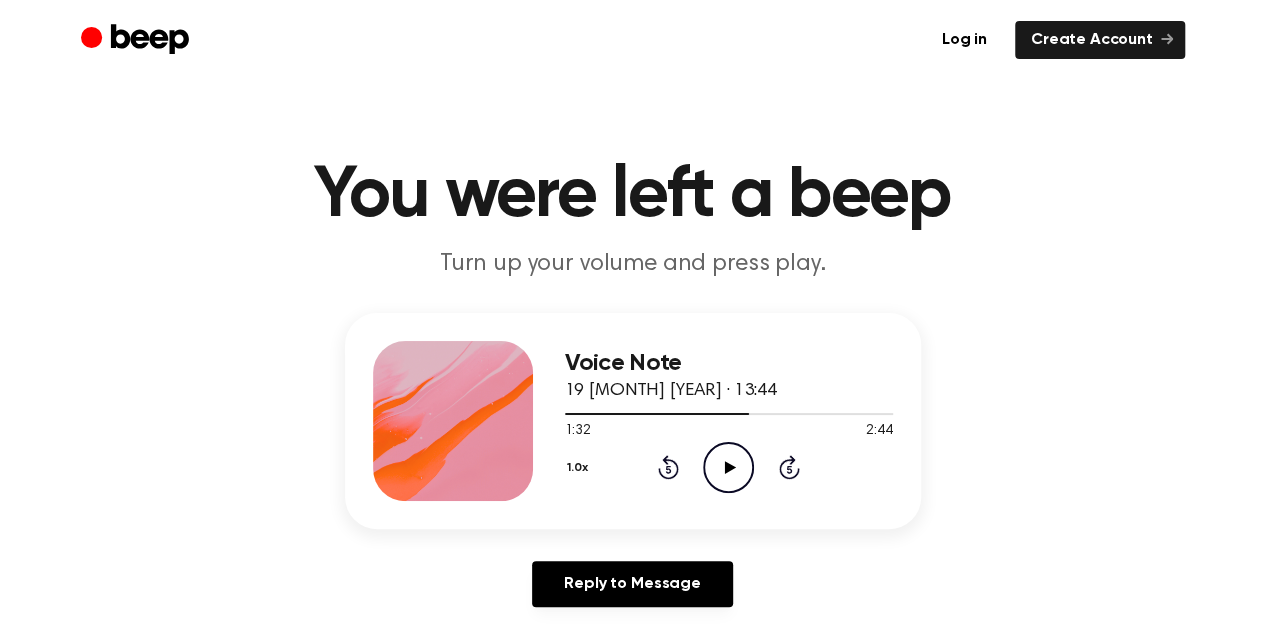 click on "Play Audio" 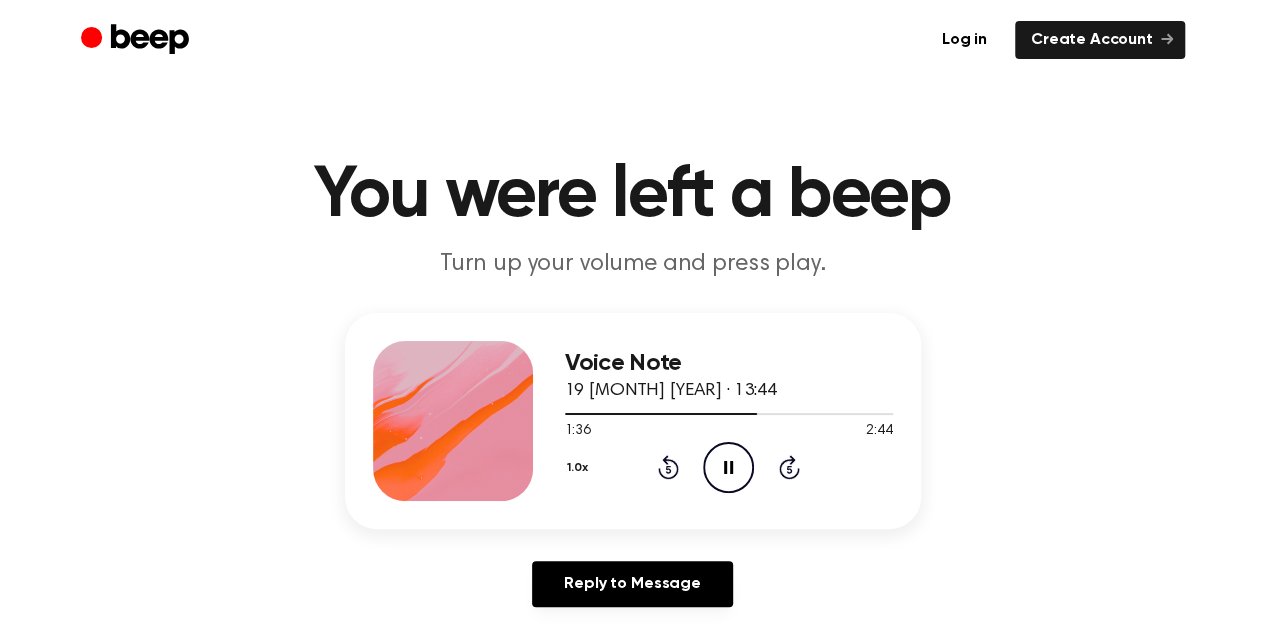 click 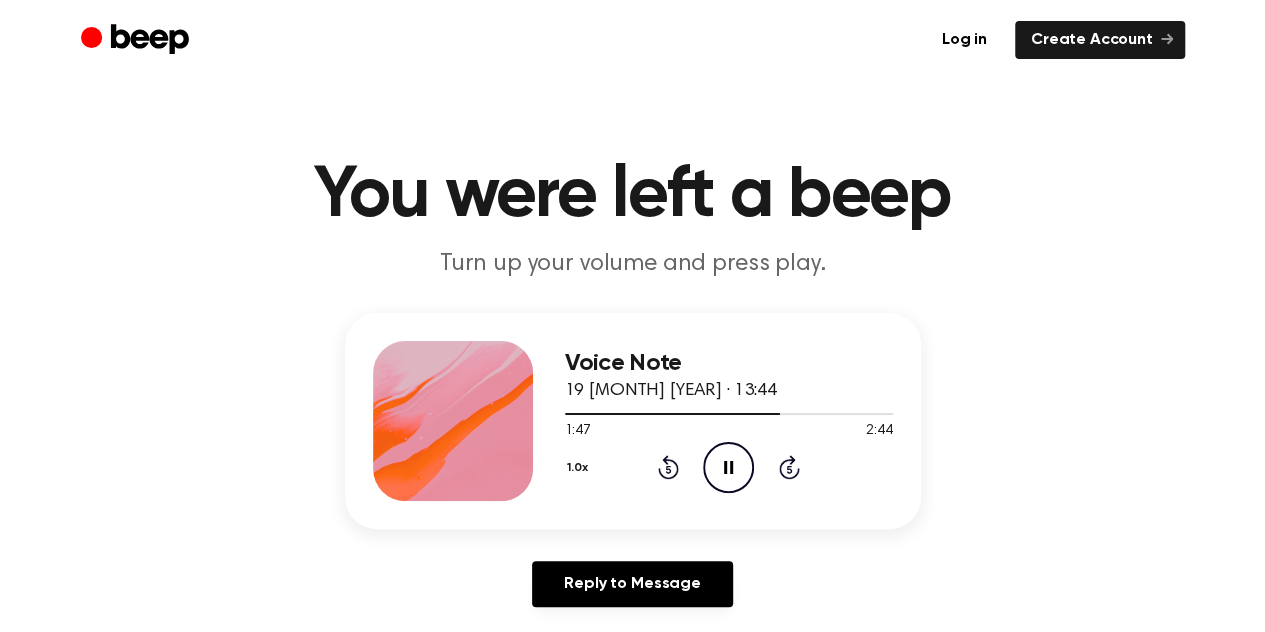 click on "Pause Audio" 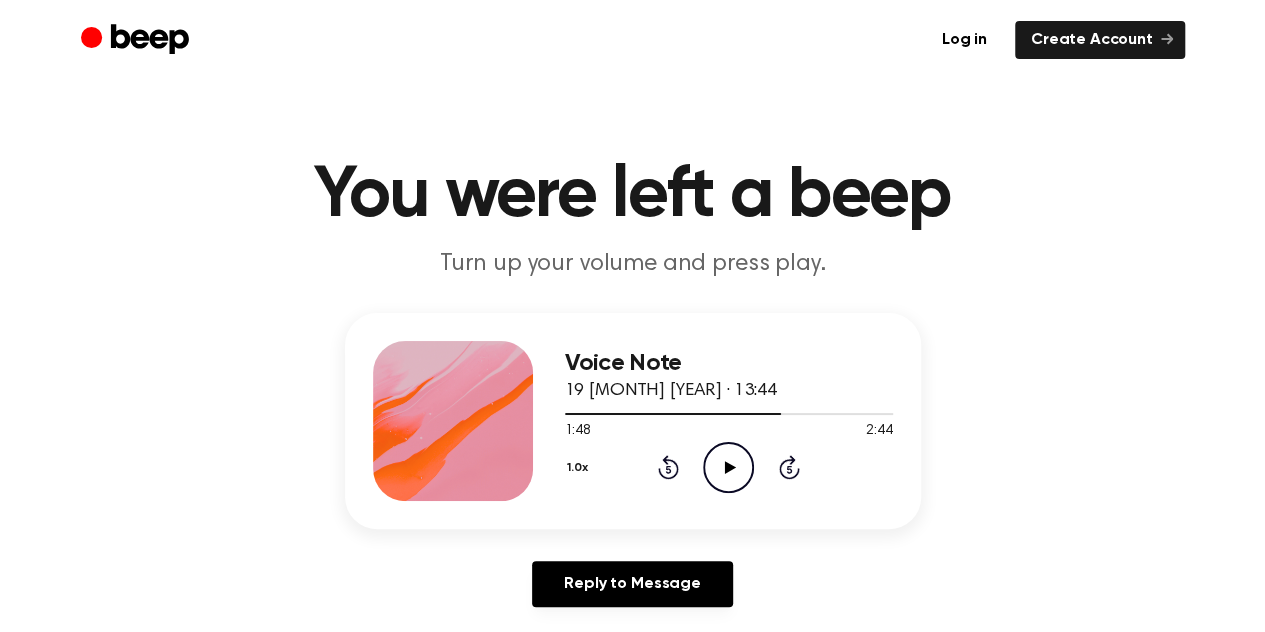click on "Play Audio" 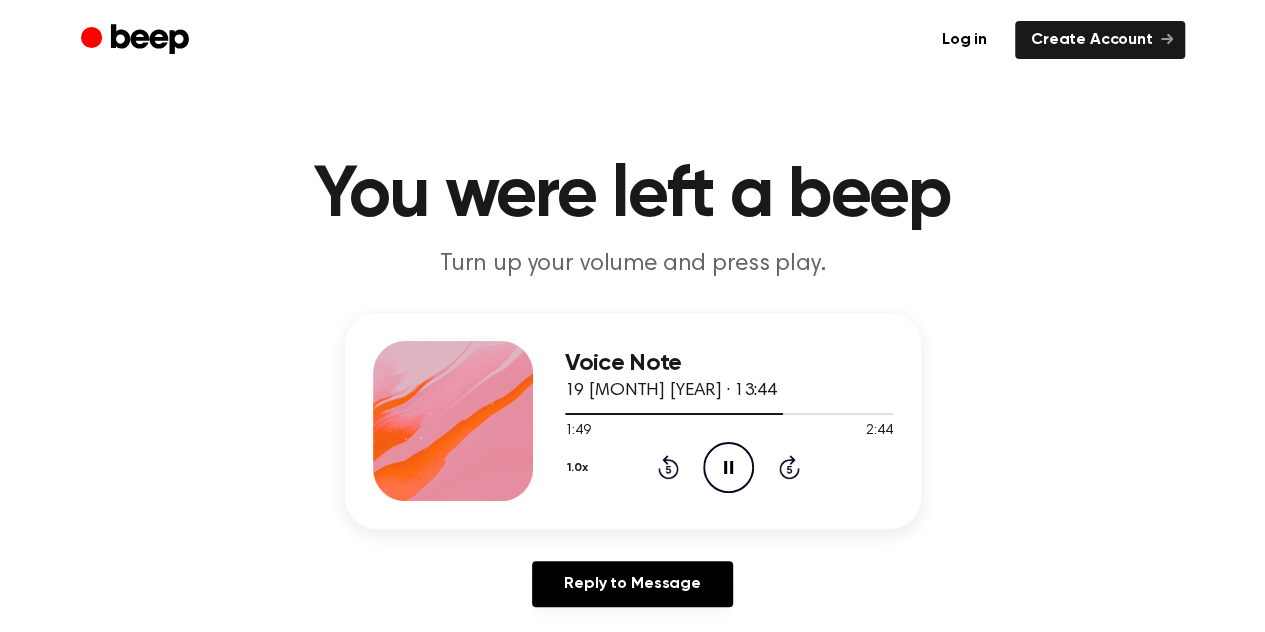 click on "Pause Audio" 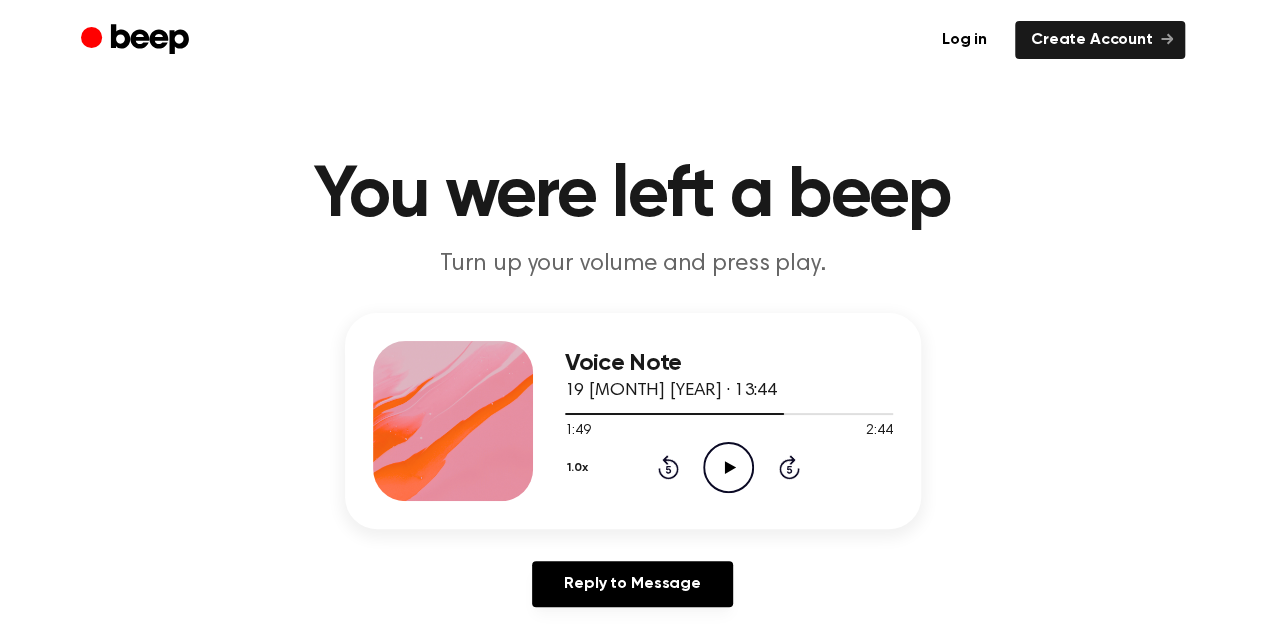 click 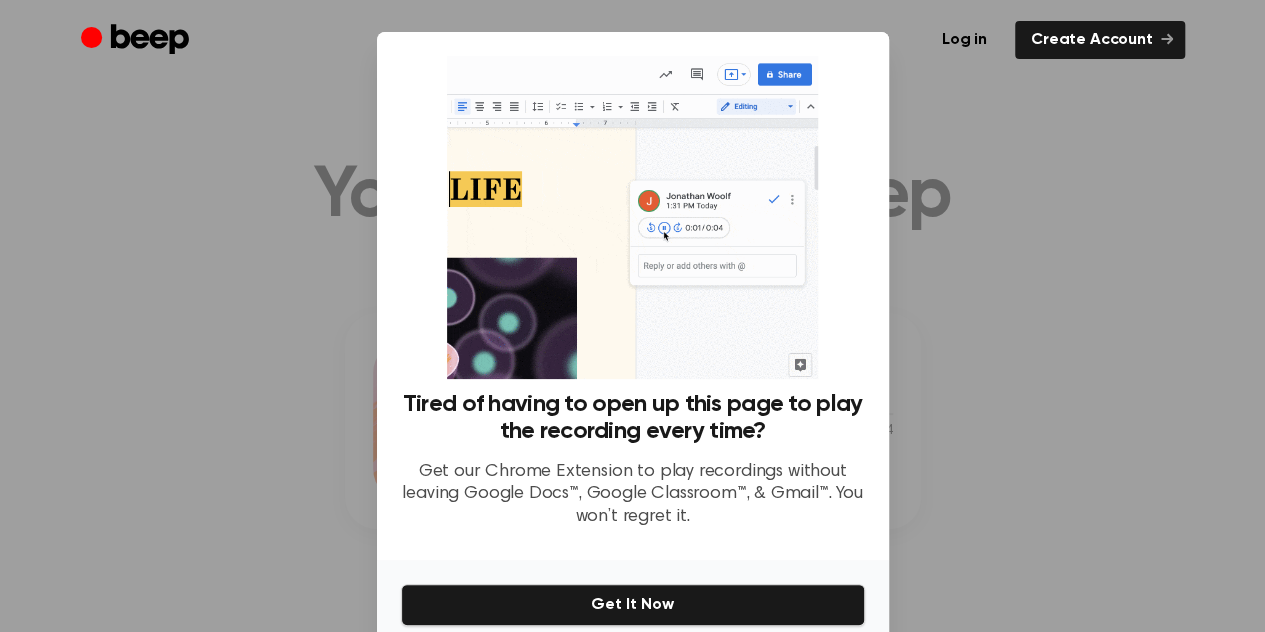 scroll, scrollTop: 89, scrollLeft: 0, axis: vertical 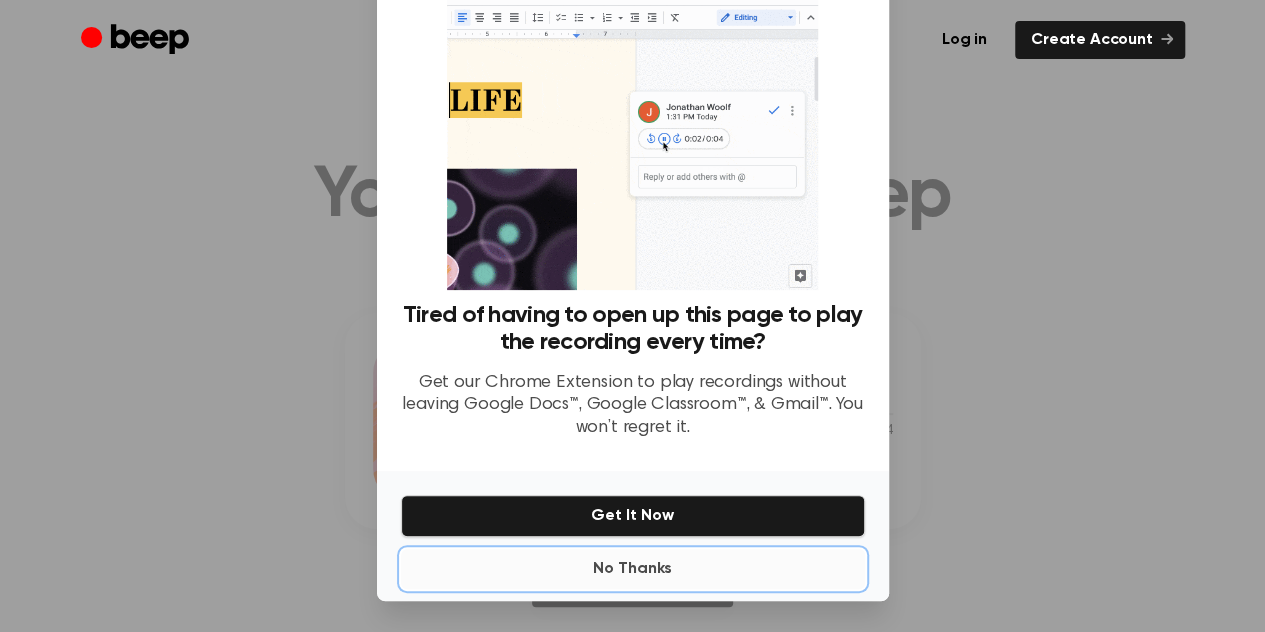 click on "No Thanks" at bounding box center (633, 569) 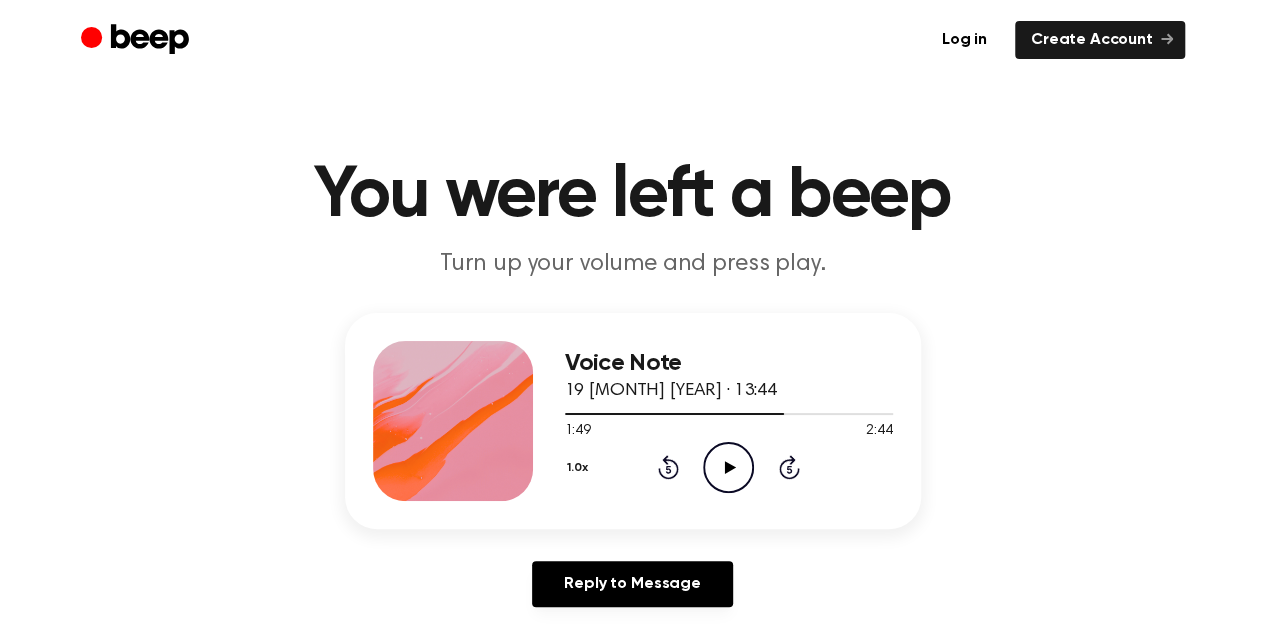 click on "Play Audio" 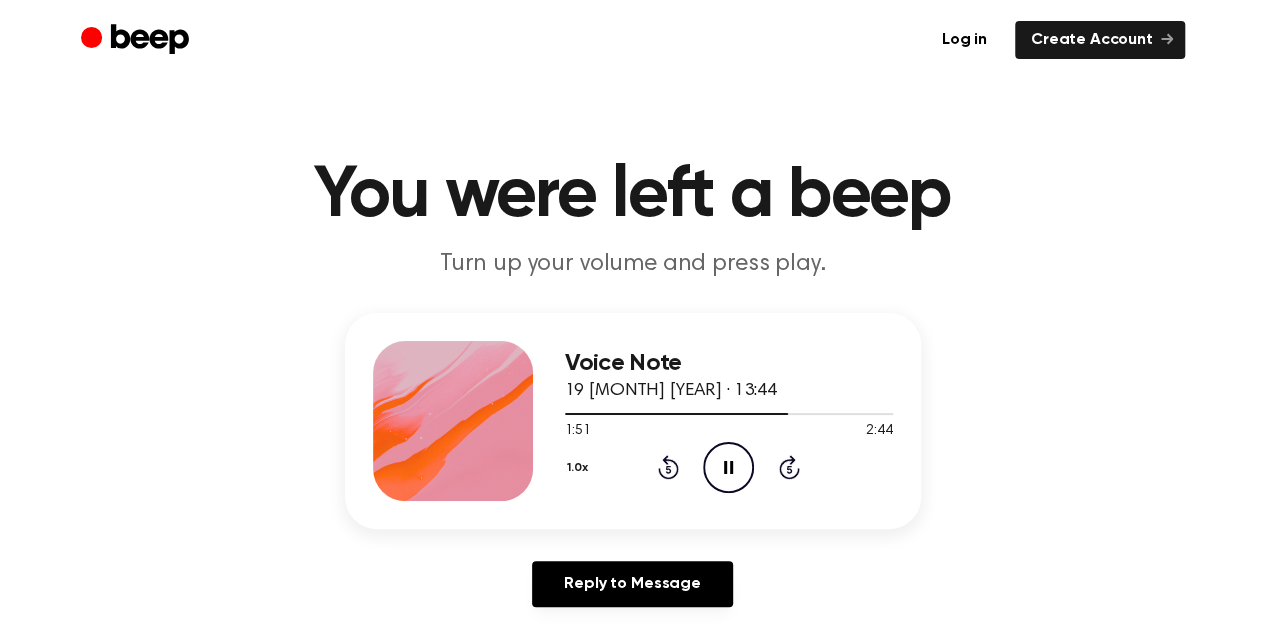click on "Pause Audio" 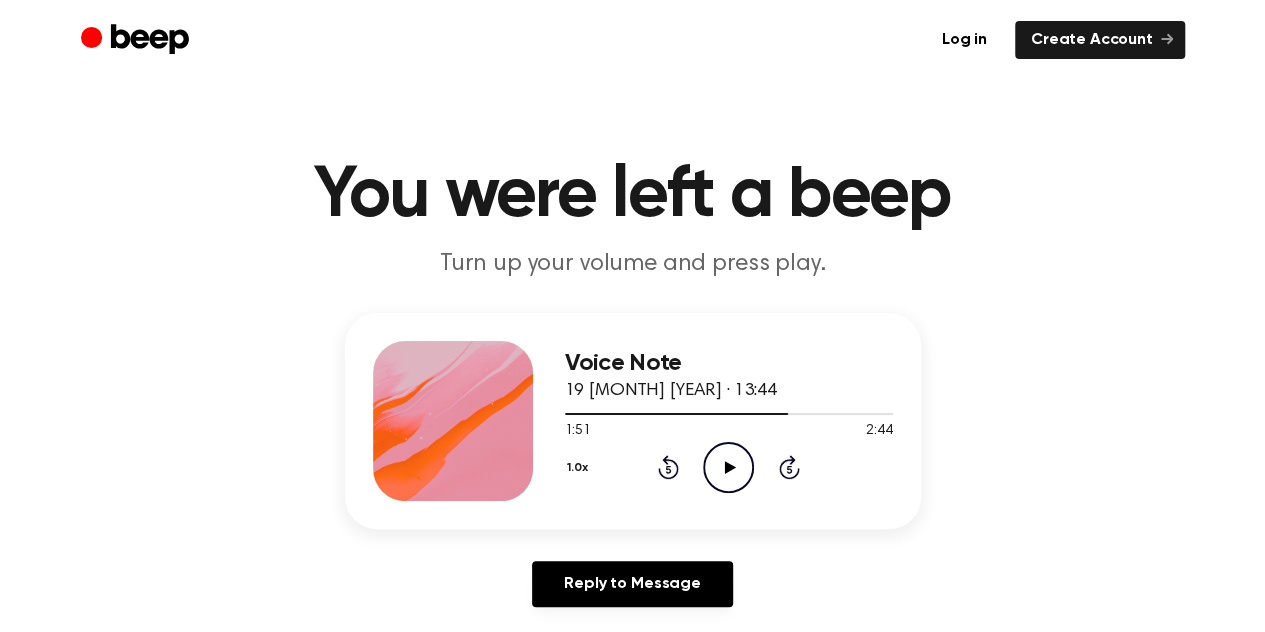 click on "Play Audio" 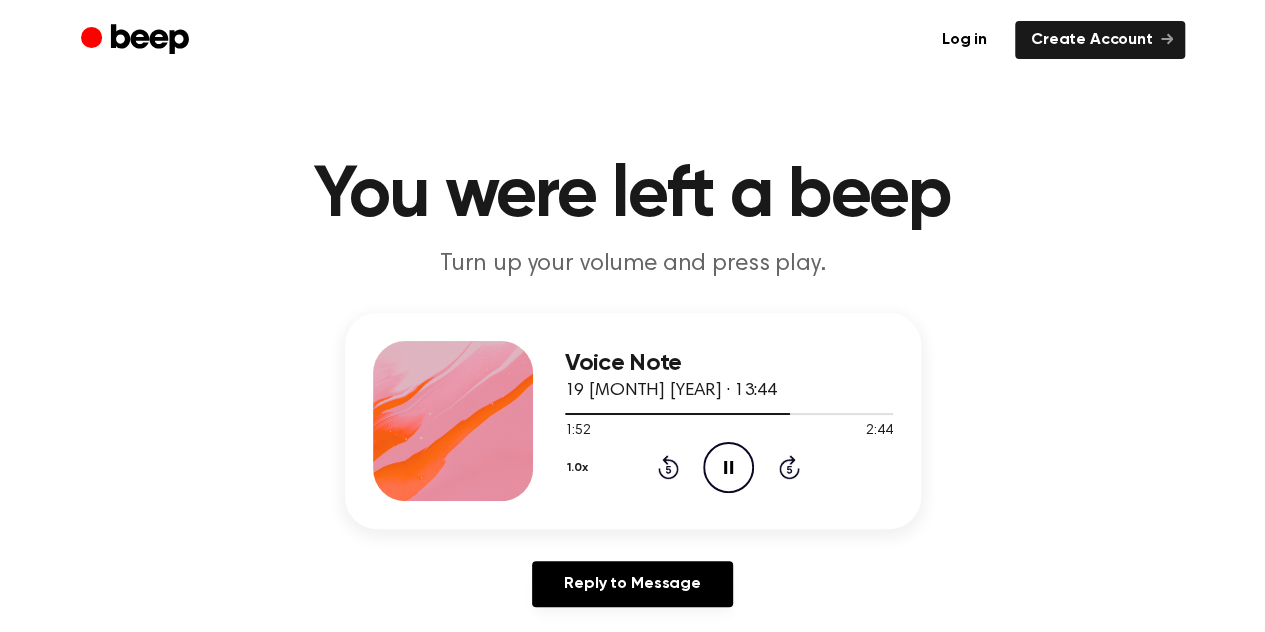 click on "Pause Audio" 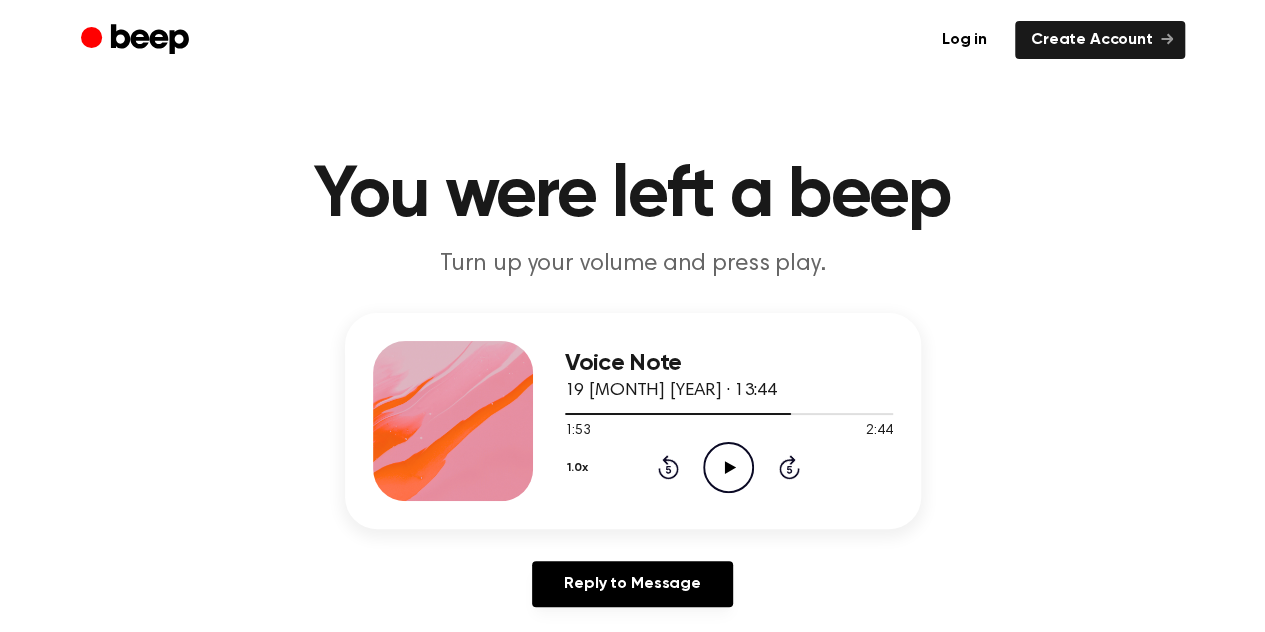 click 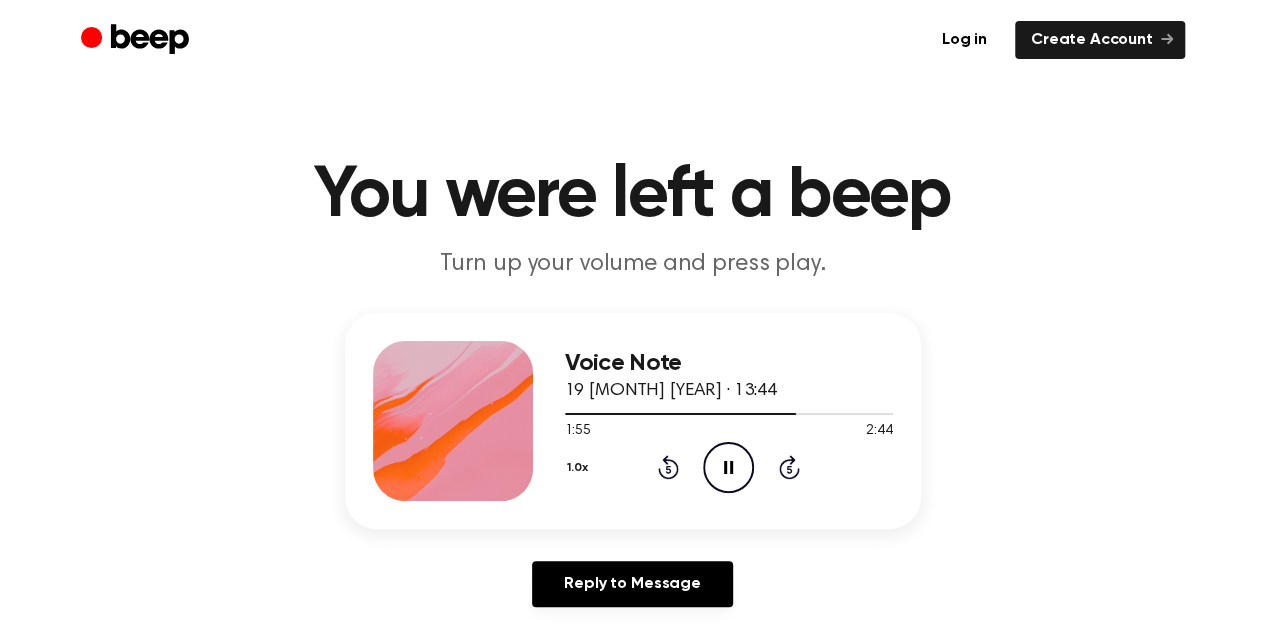 click on "Pause Audio" 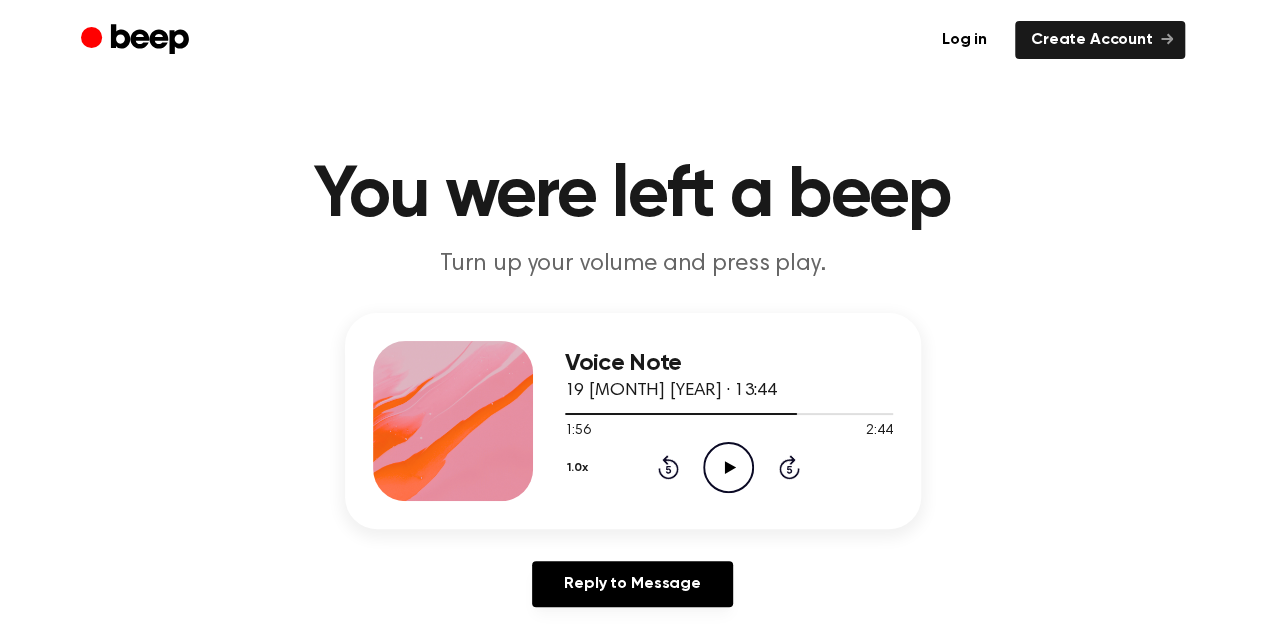 click on "Play Audio" 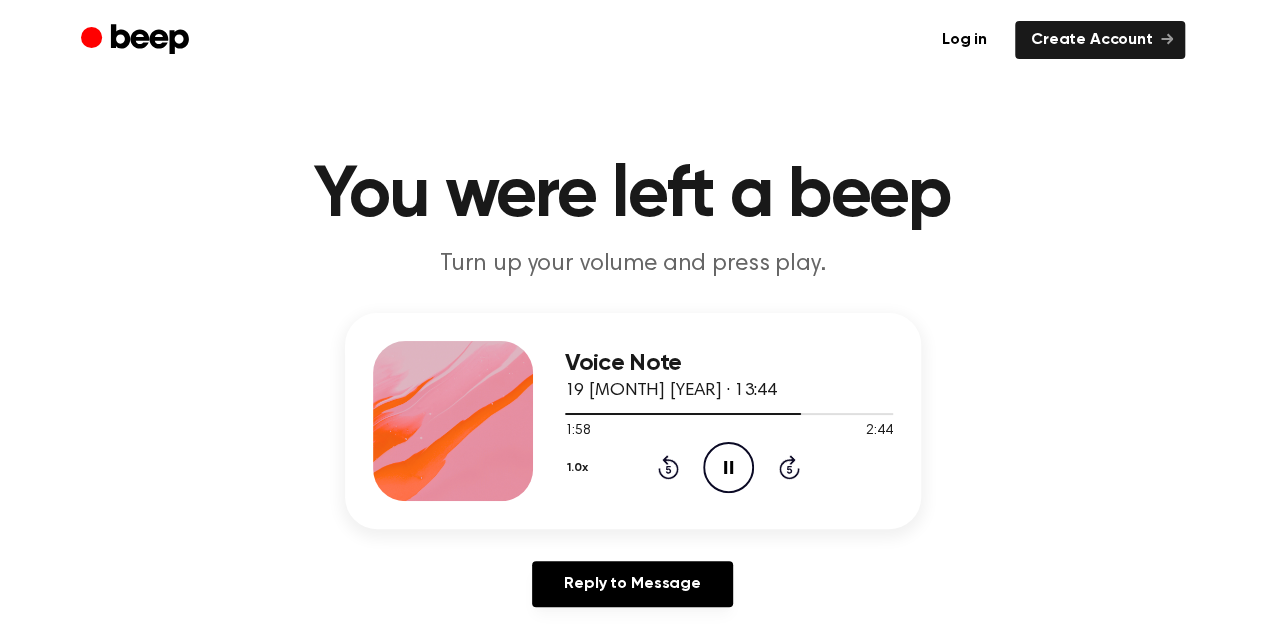 click on "Pause Audio" 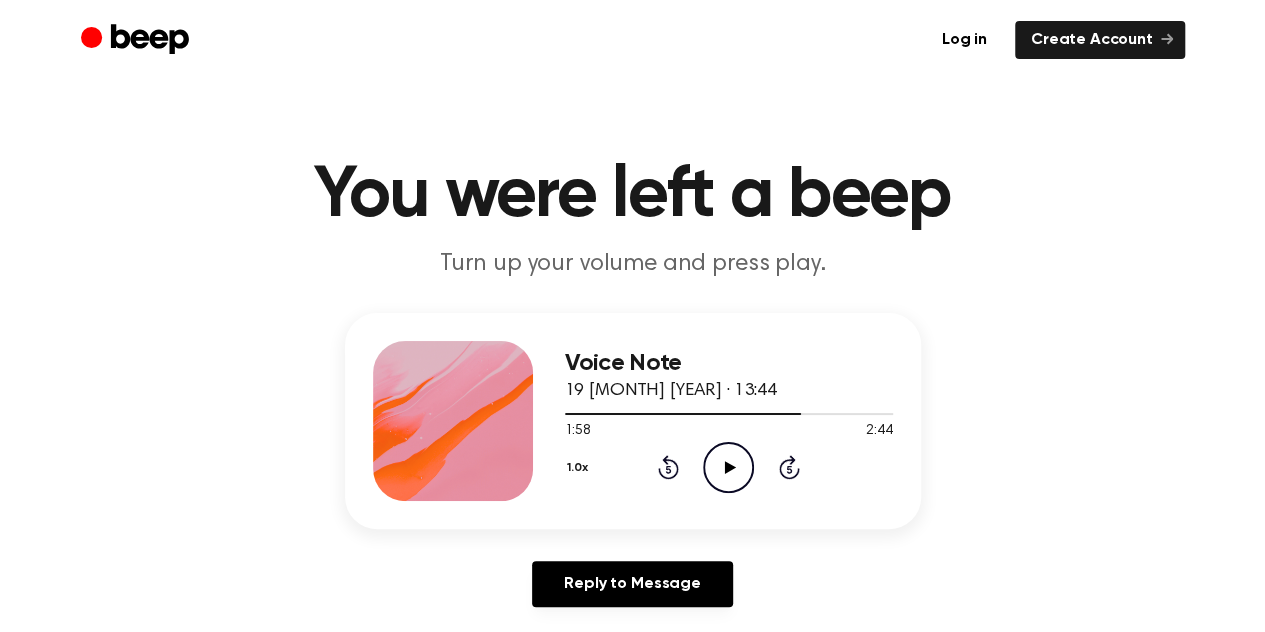 click 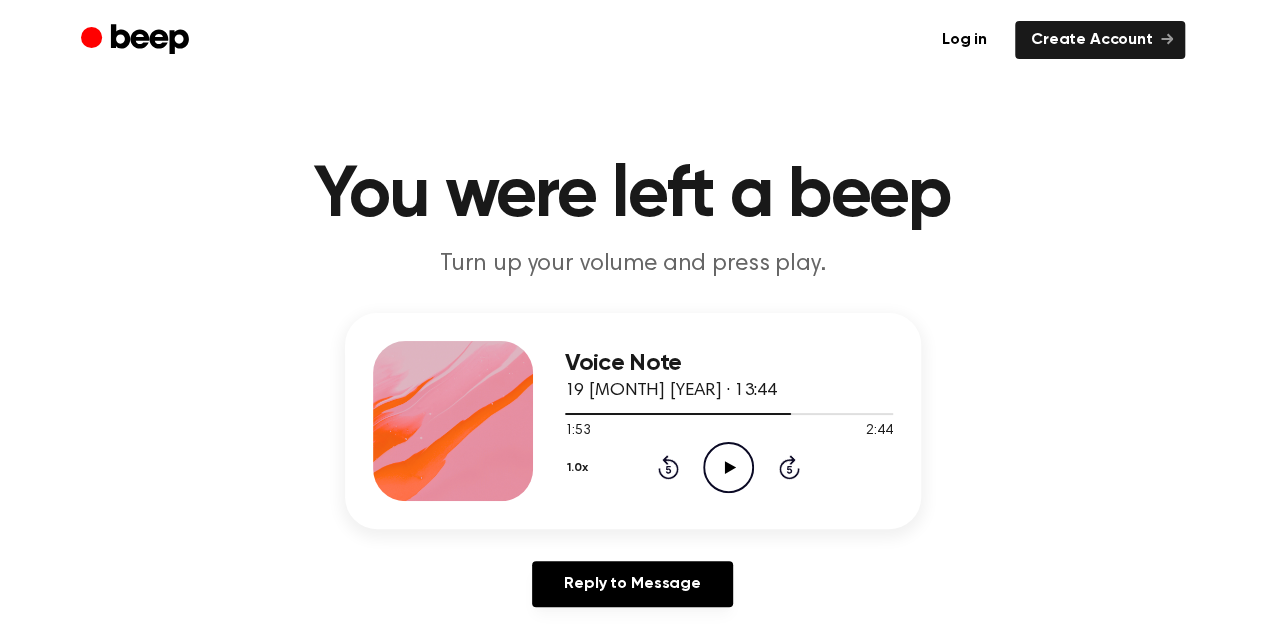 click on "Play Audio" 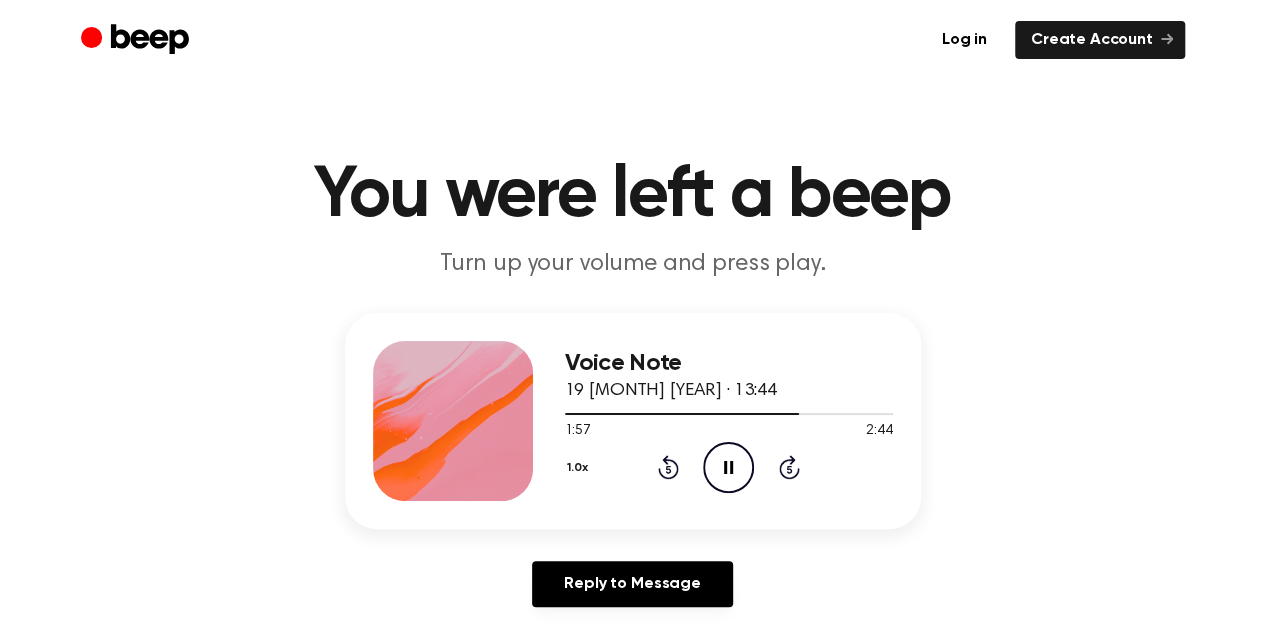 click on "Pause Audio" 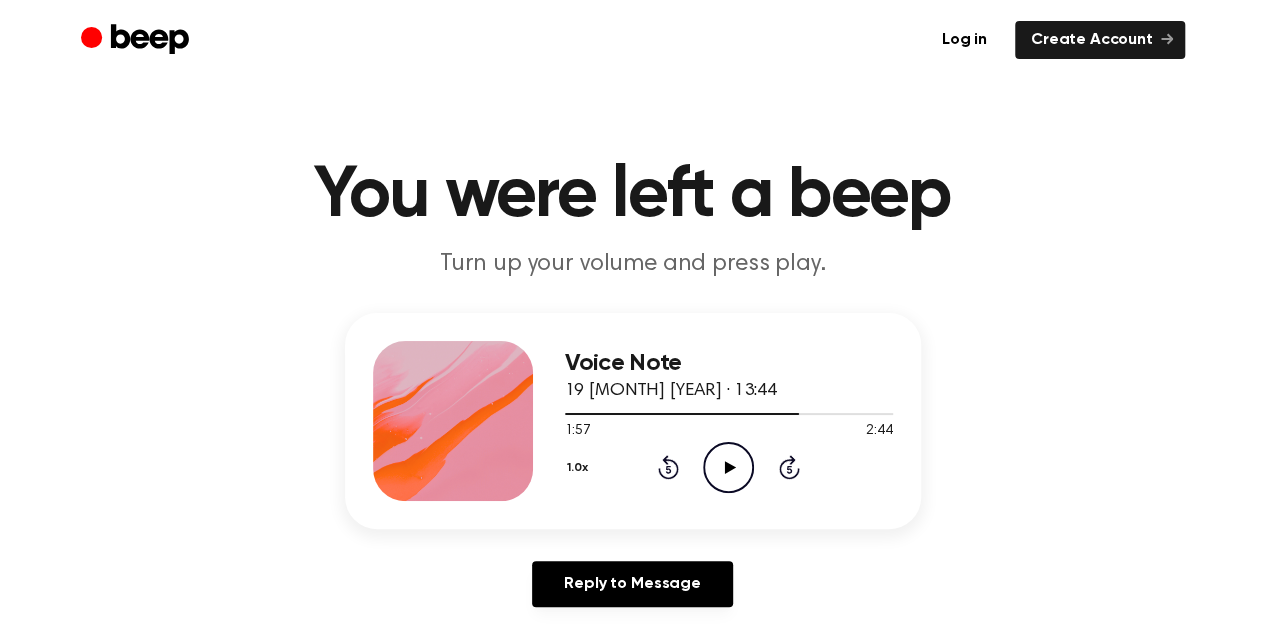 click 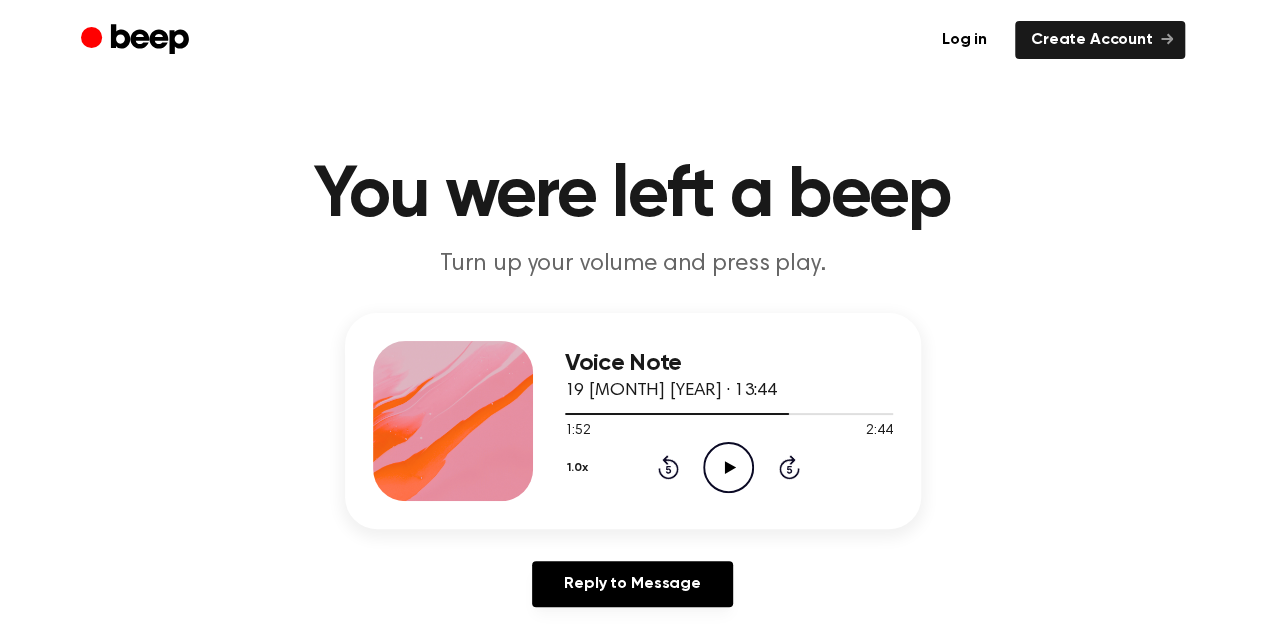 click on "Play Audio" 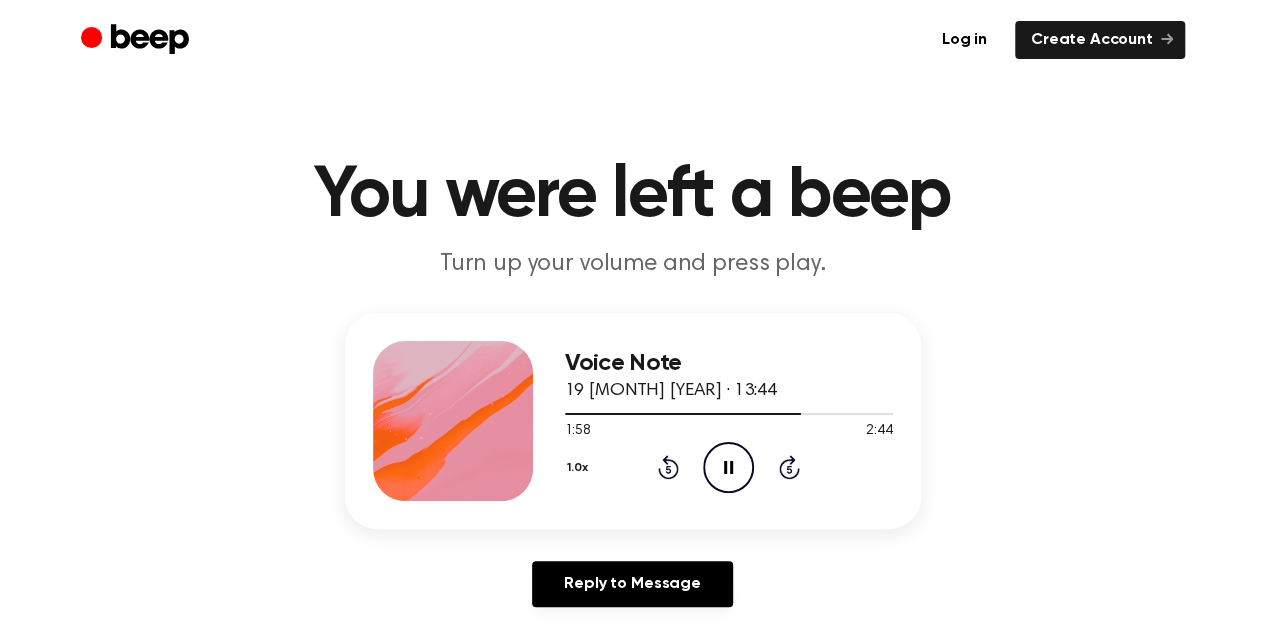 click on "Pause Audio" 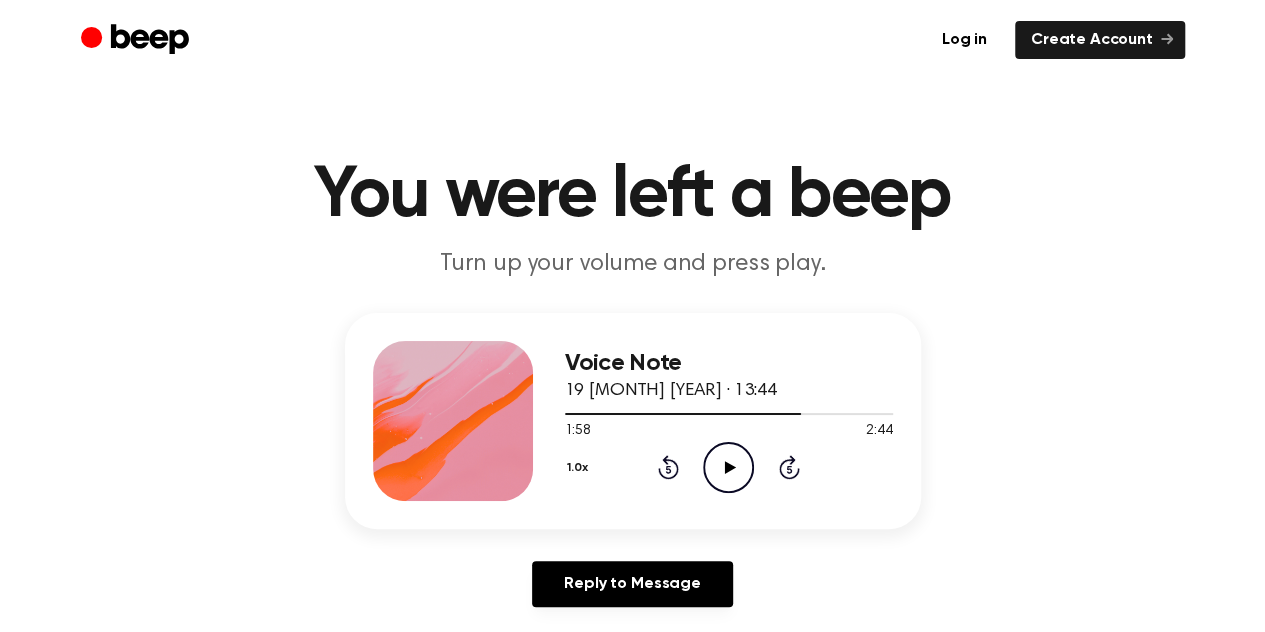 click on "Skip 5 seconds" 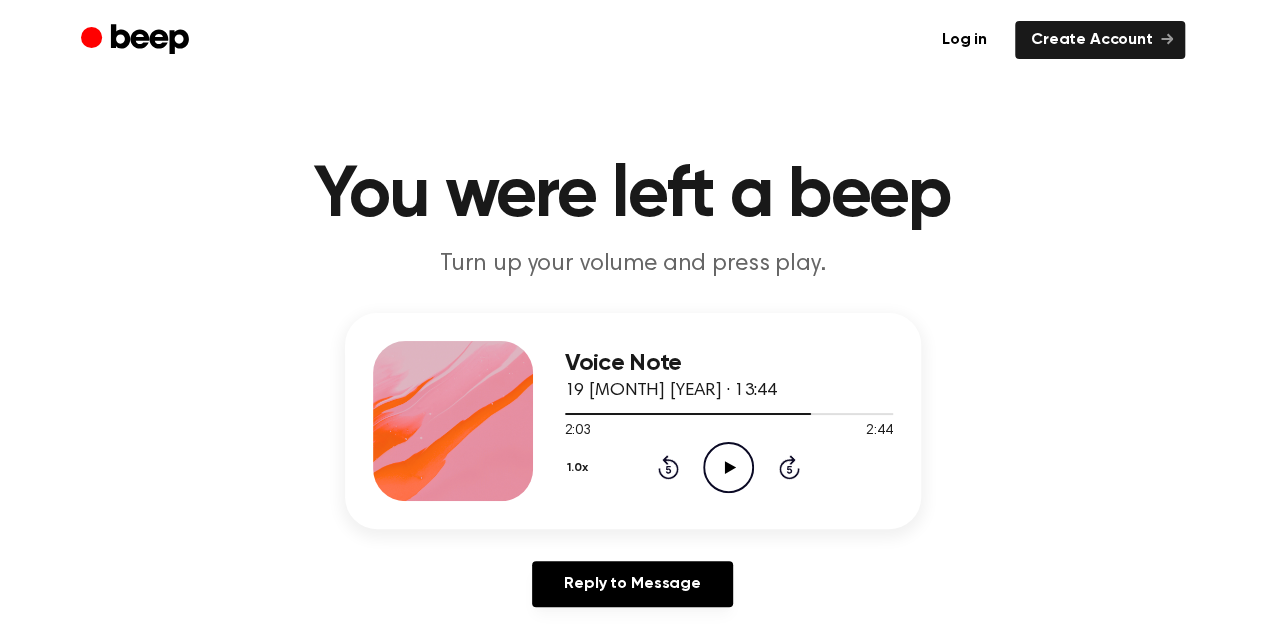 click on "Play Audio" 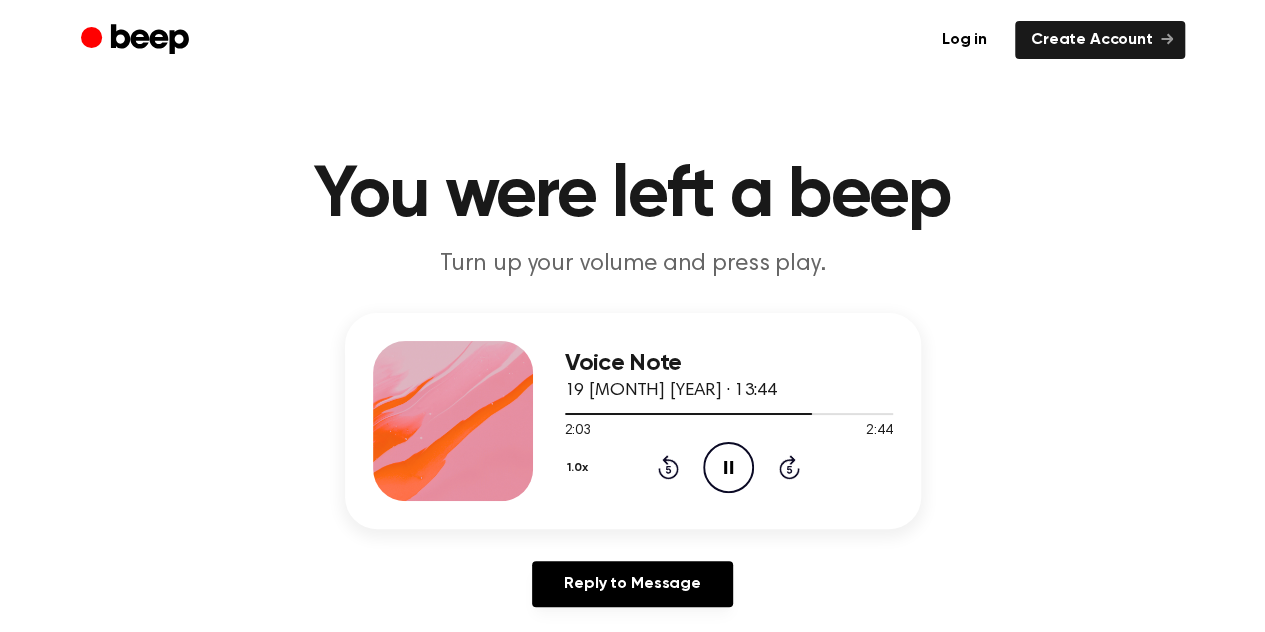 click 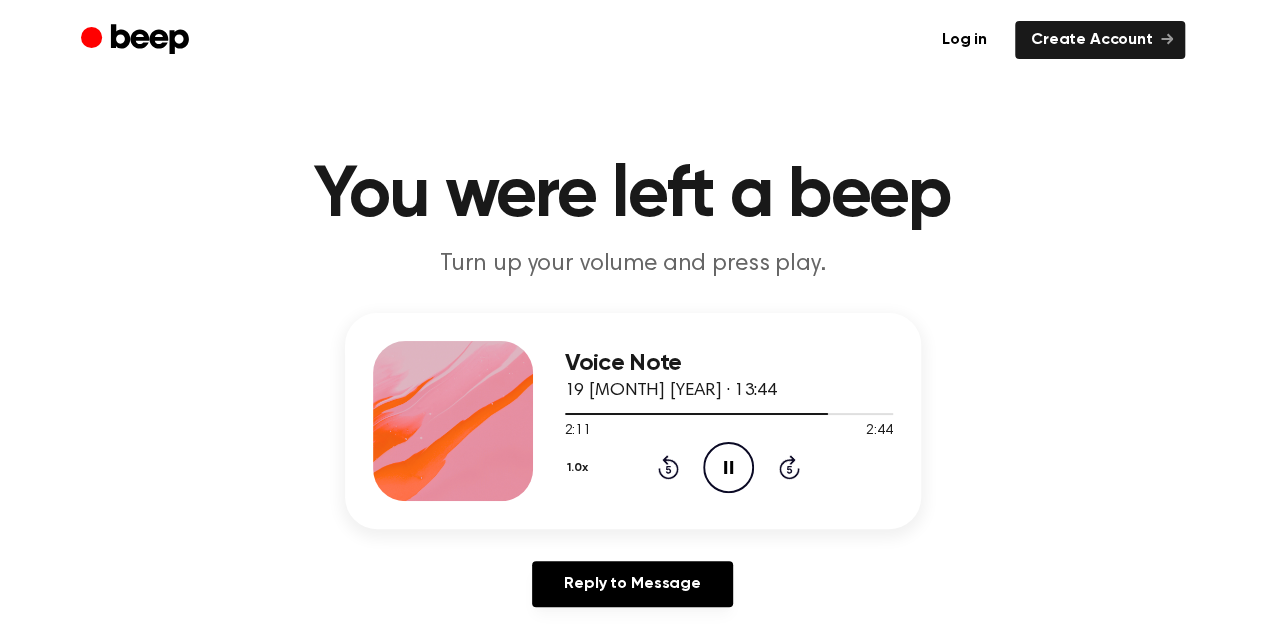 click on "1.0x Rewind 5 seconds Pause Audio Skip 5 seconds" at bounding box center (729, 467) 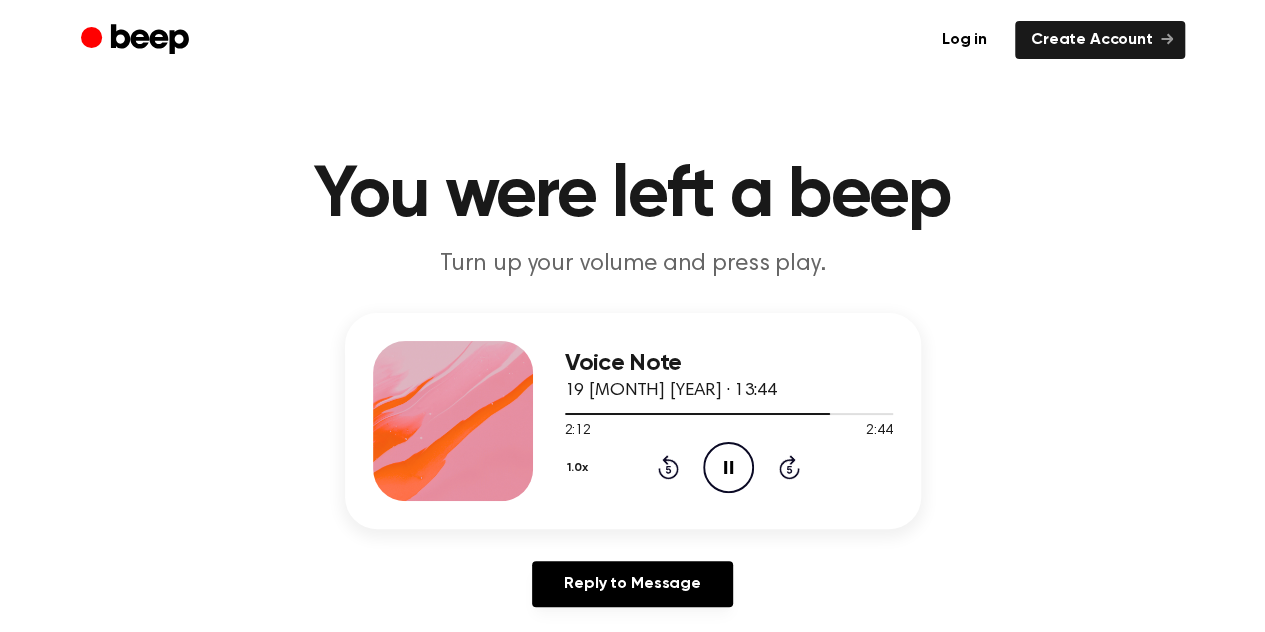 click on "Rewind 5 seconds" 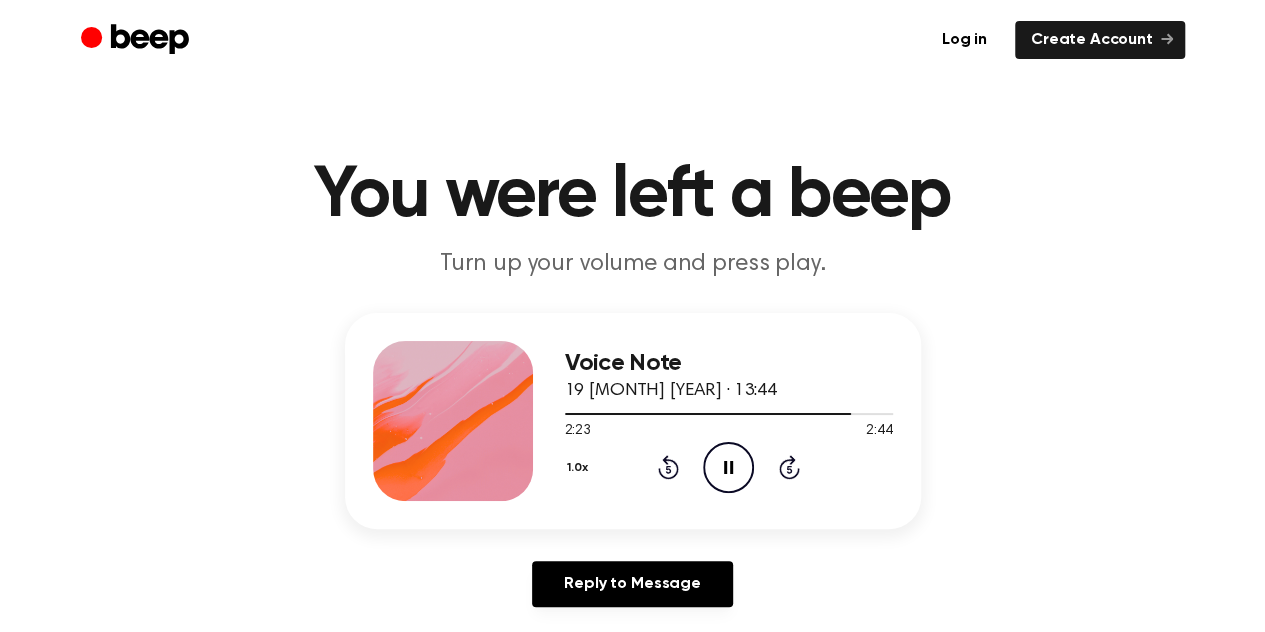 click on "Pause Audio" 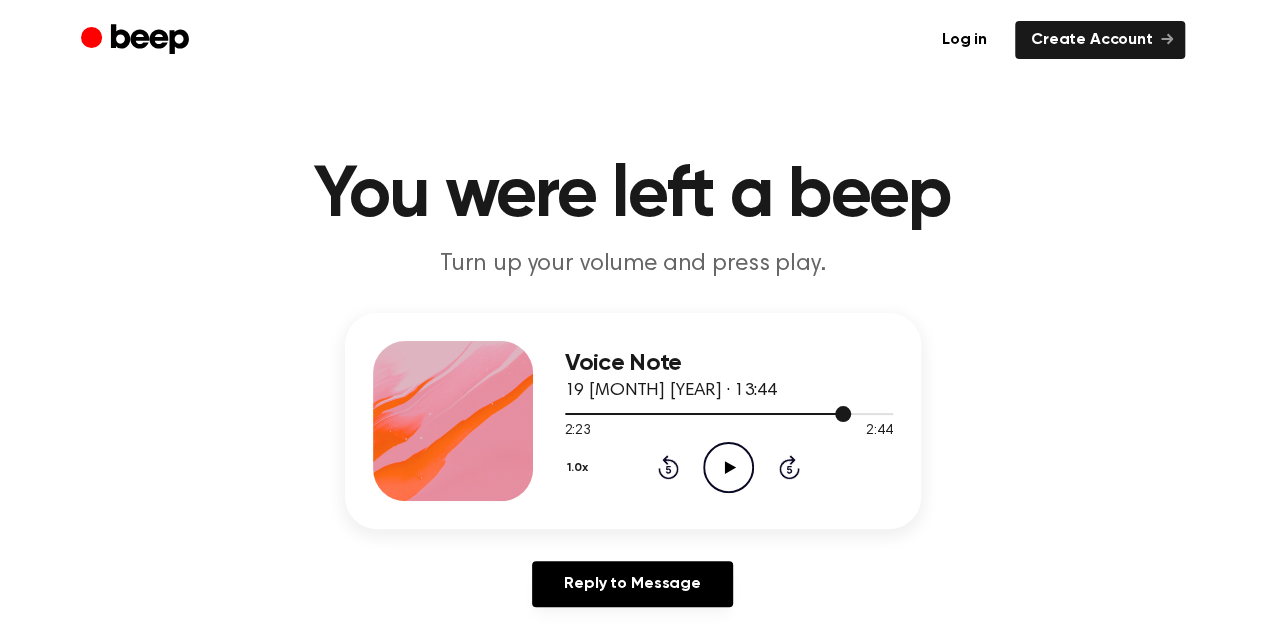 click at bounding box center (729, 413) 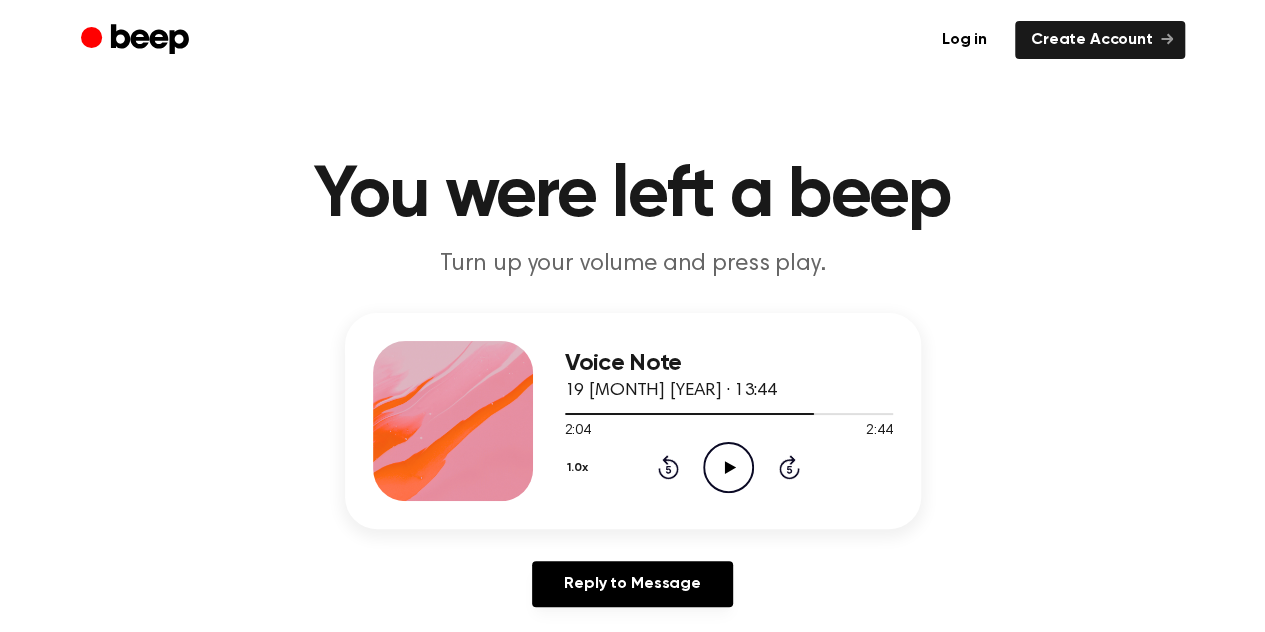 click on "Play Audio" 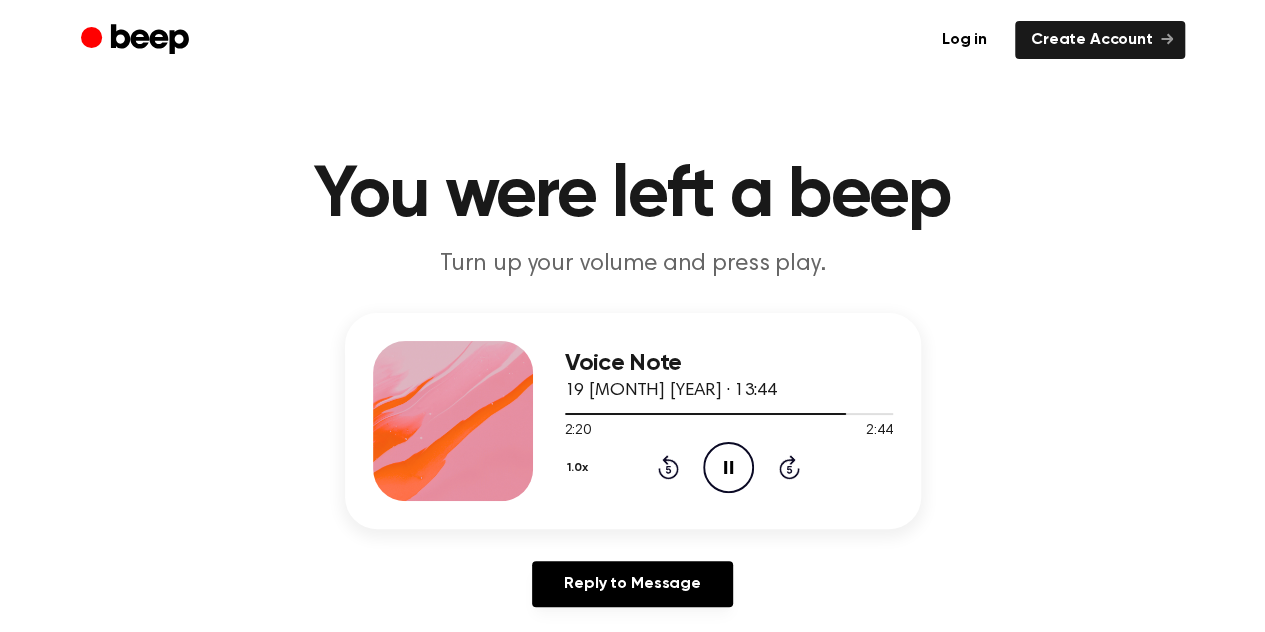 click on "Pause Audio" 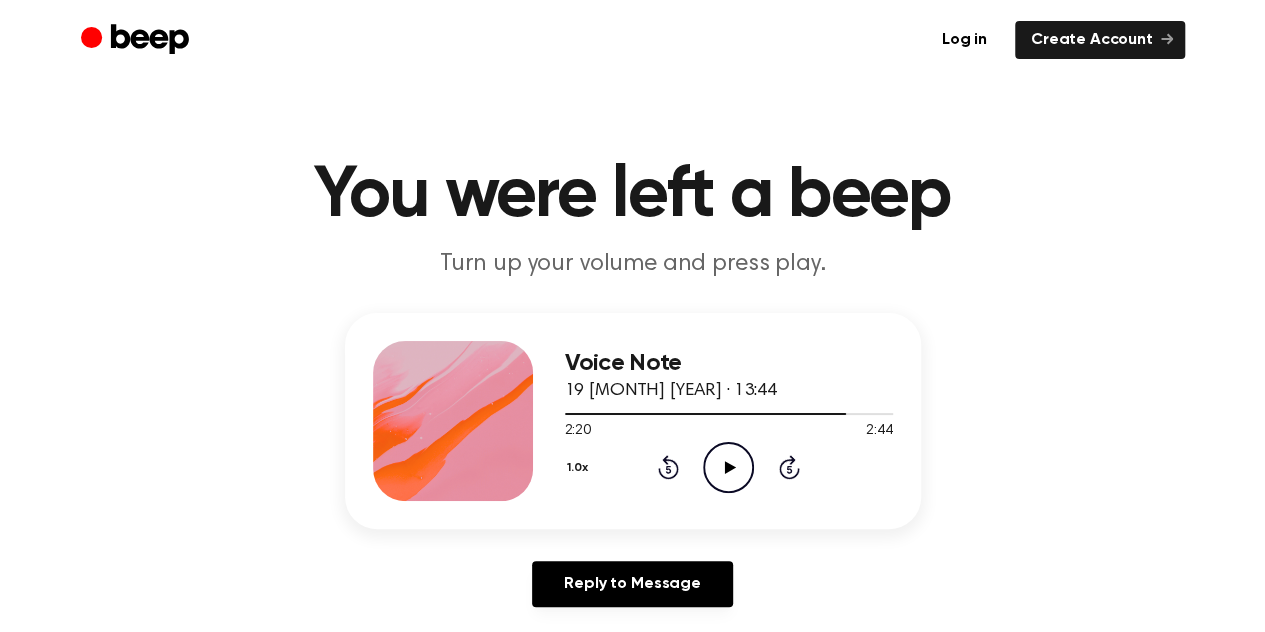 click on "Play Audio" 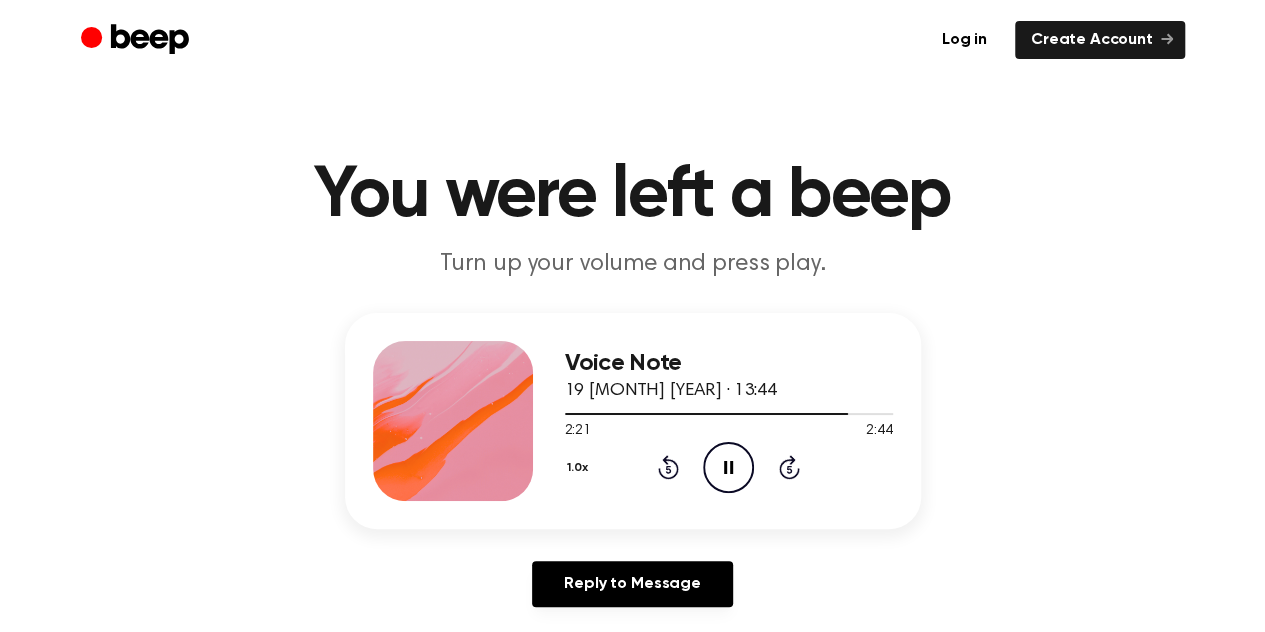click on "Pause Audio" 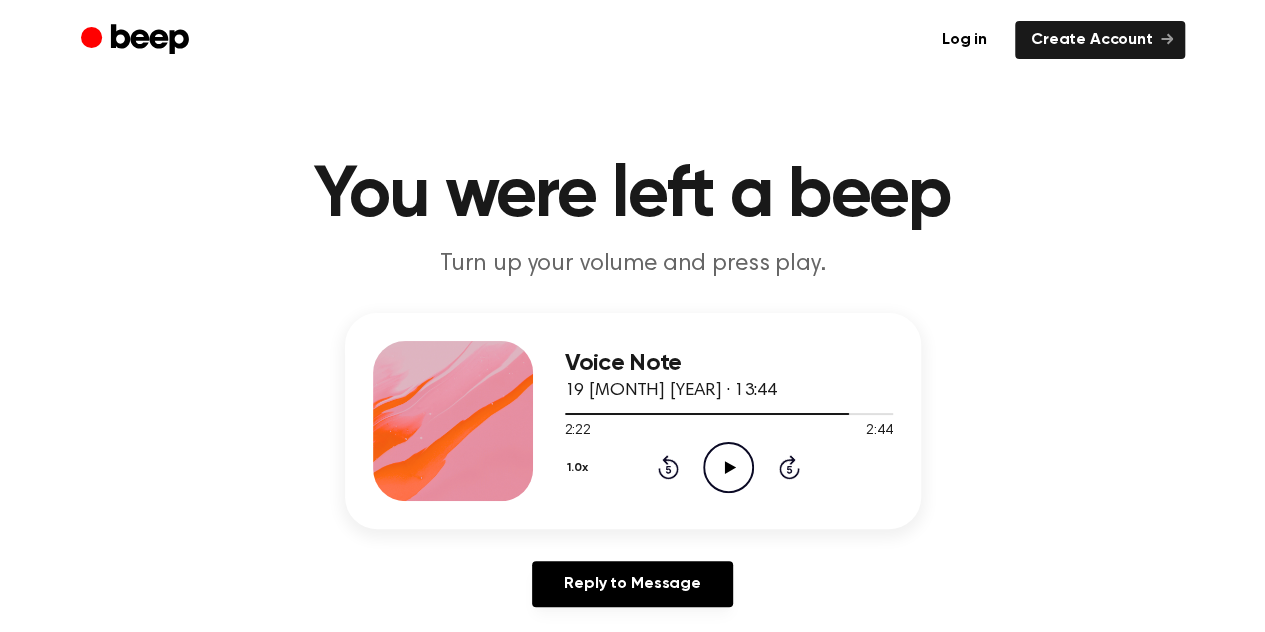 click on "Voice Note 19 [MONTH] [YEAR] · 13:44" at bounding box center (729, 377) 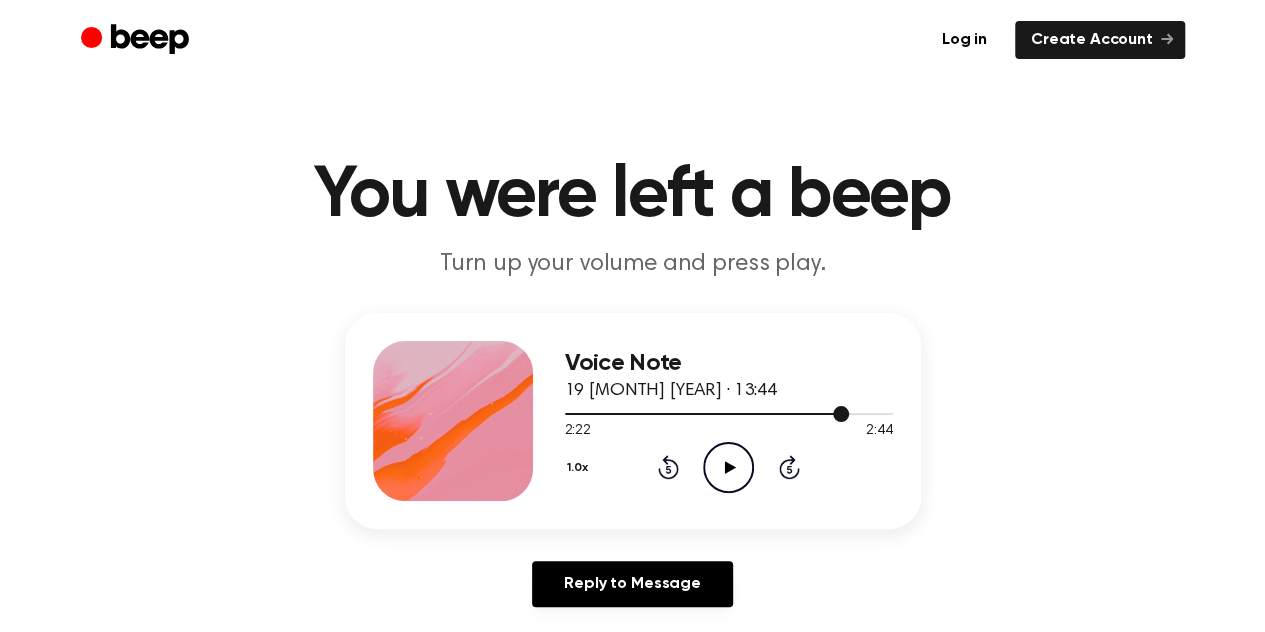 click at bounding box center [729, 413] 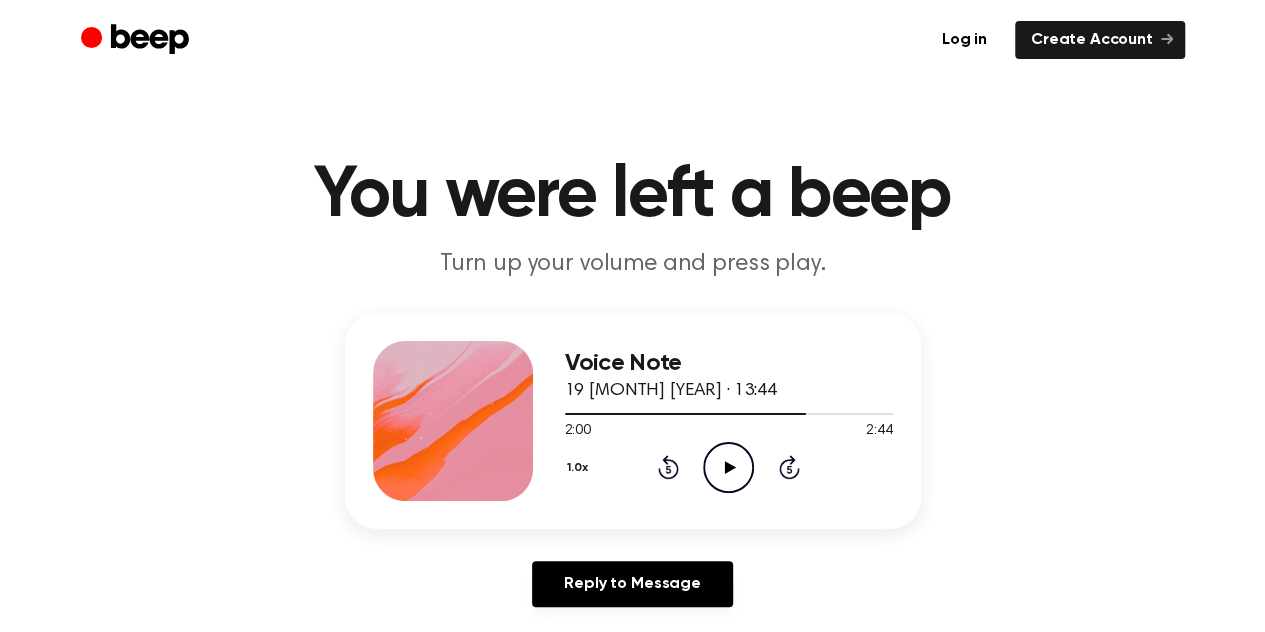 click on "Play Audio" 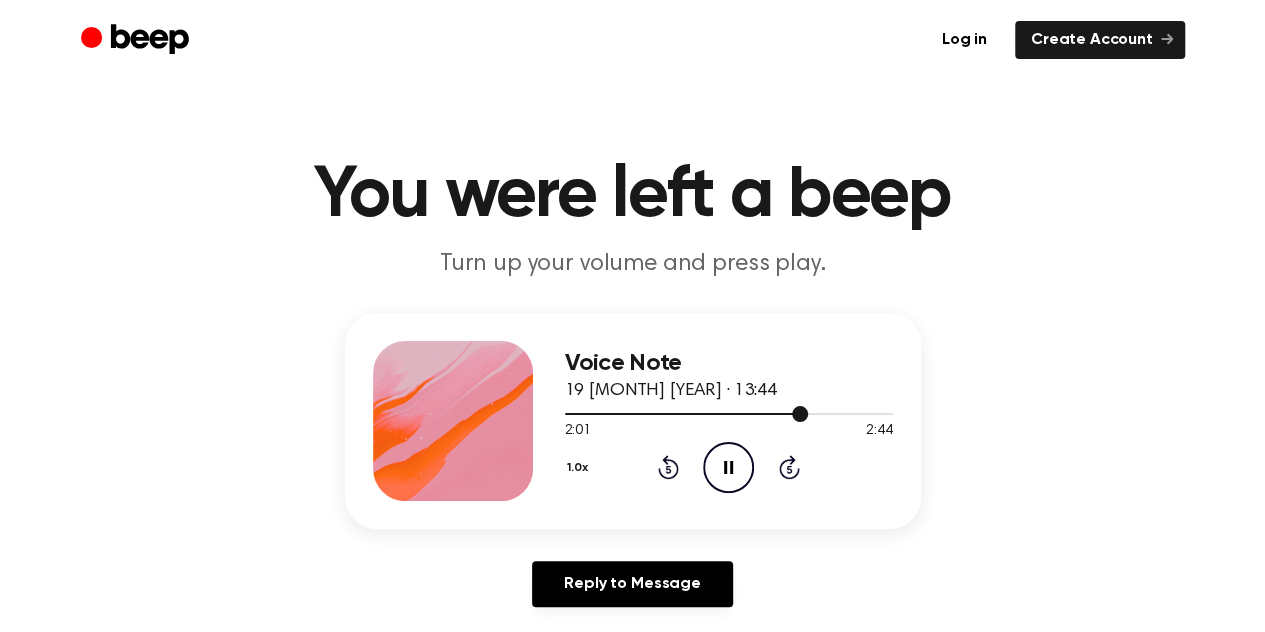 click at bounding box center (729, 414) 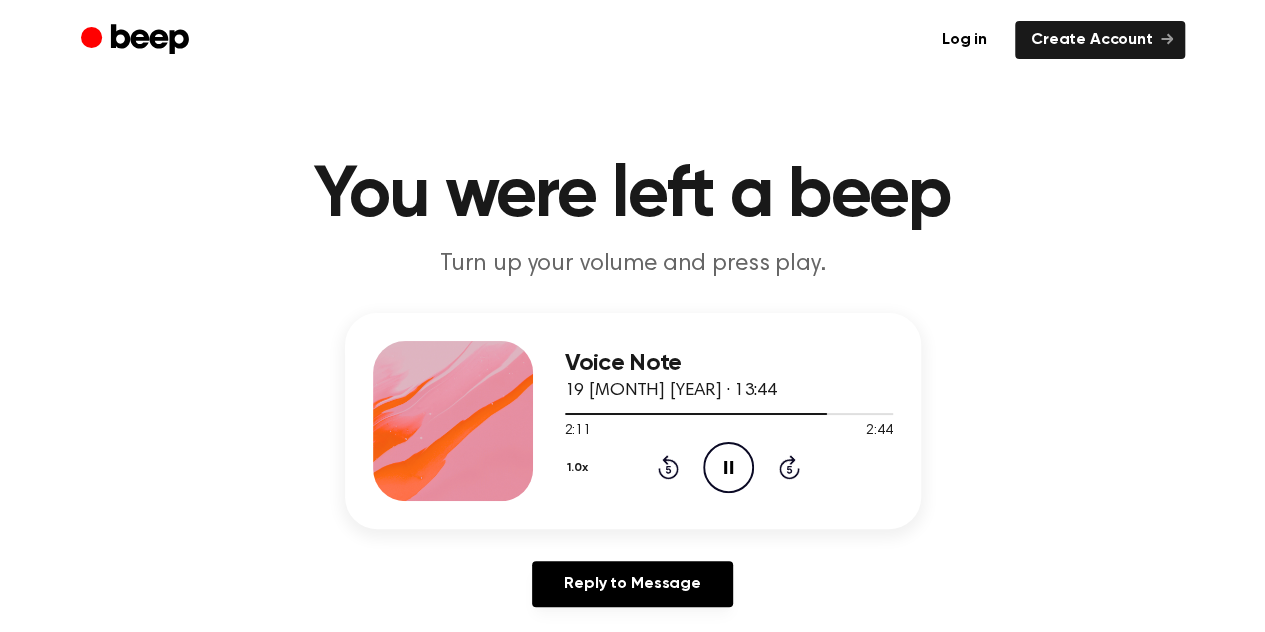 click on "Pause Audio" 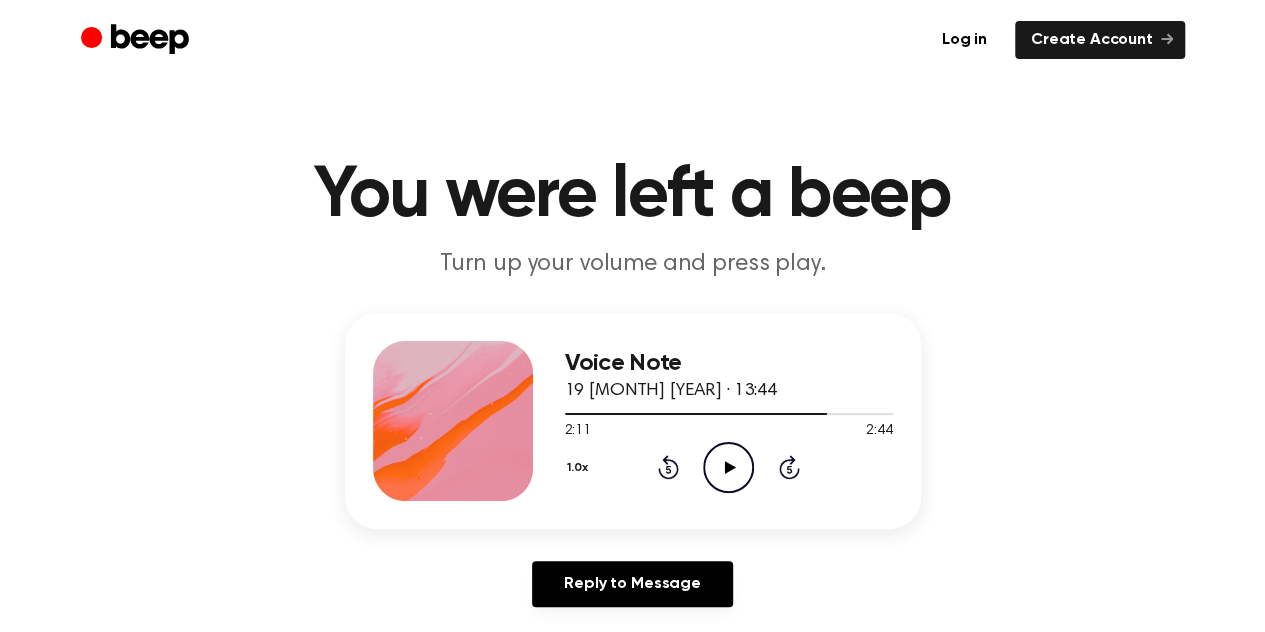 click on "Play Audio" 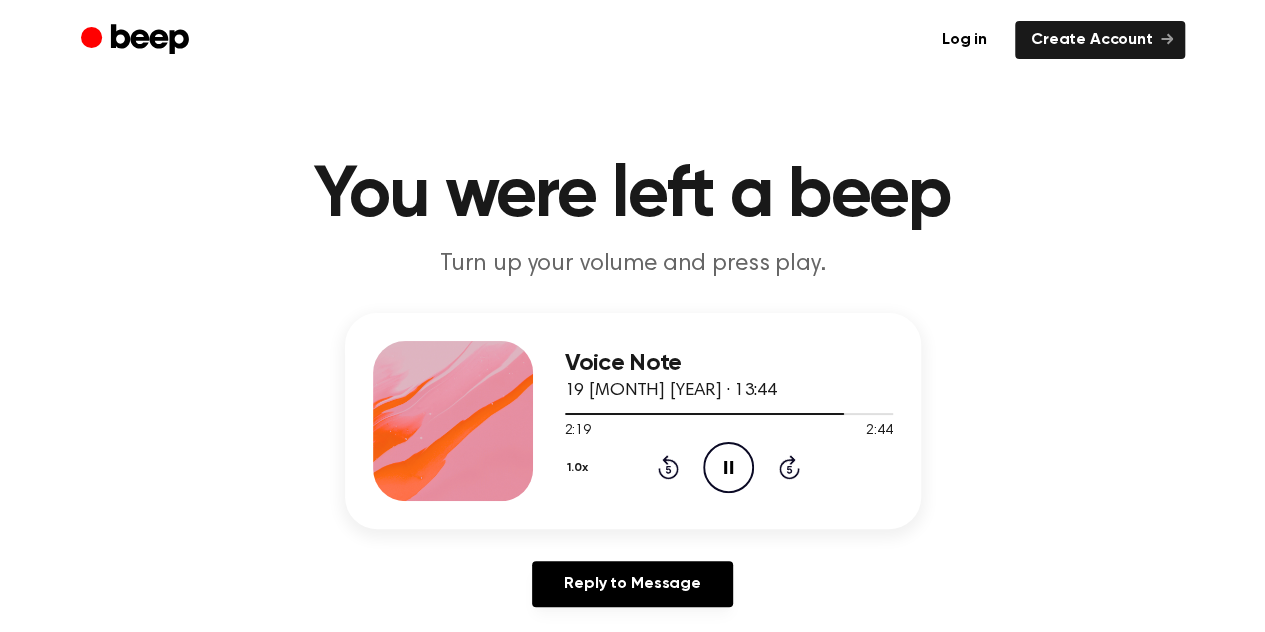 click on "Pause Audio" 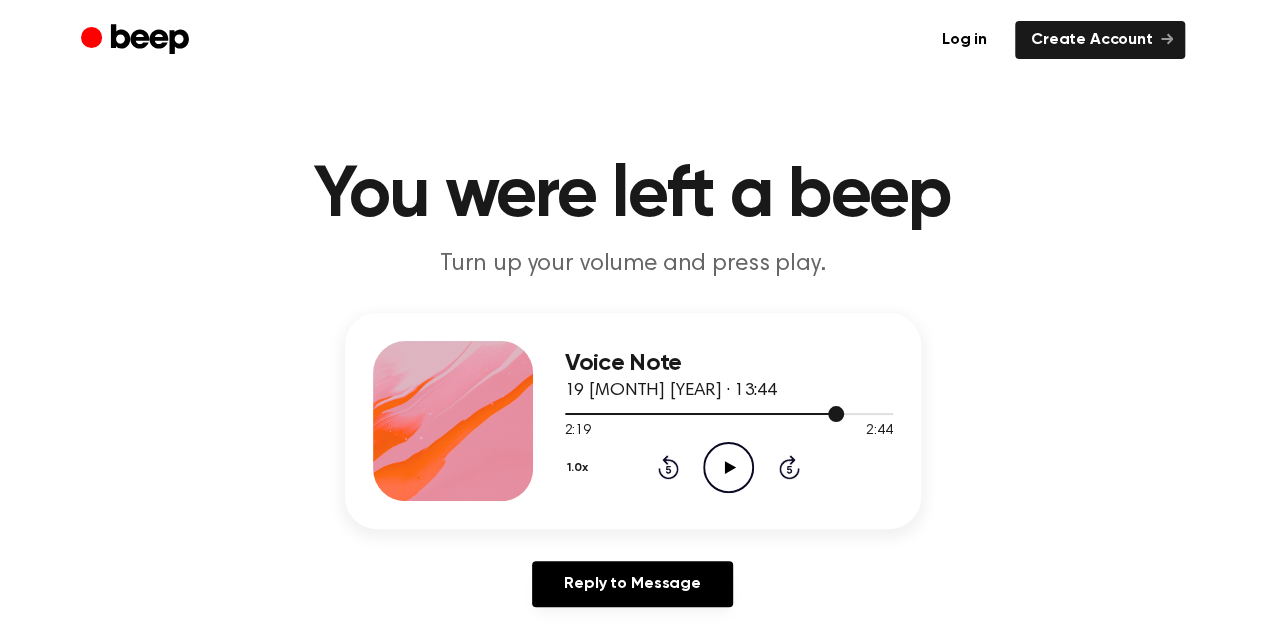 click at bounding box center [729, 413] 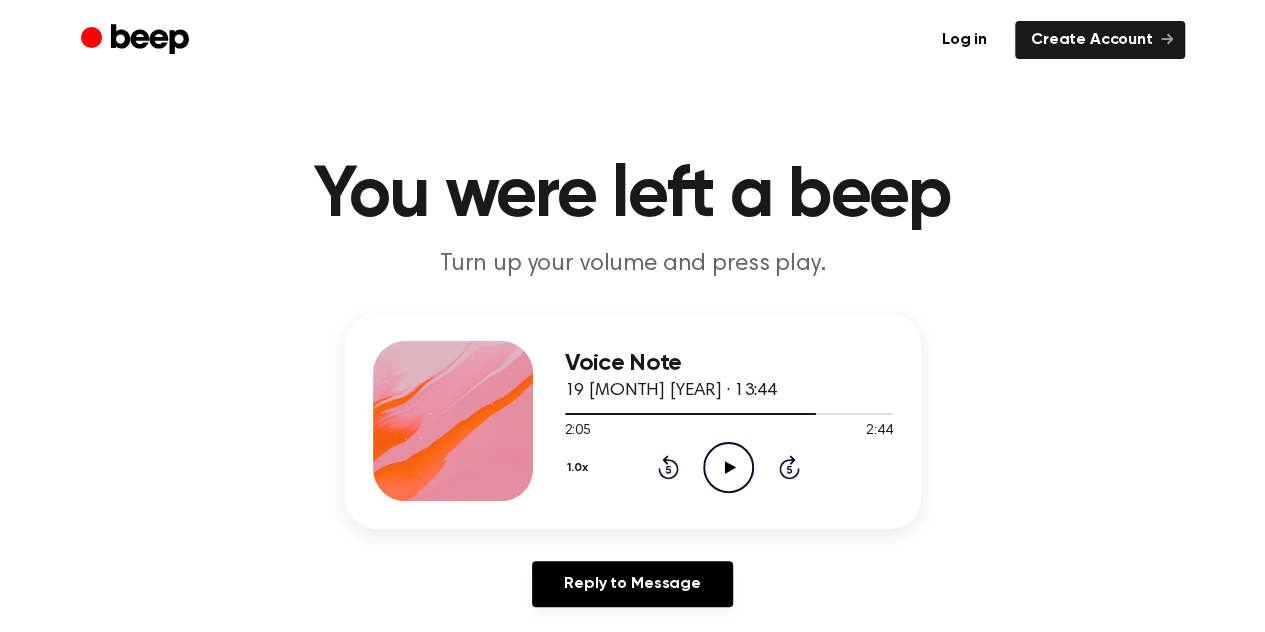 click on "Play Audio" 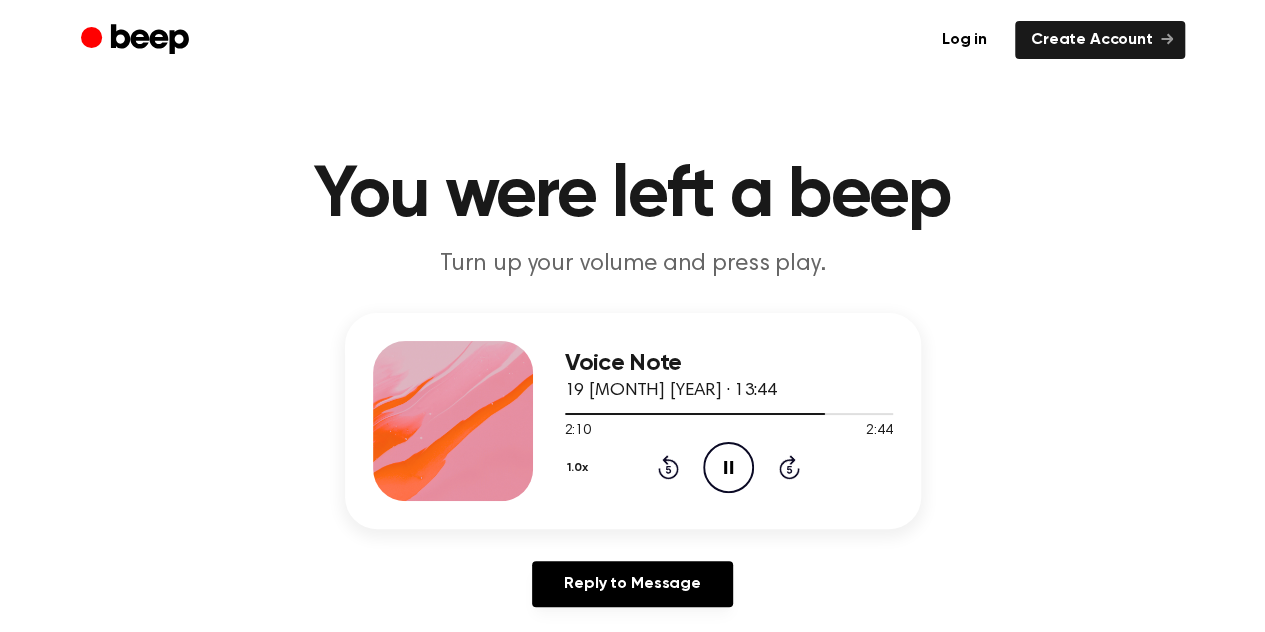click on "1.0x Rewind 5 seconds Pause Audio Skip 5 seconds" at bounding box center [729, 467] 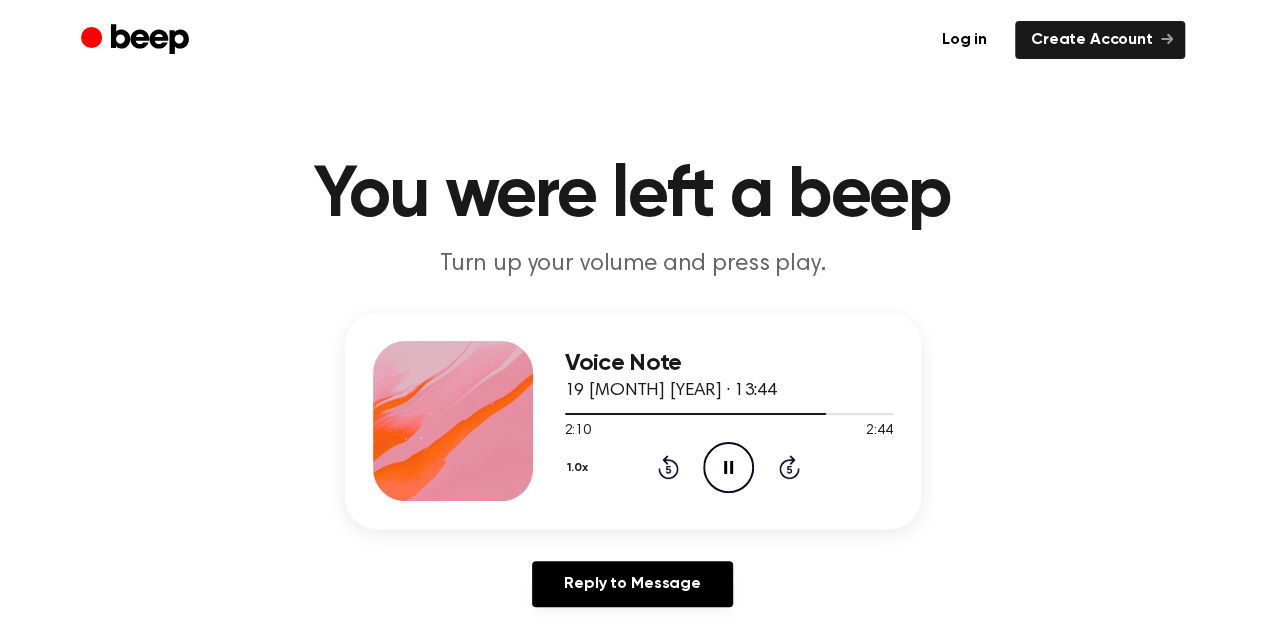 click on "Pause Audio" 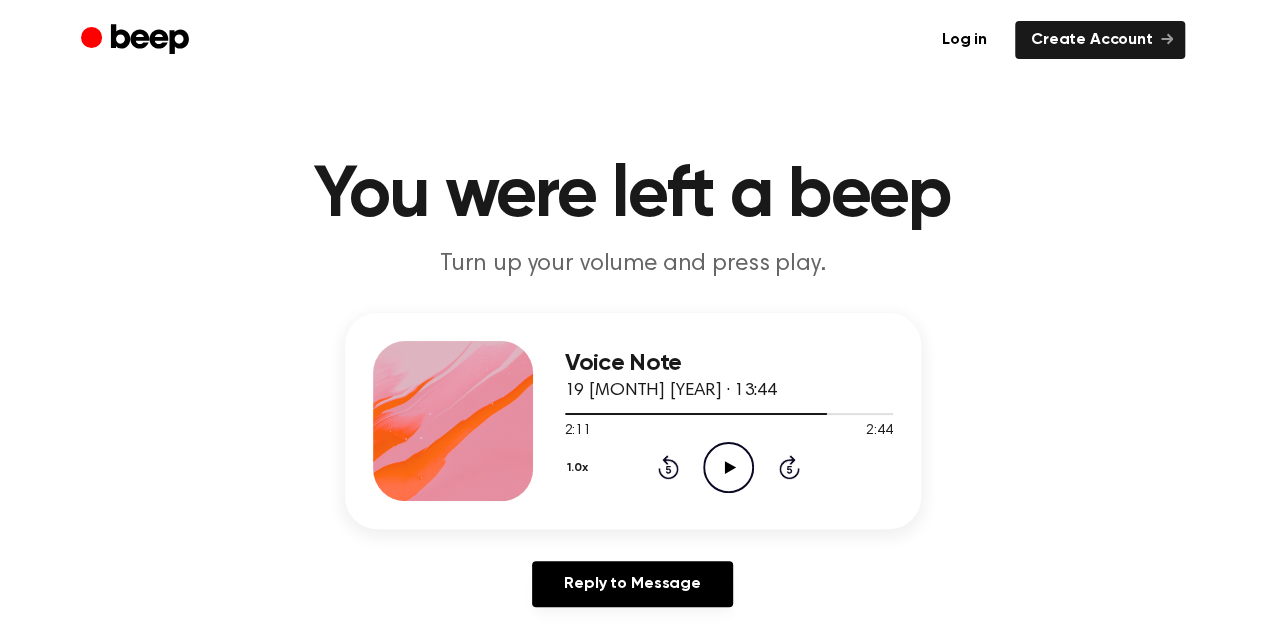 click at bounding box center [729, 413] 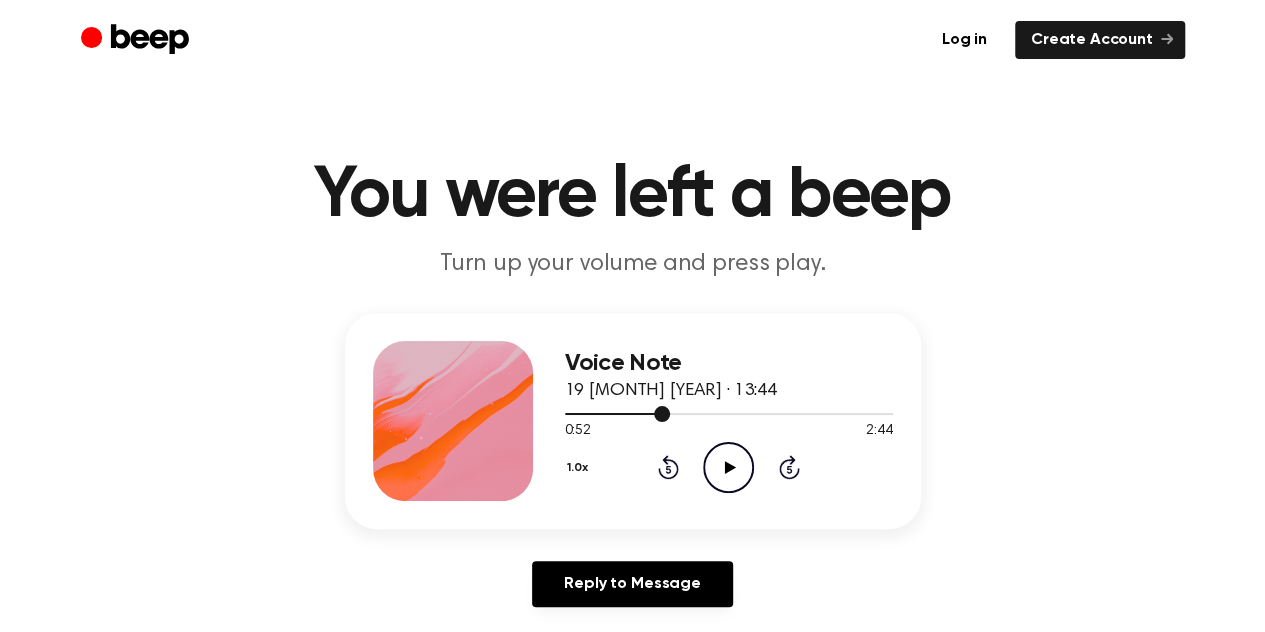 click at bounding box center [729, 413] 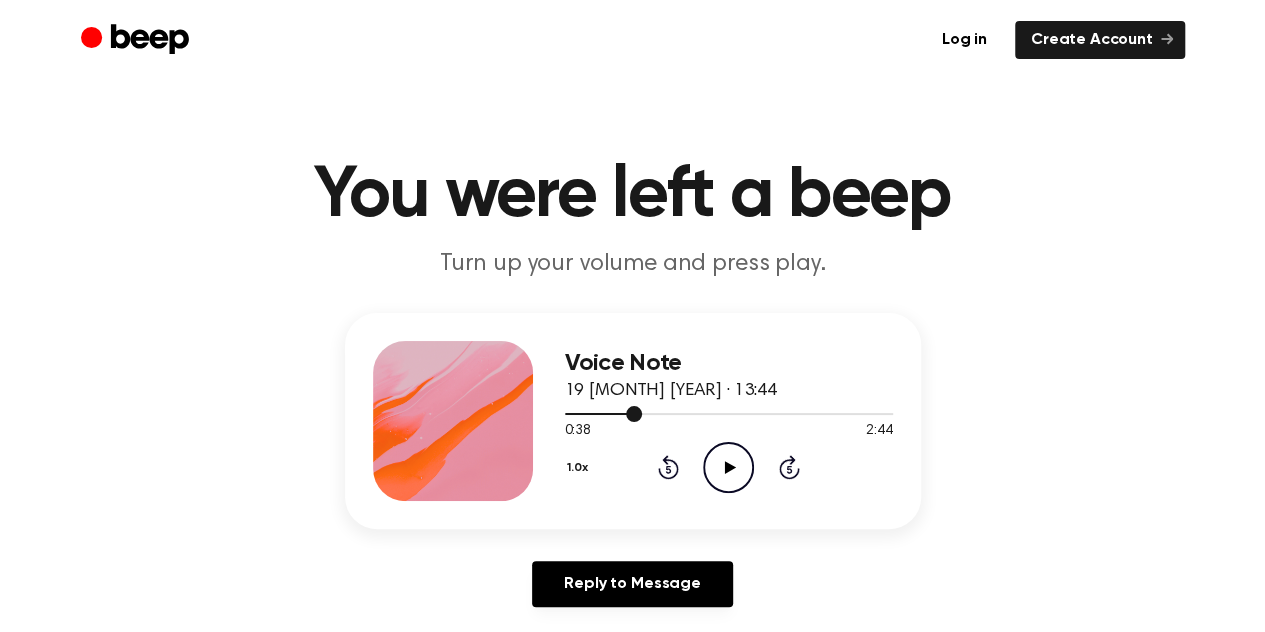 click at bounding box center (729, 413) 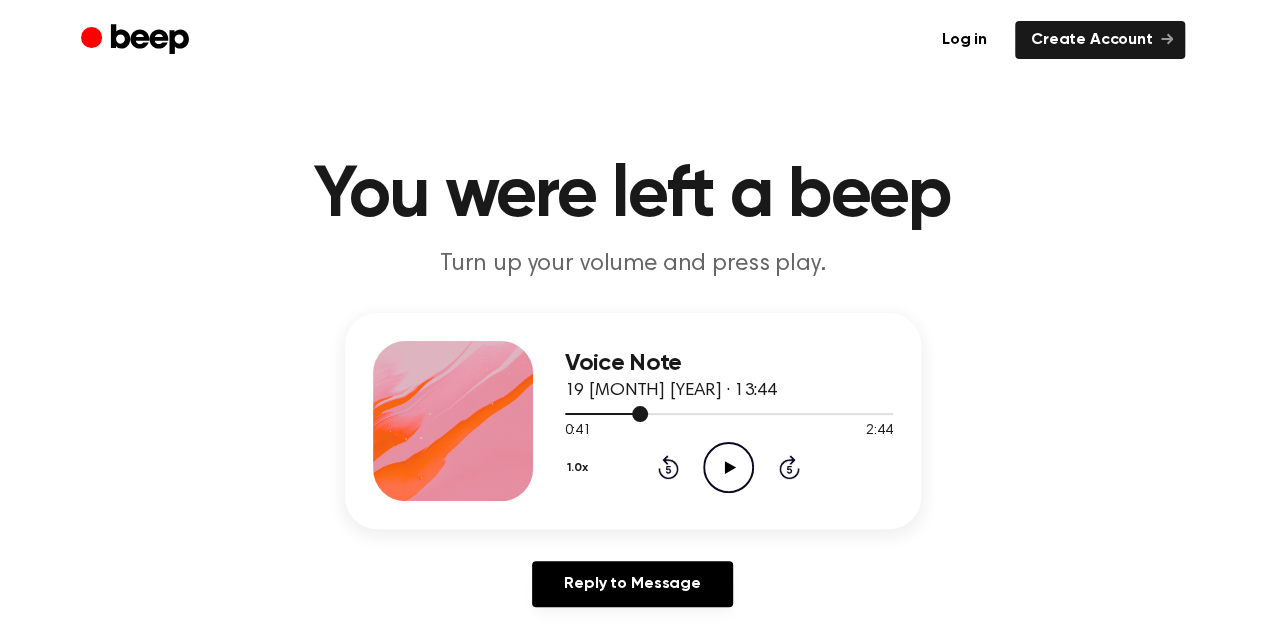 click at bounding box center (729, 413) 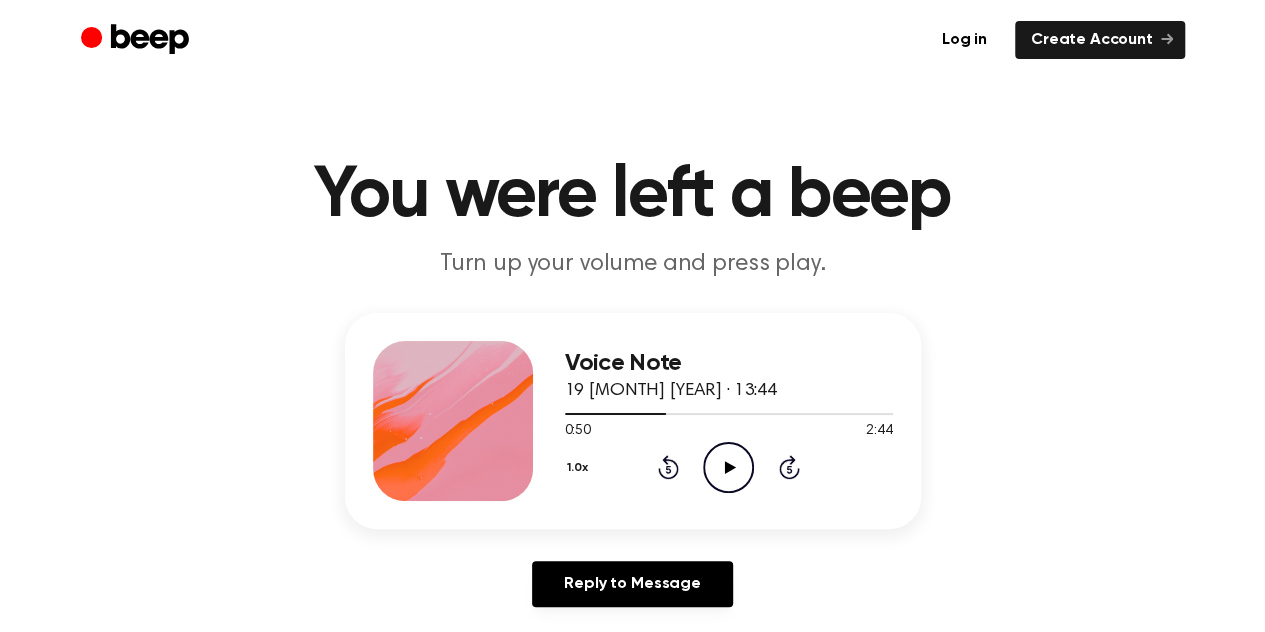 click on "Play Audio" 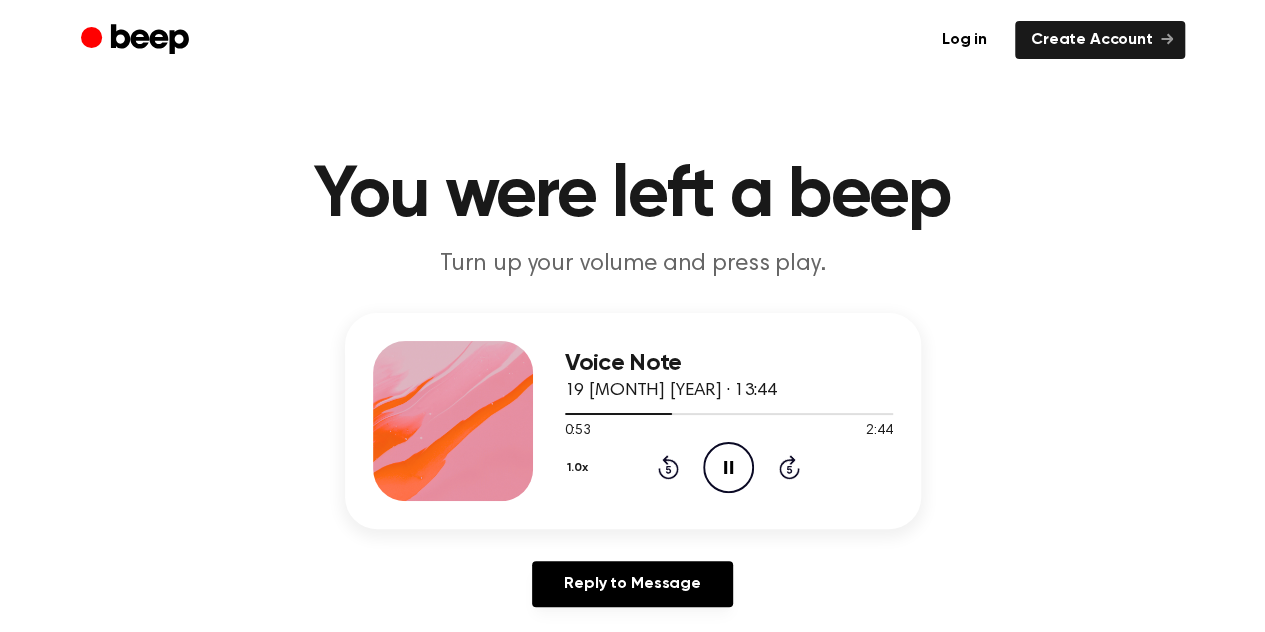 click on "19 [MONTH] [YEAR] · 13:44" at bounding box center [671, 391] 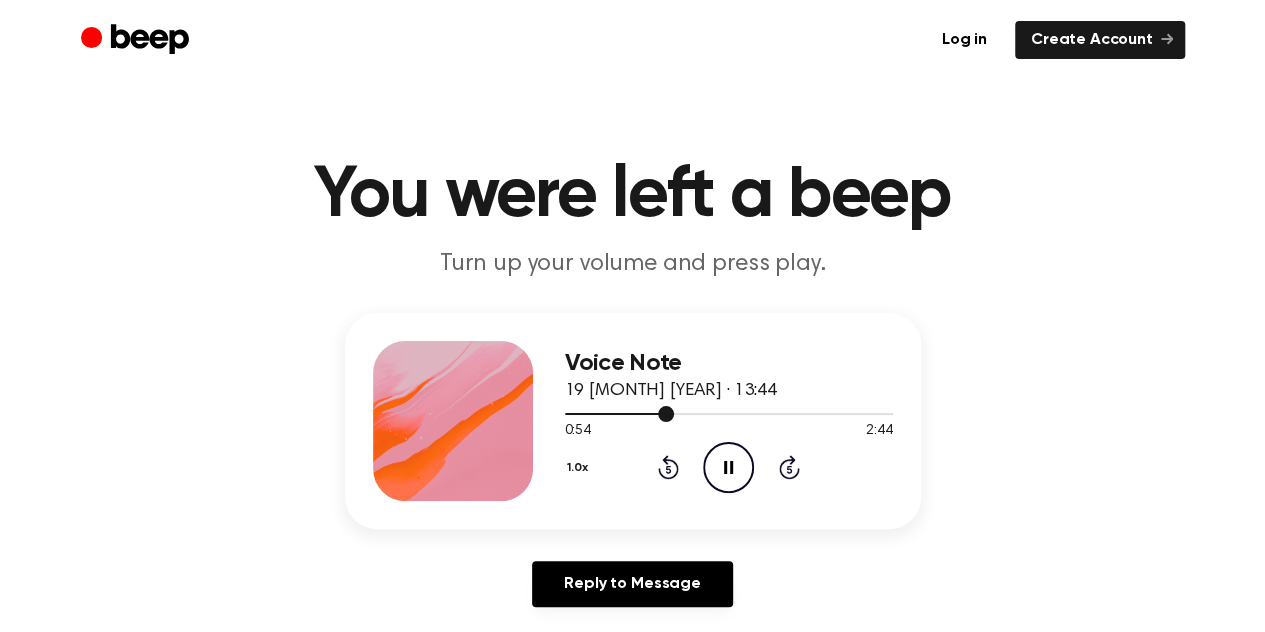click at bounding box center (729, 413) 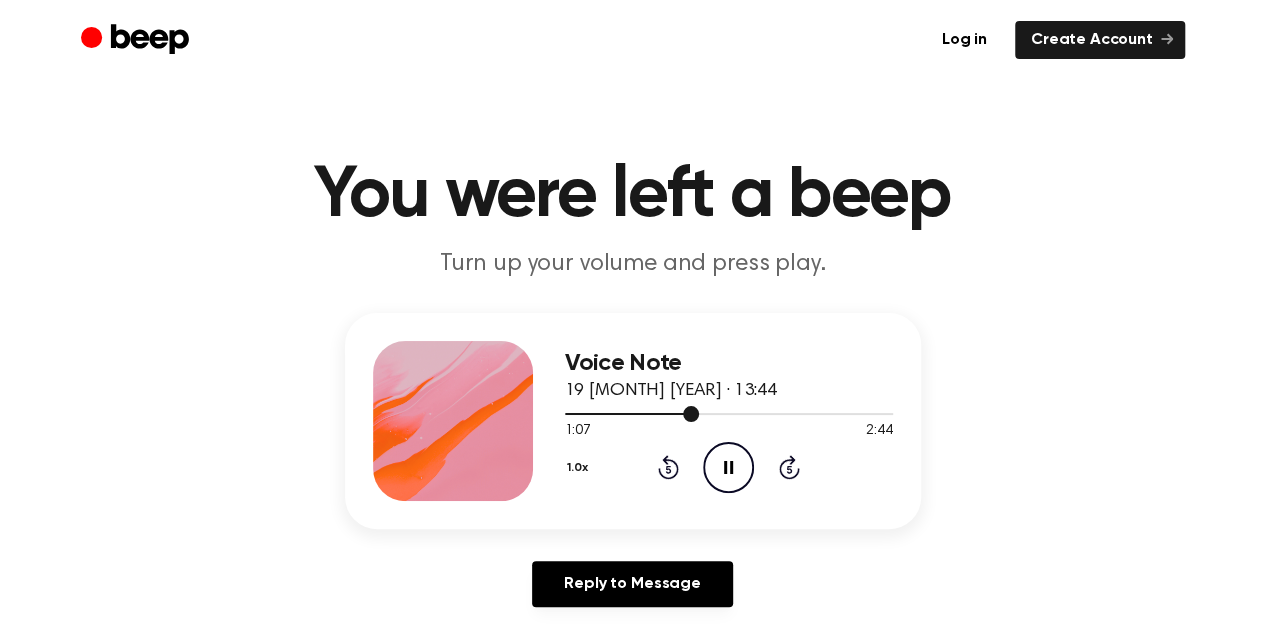 click at bounding box center (729, 413) 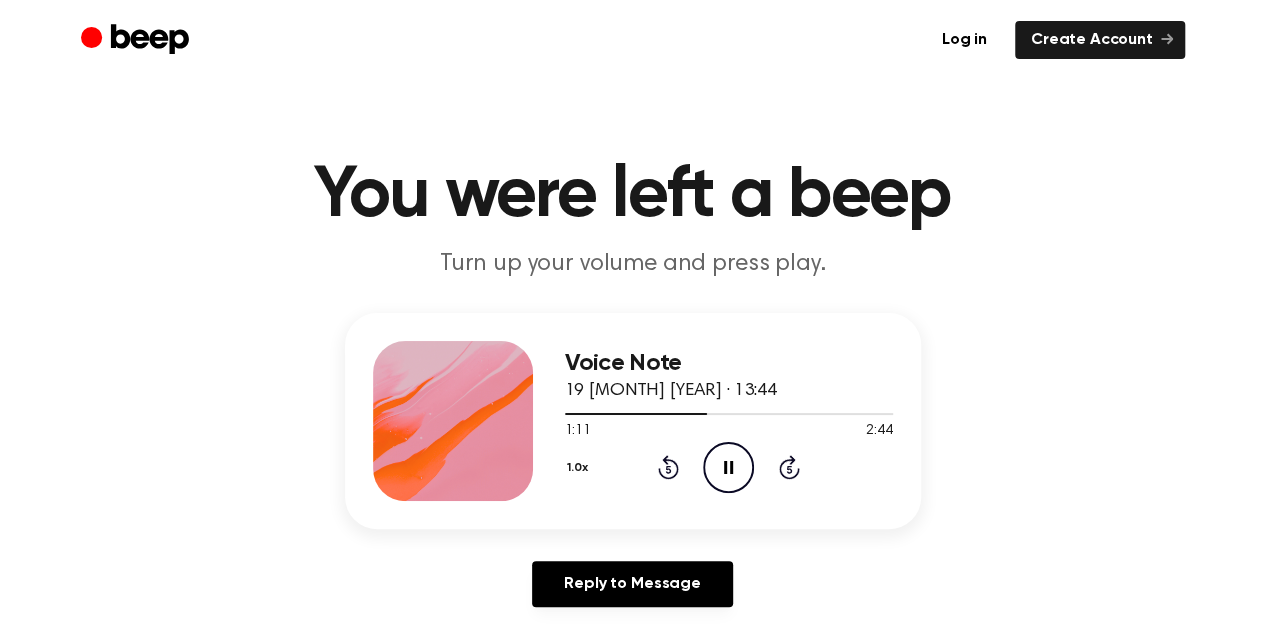 click 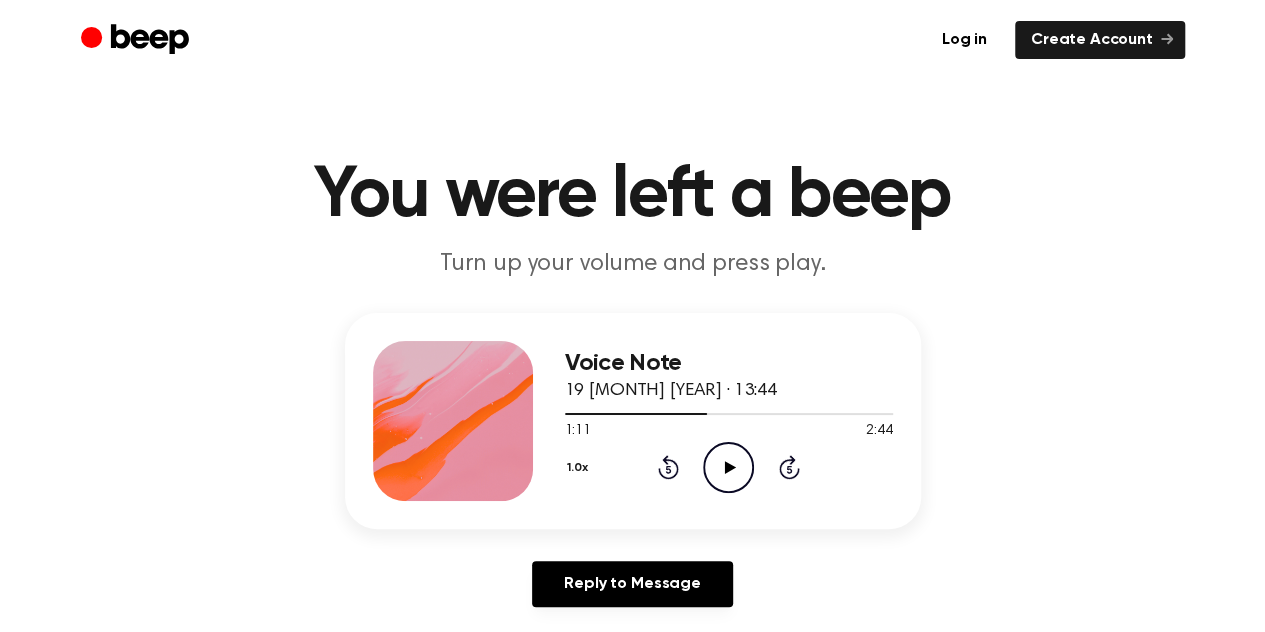 drag, startPoint x: 724, startPoint y: 461, endPoint x: 664, endPoint y: 301, distance: 170.88008 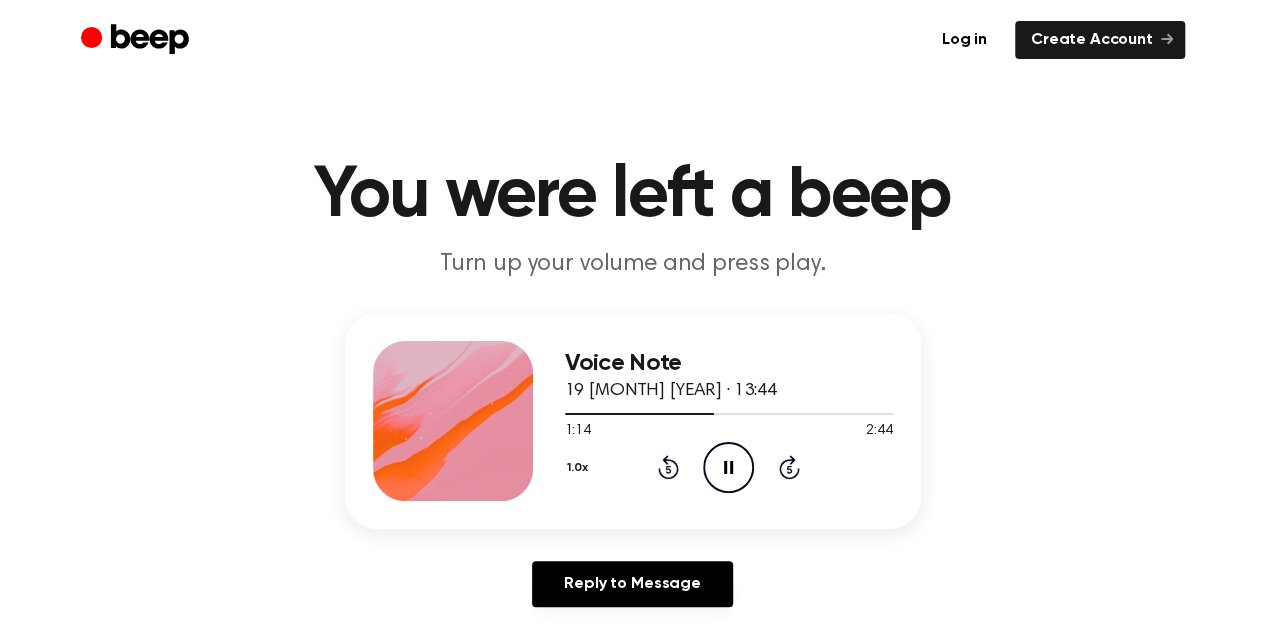 click on "Pause Audio" 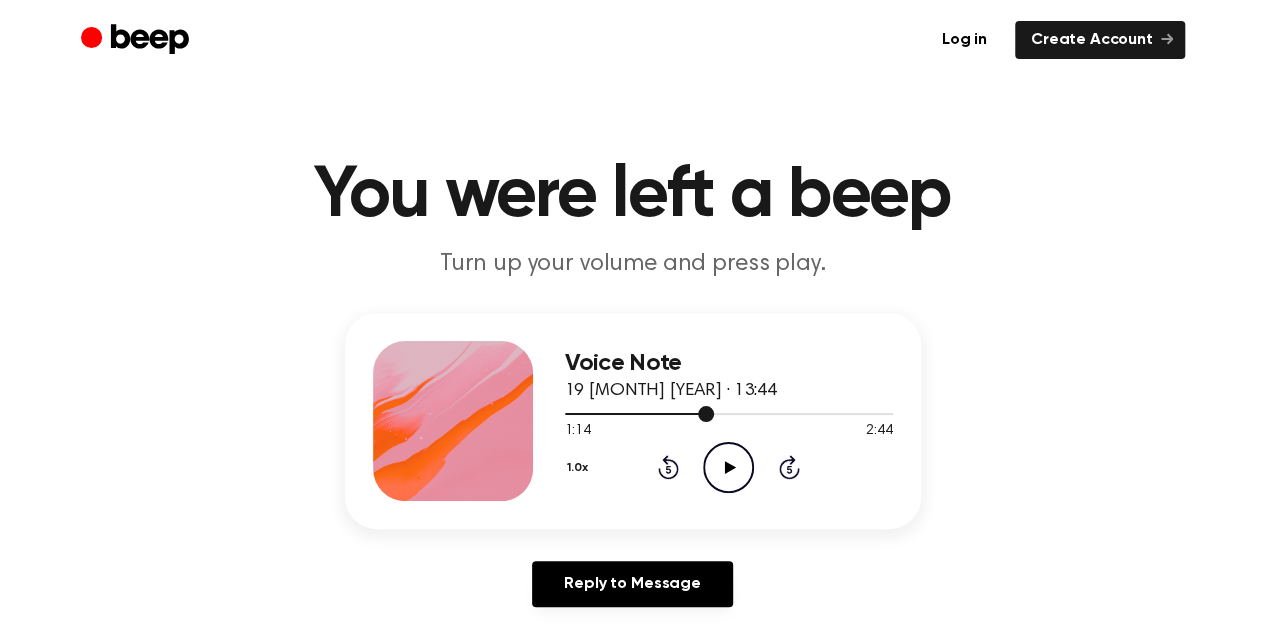 click at bounding box center [729, 413] 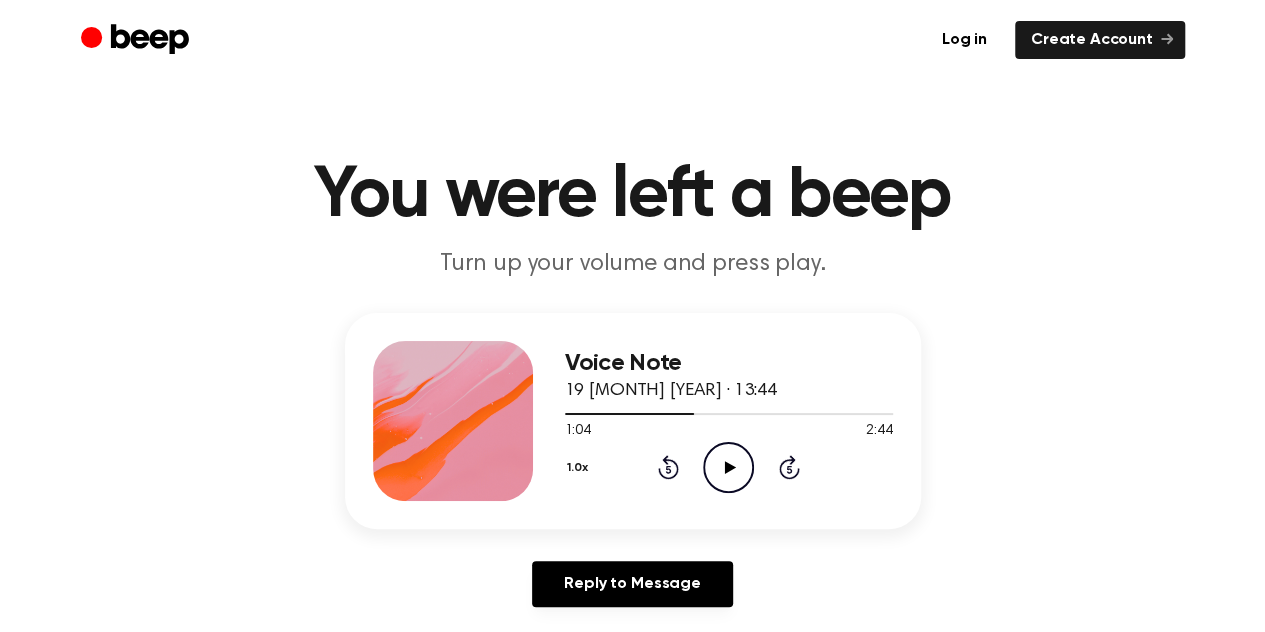 click on "Play Audio" 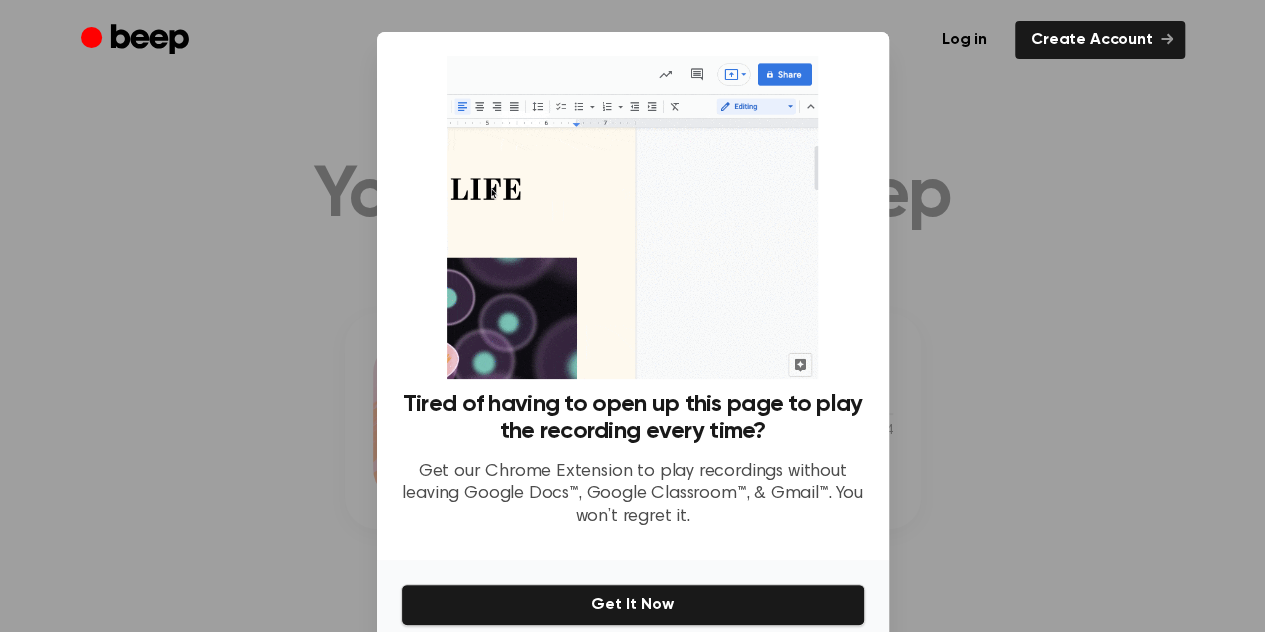 scroll, scrollTop: 89, scrollLeft: 0, axis: vertical 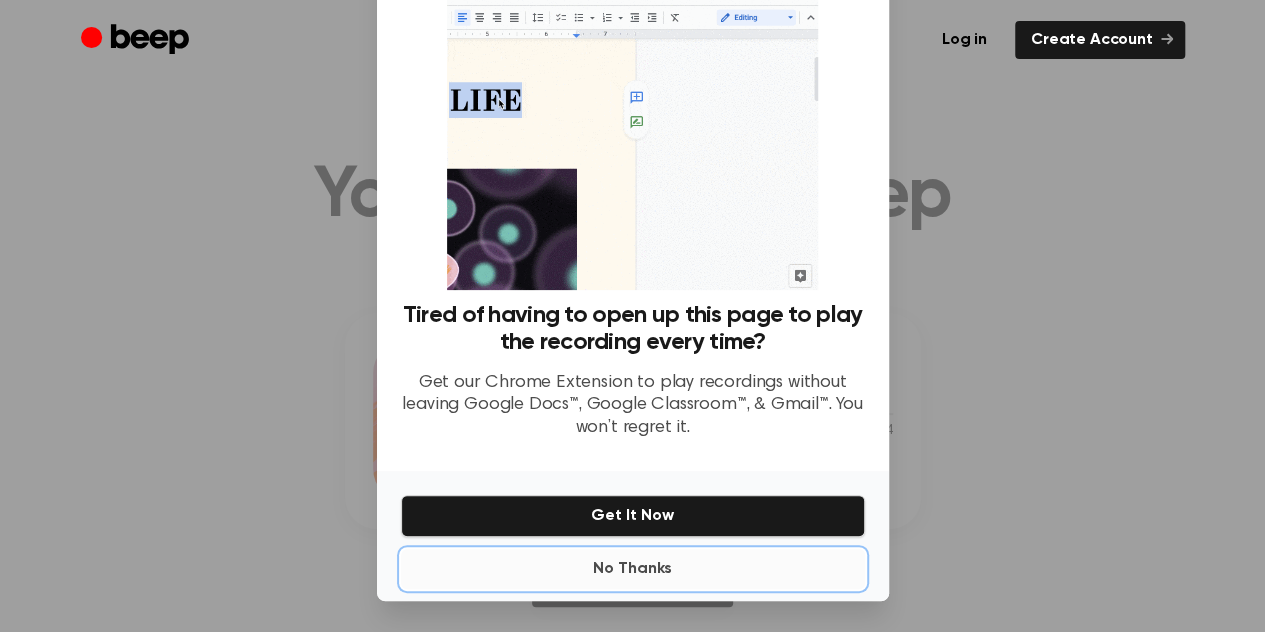 click on "No Thanks" at bounding box center [633, 569] 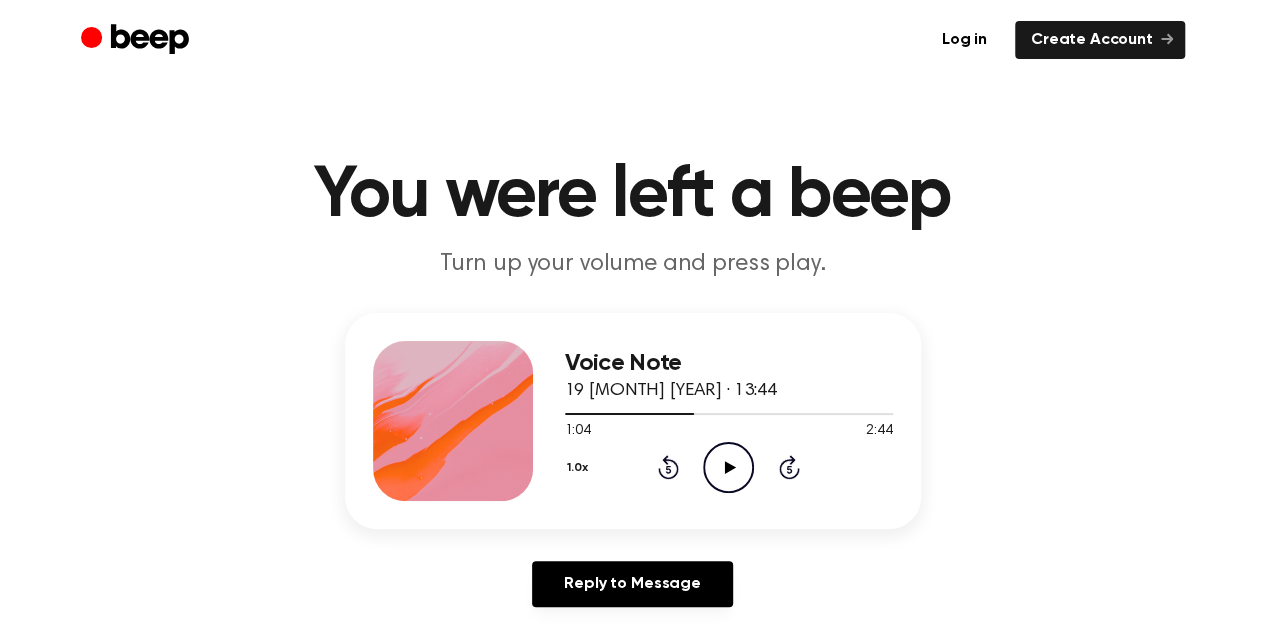 click on "Play Audio" 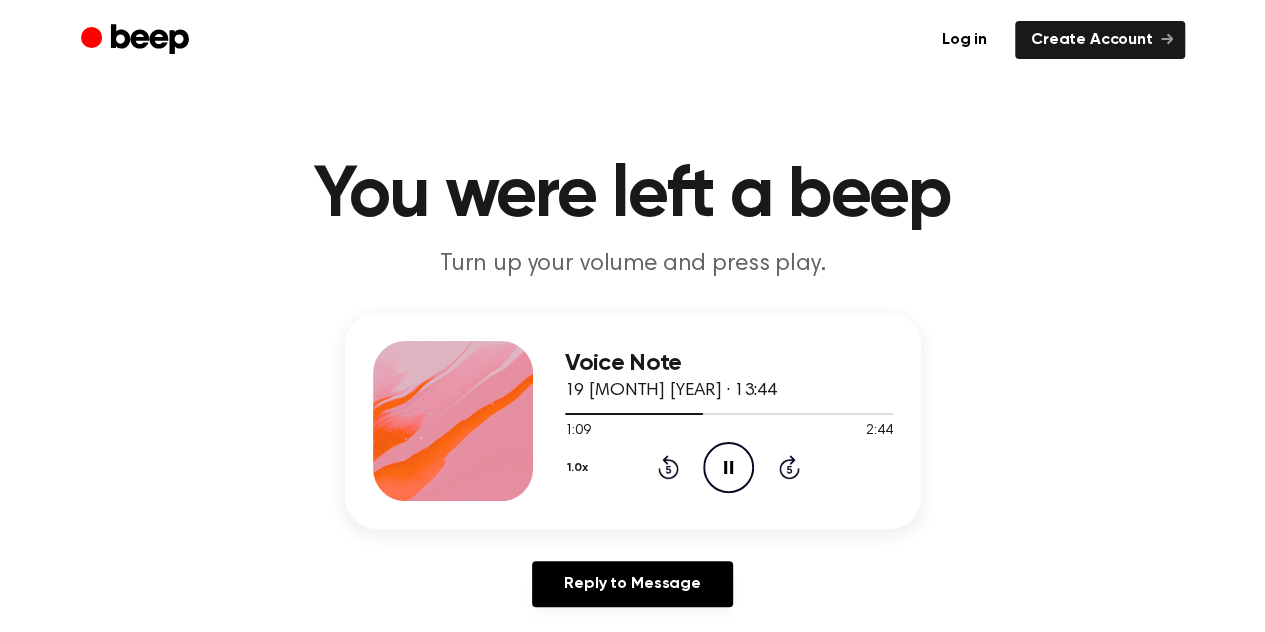 click on "Pause Audio" 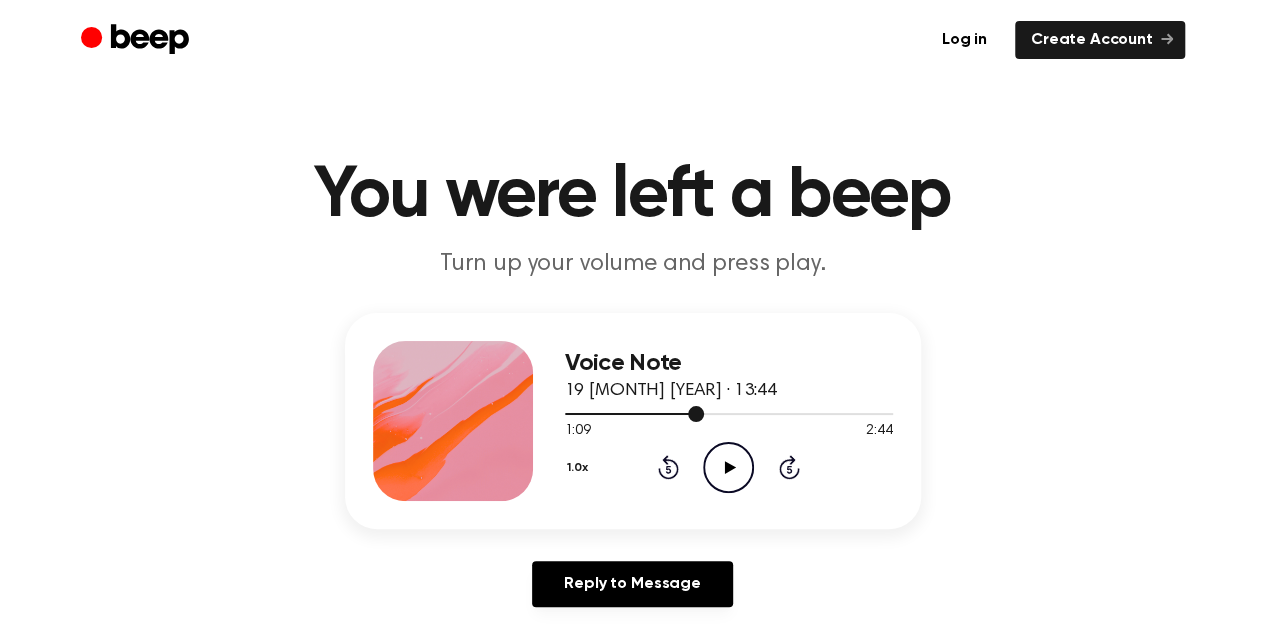 click at bounding box center (729, 413) 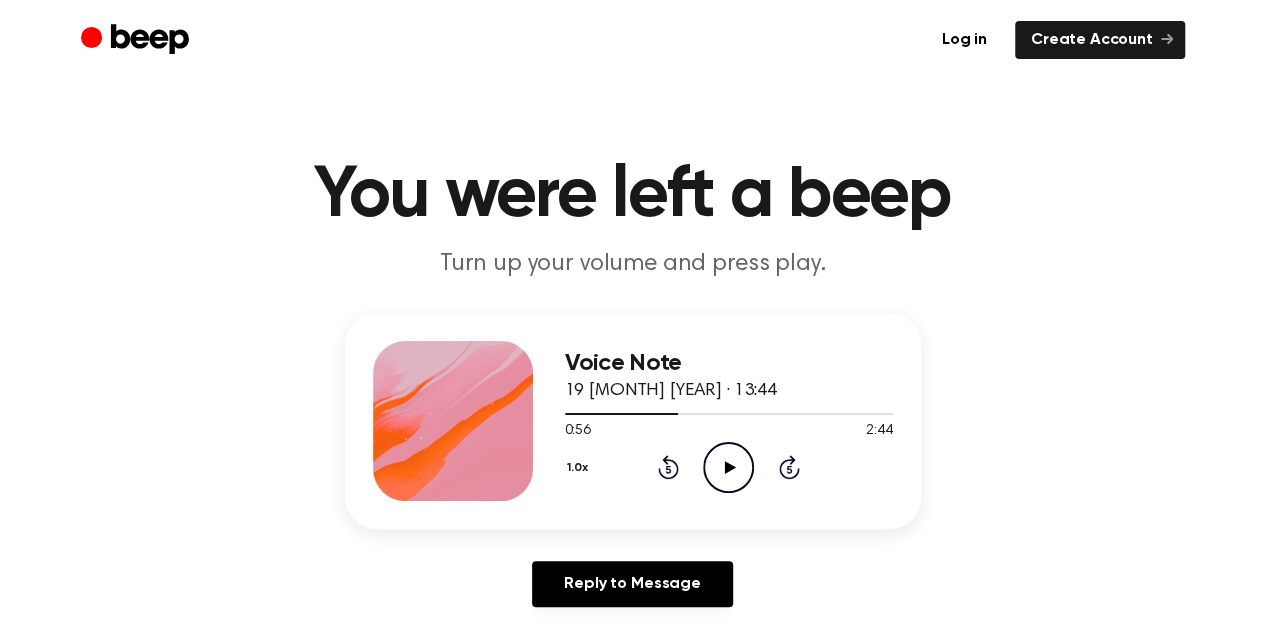 click on "Play Audio" 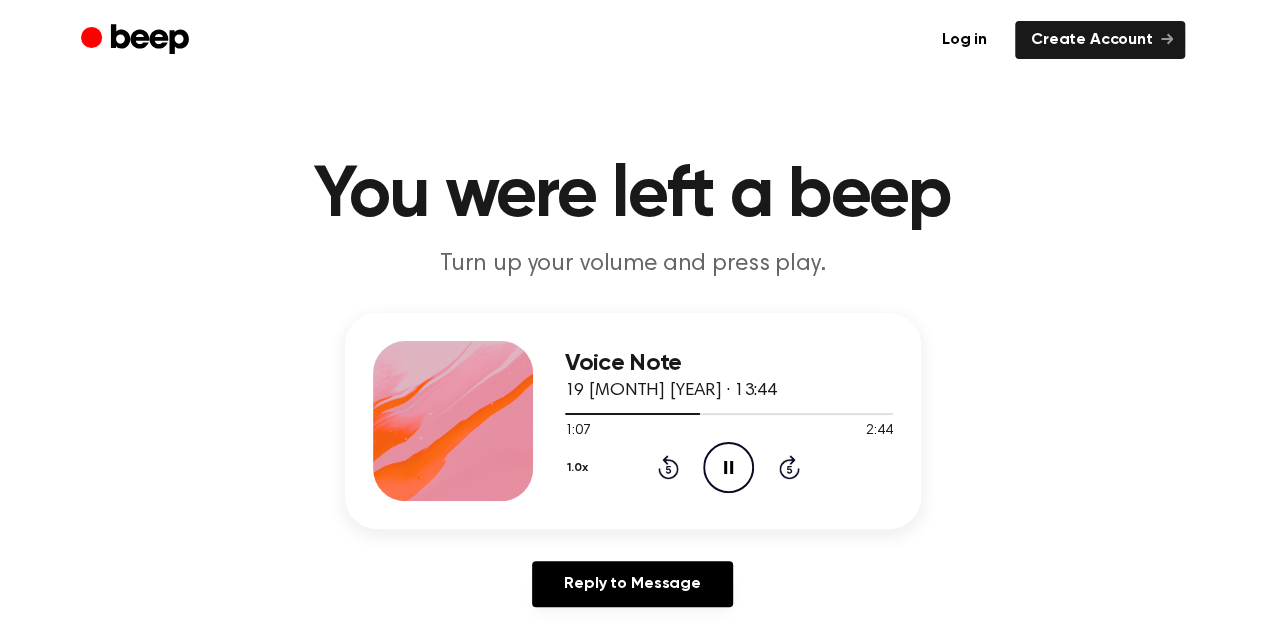 click on "Pause Audio" 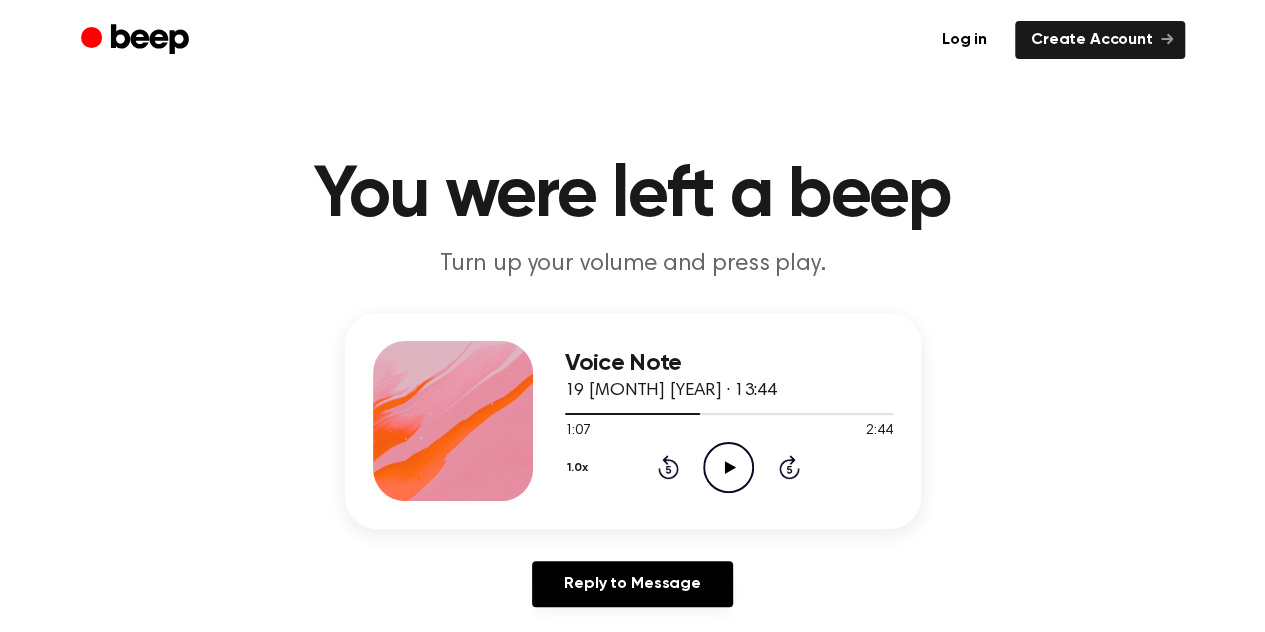 click on "Play Audio" 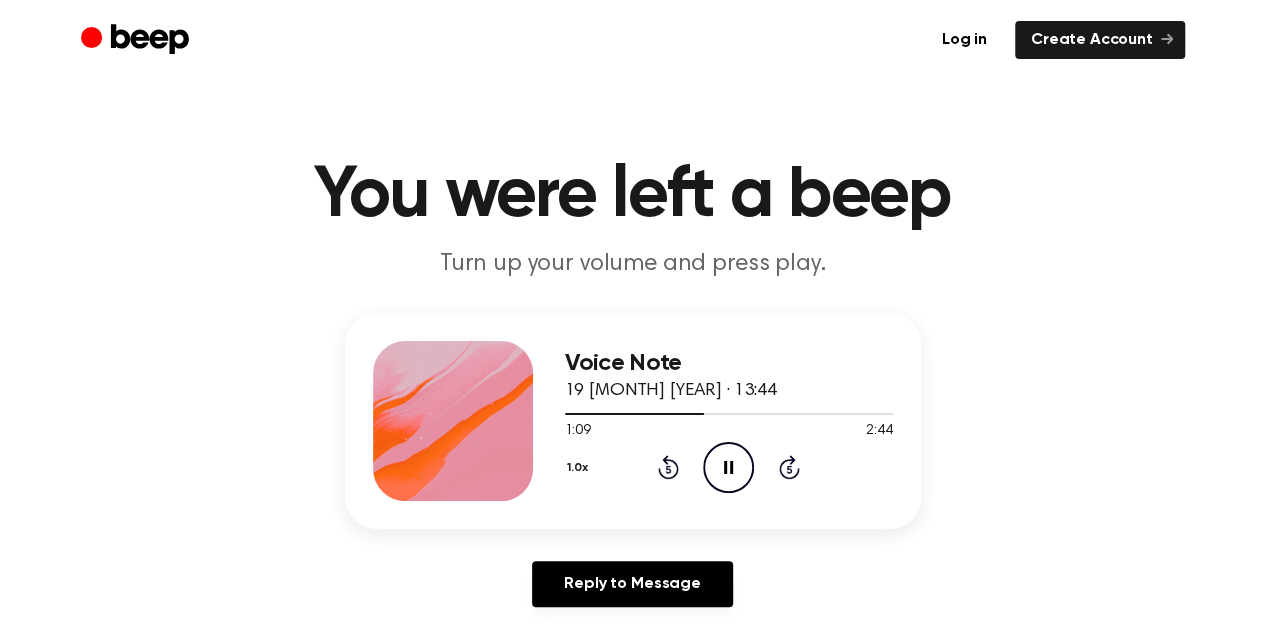 click on "Pause Audio" 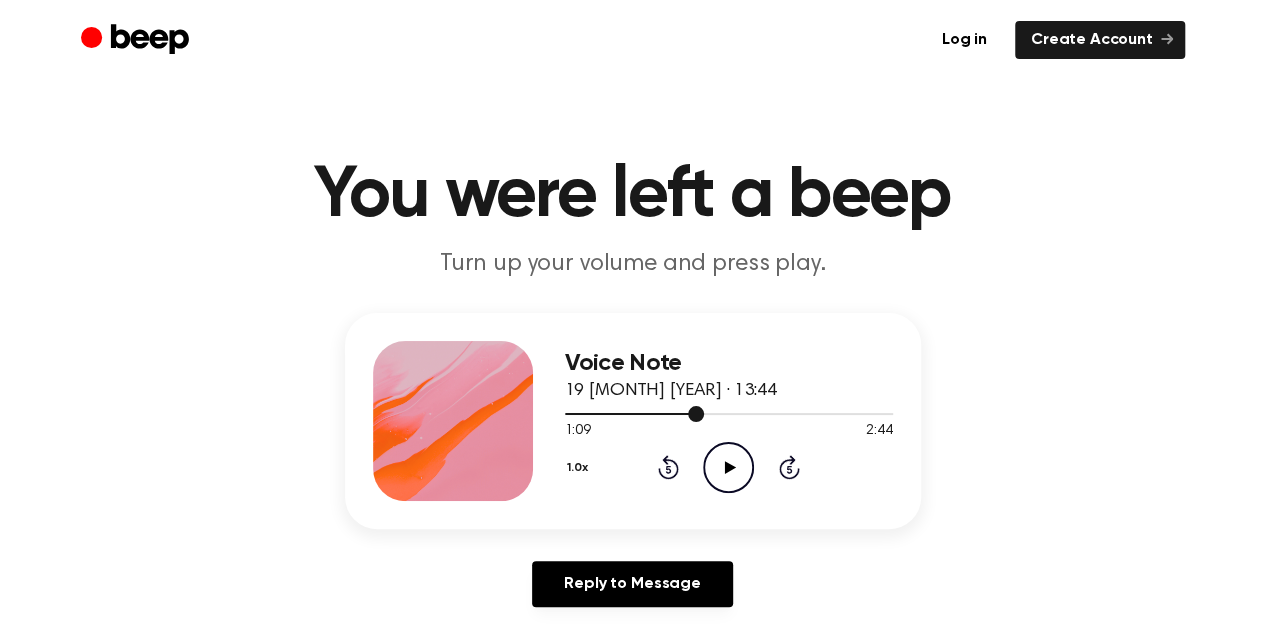 click at bounding box center [696, 414] 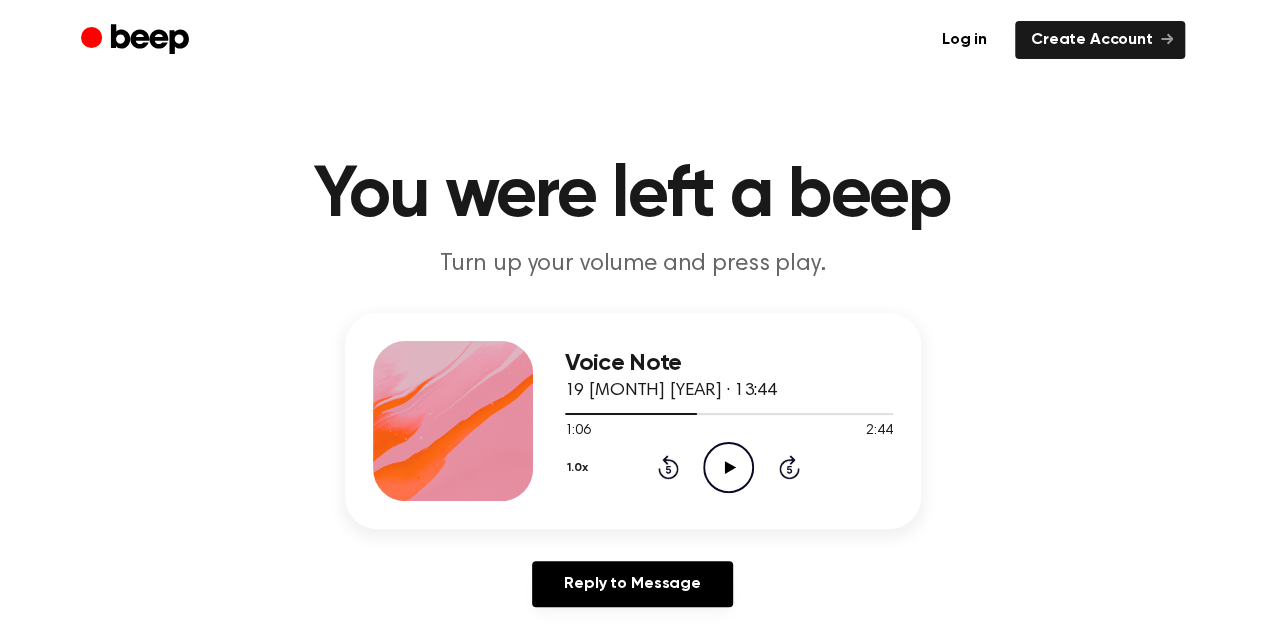click on "Play Audio" 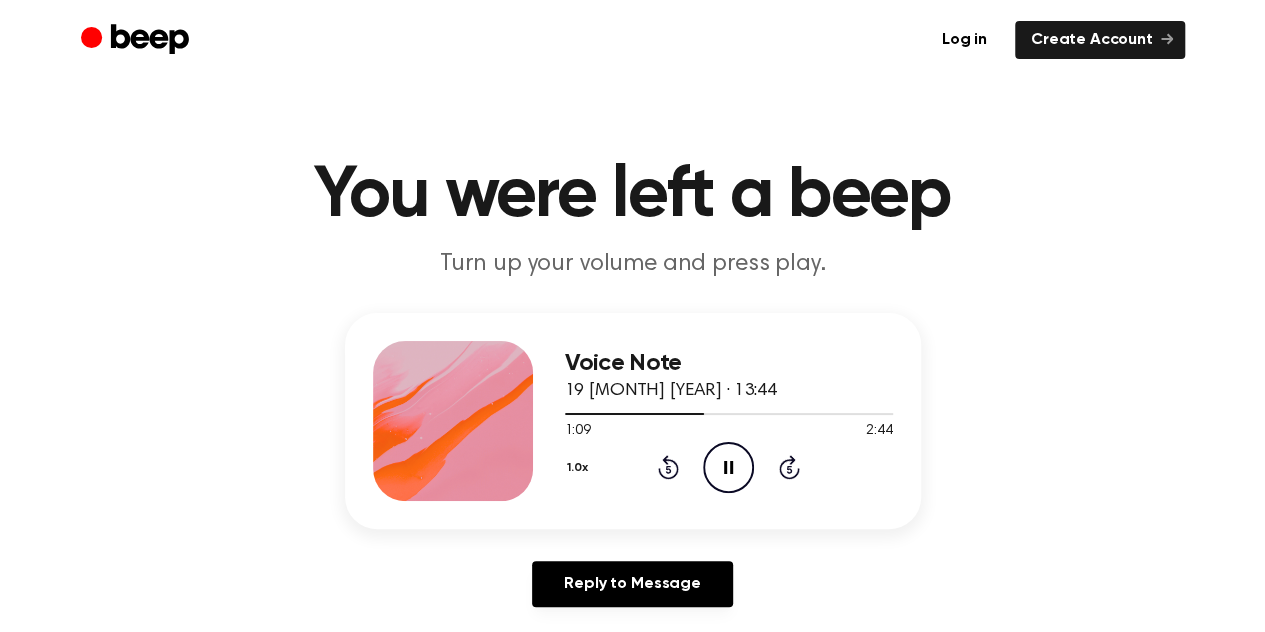 click on "Pause Audio" 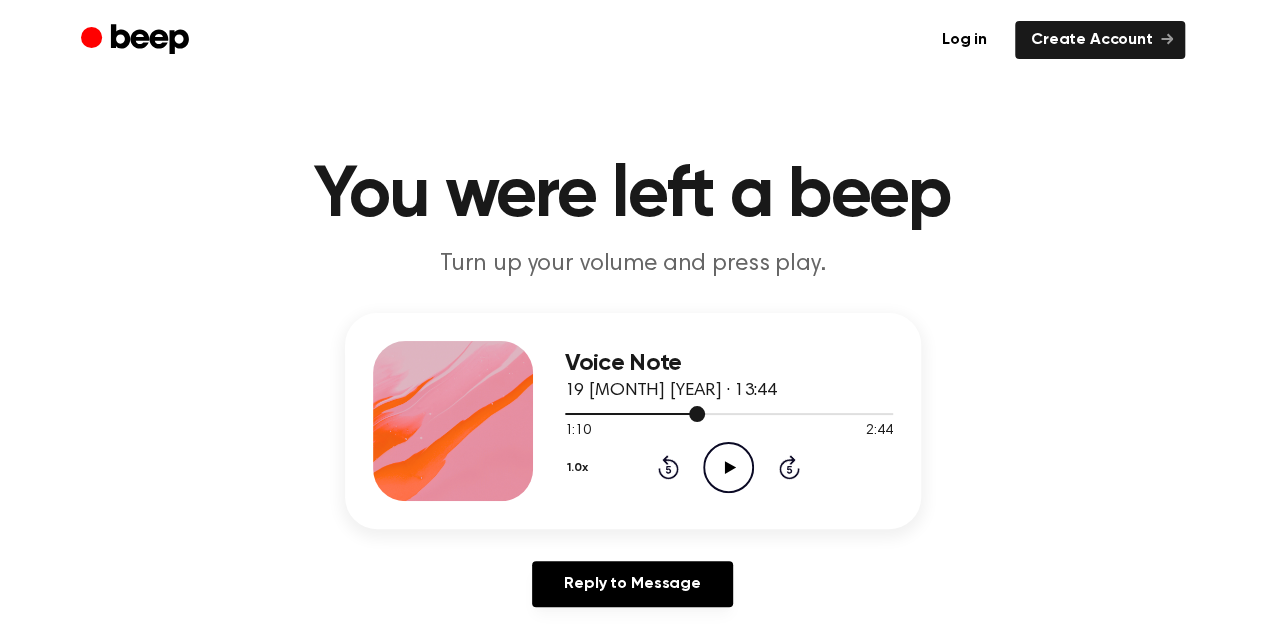 click at bounding box center [729, 413] 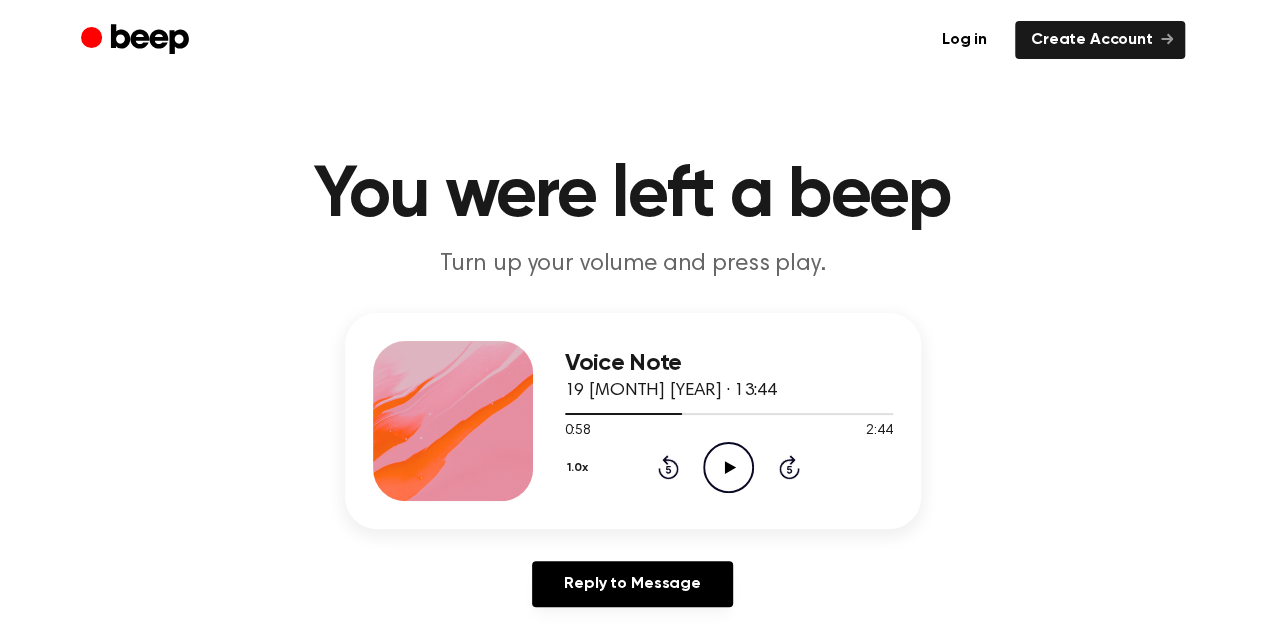 click 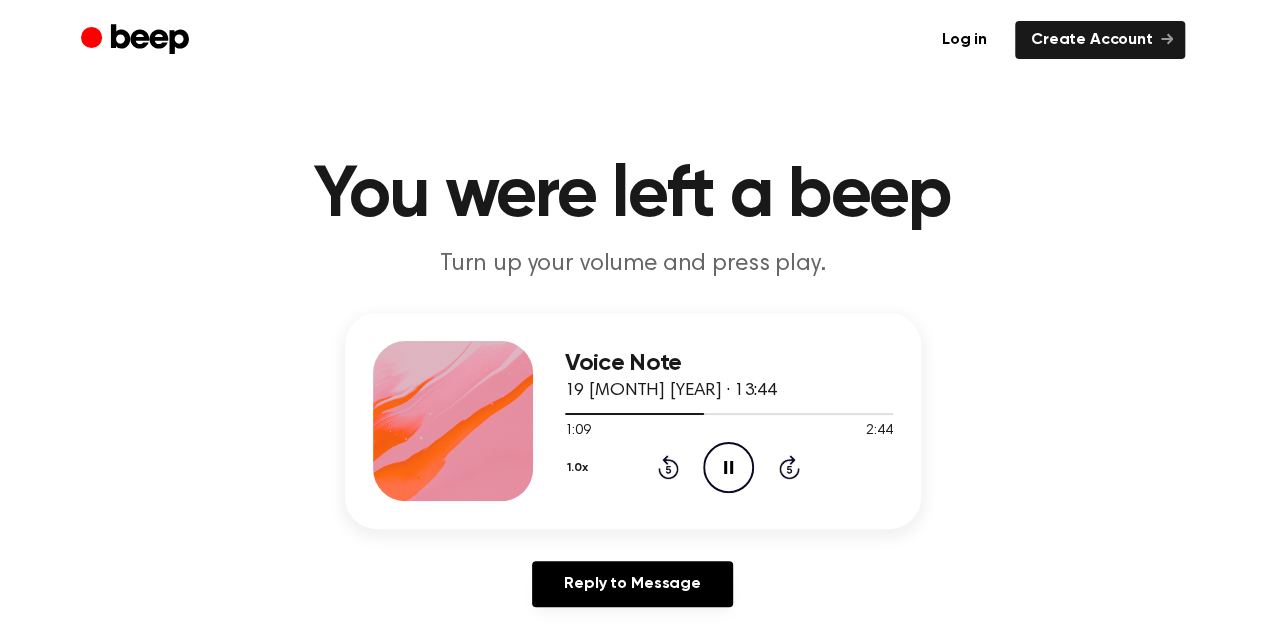 click 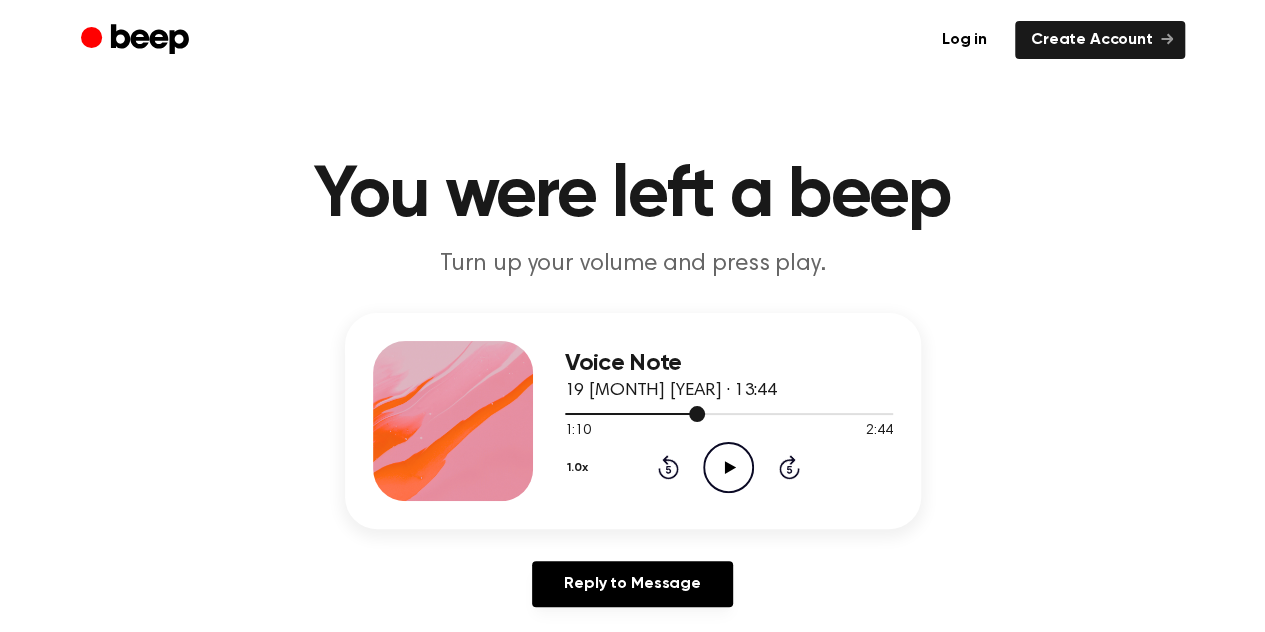 click at bounding box center [729, 413] 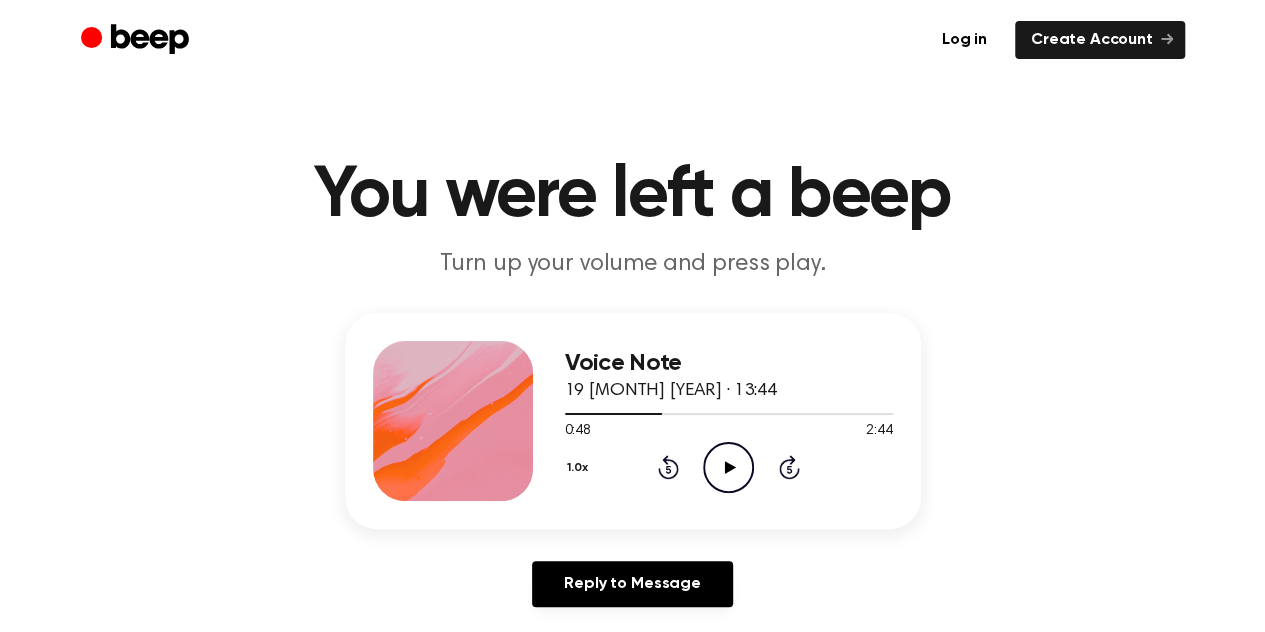 click on "Play Audio" 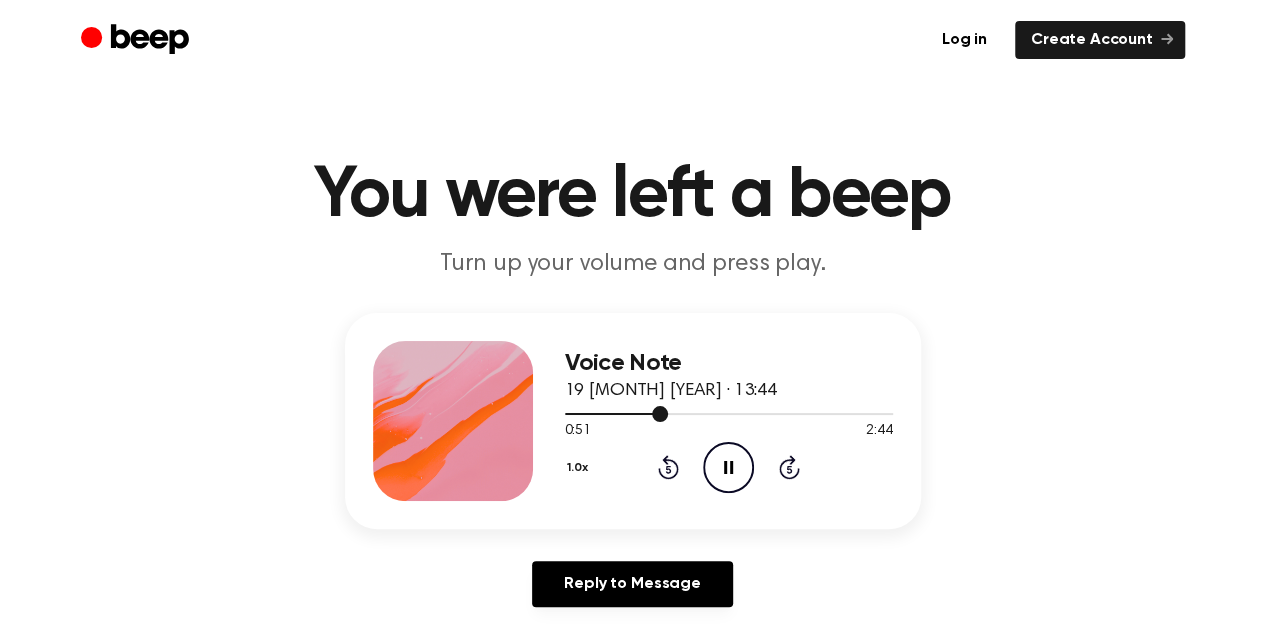 click at bounding box center (729, 413) 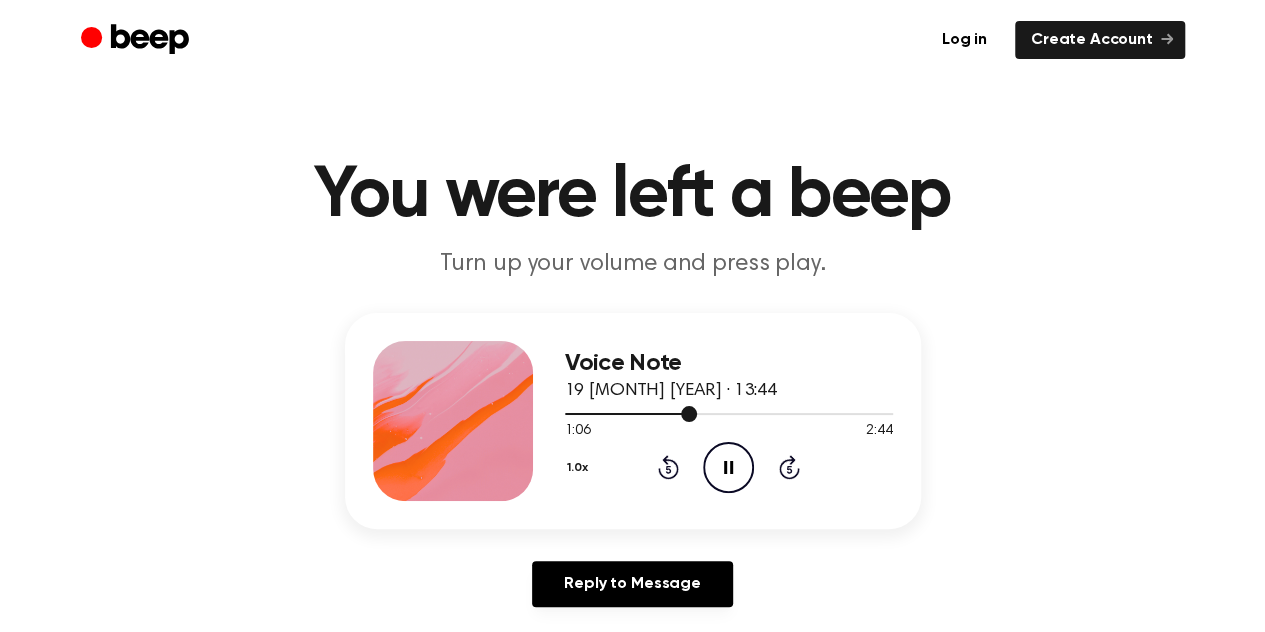 click at bounding box center (729, 413) 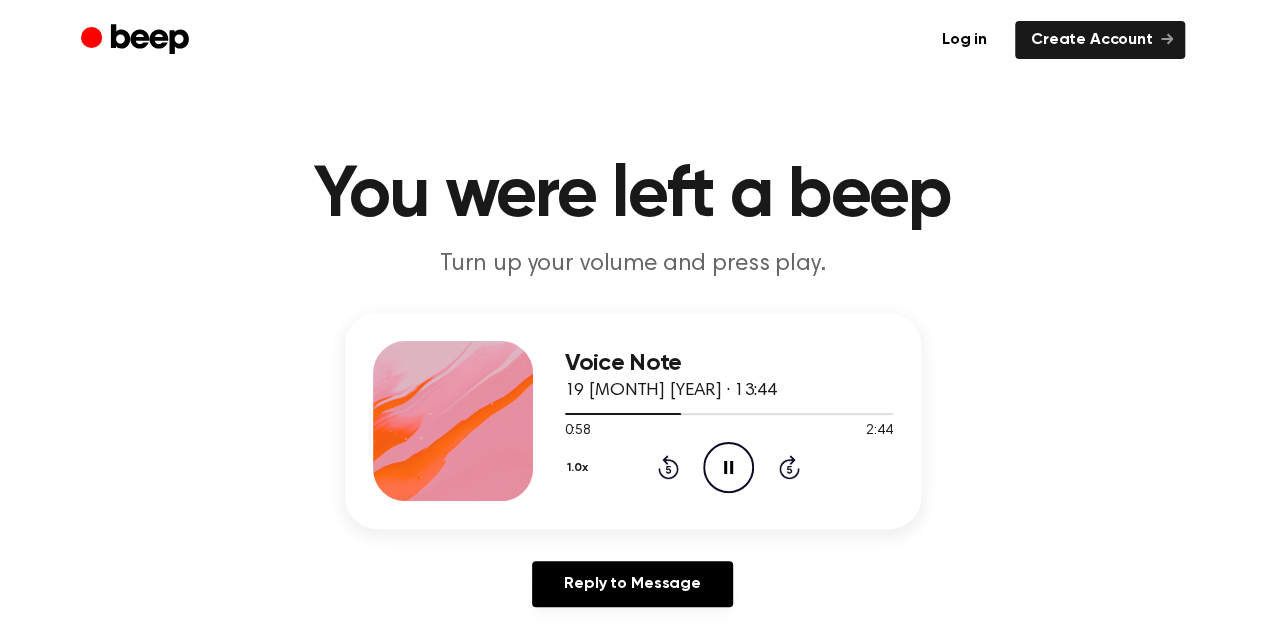 click on "Pause Audio" 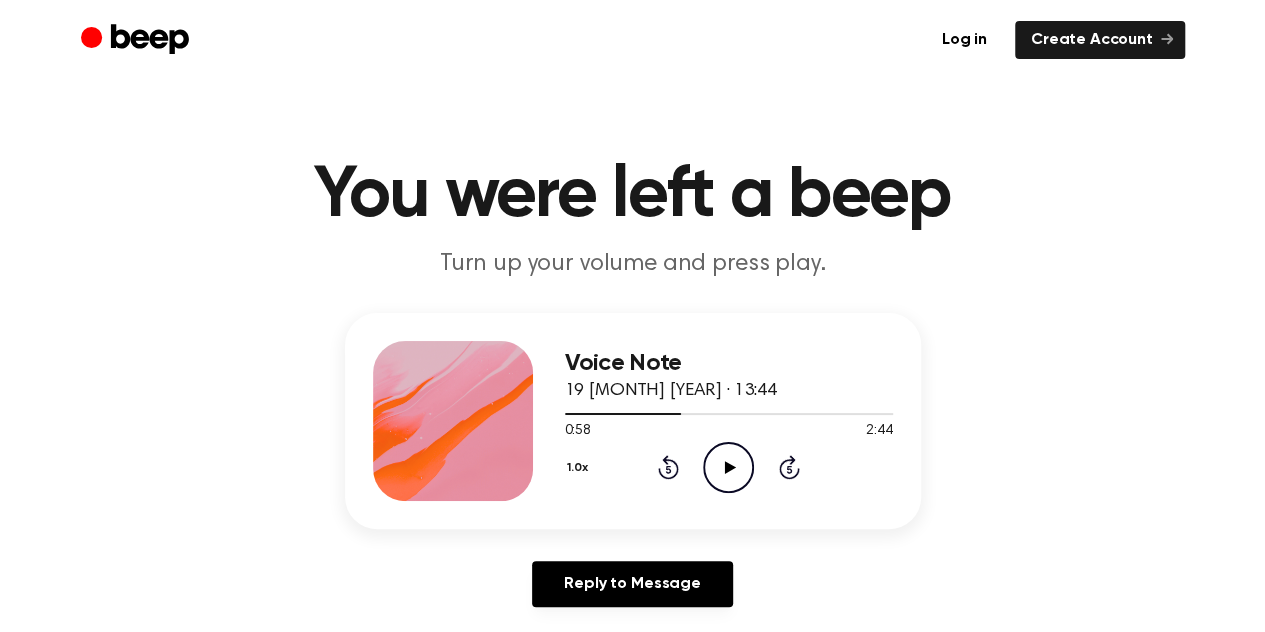 click on "Play Audio" 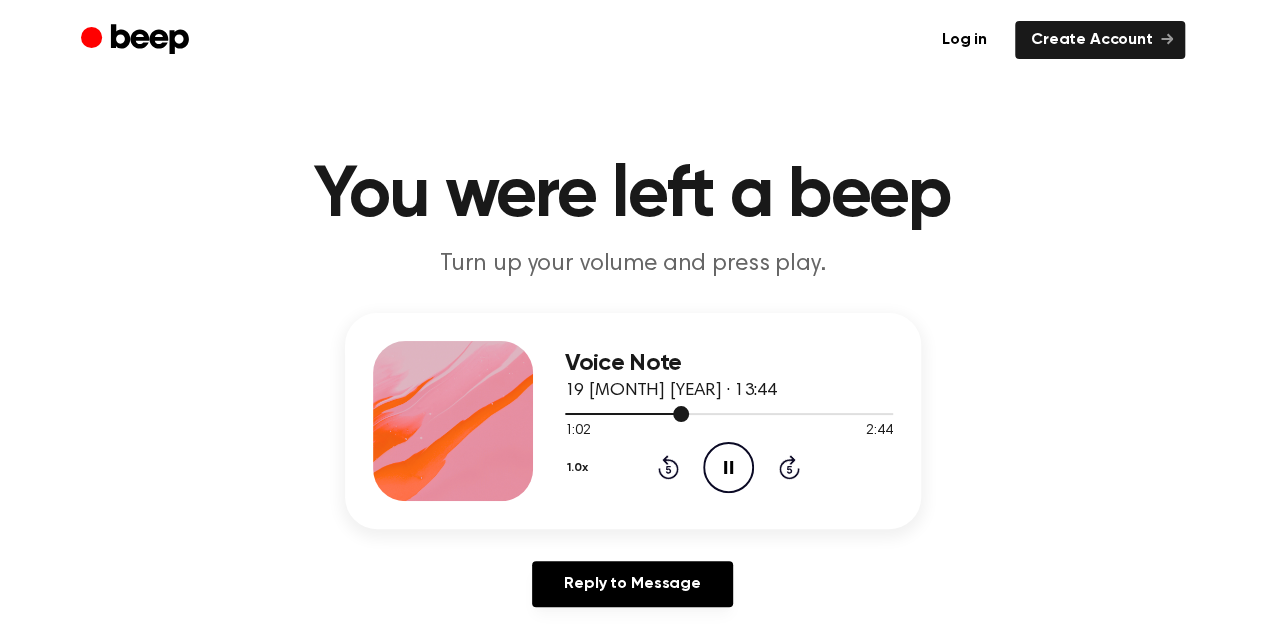 click at bounding box center [729, 413] 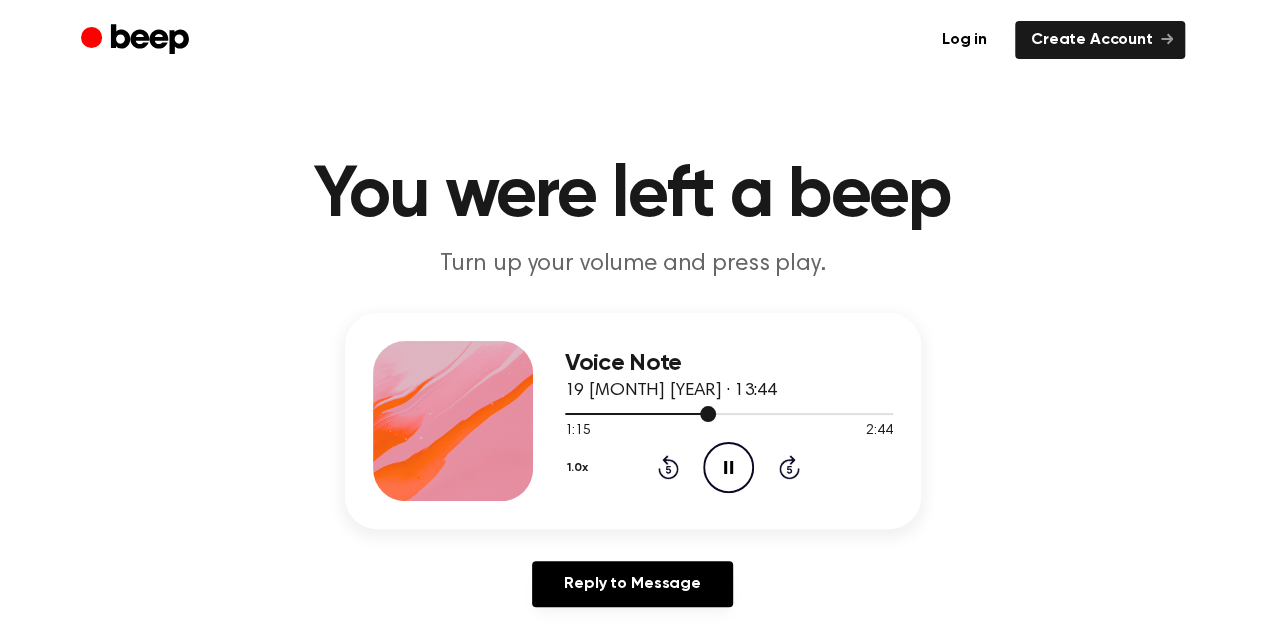 click at bounding box center [708, 414] 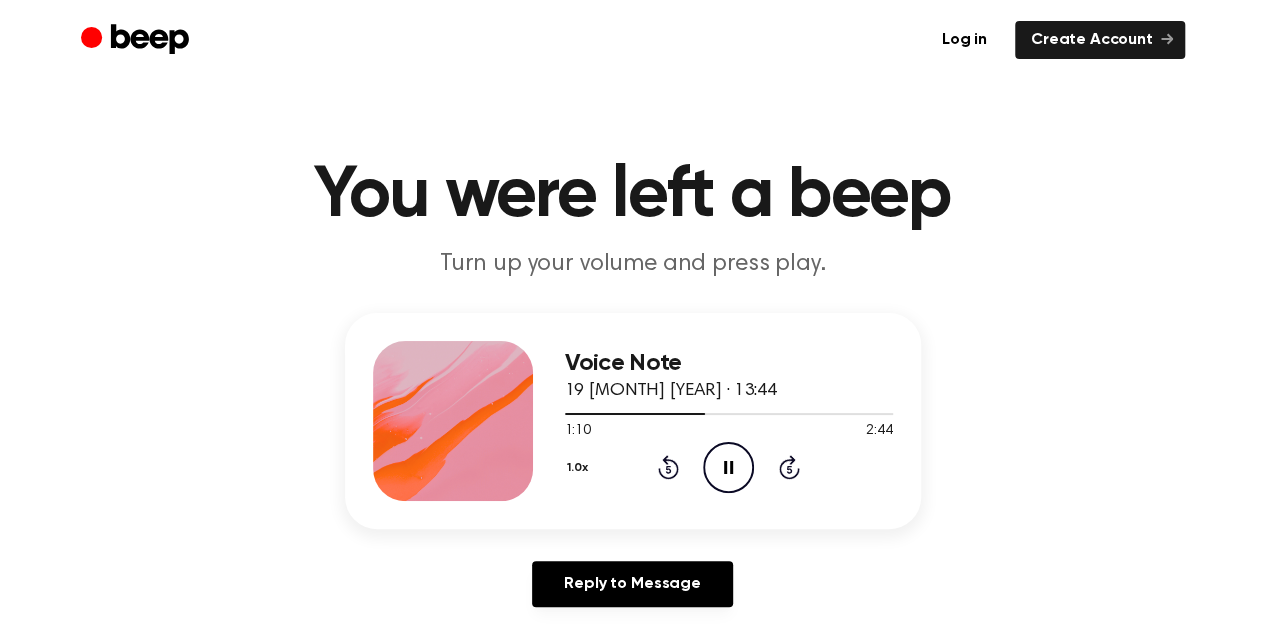 click on "Pause Audio" 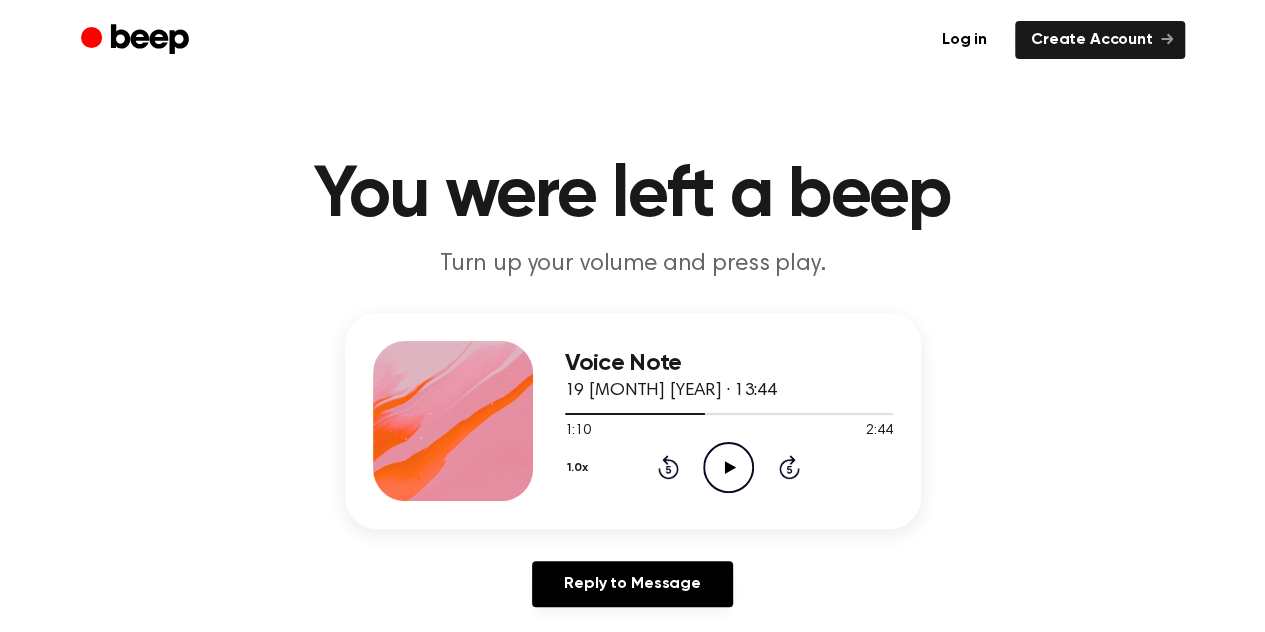 click on "Play Audio" 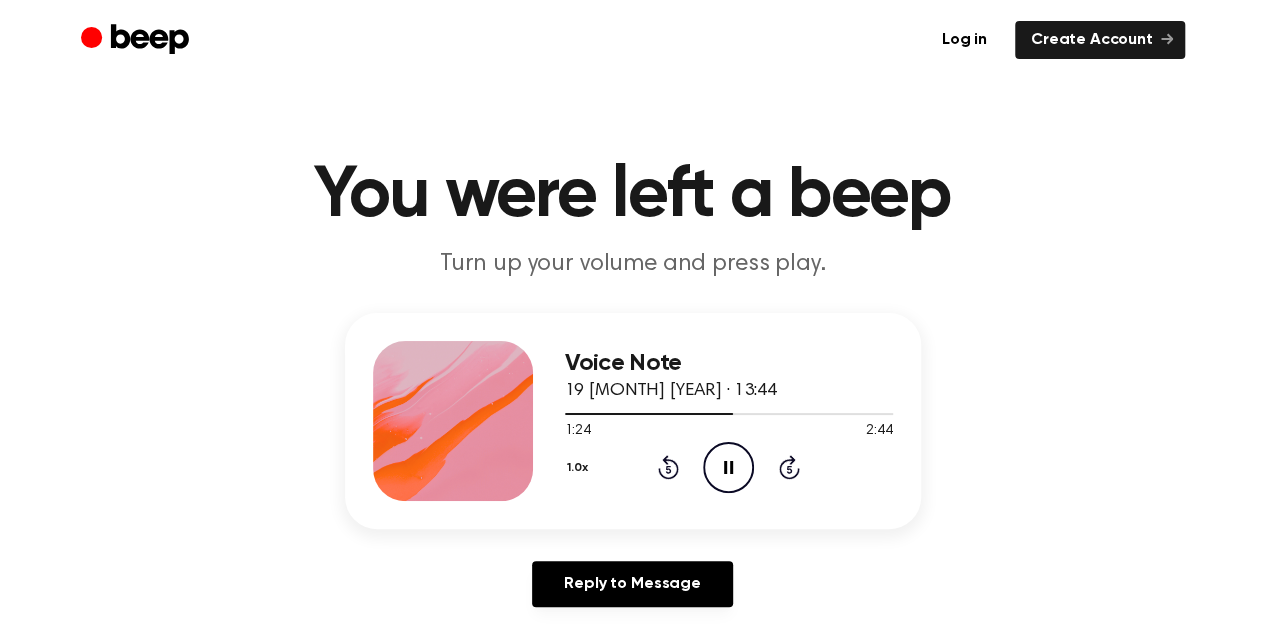 click 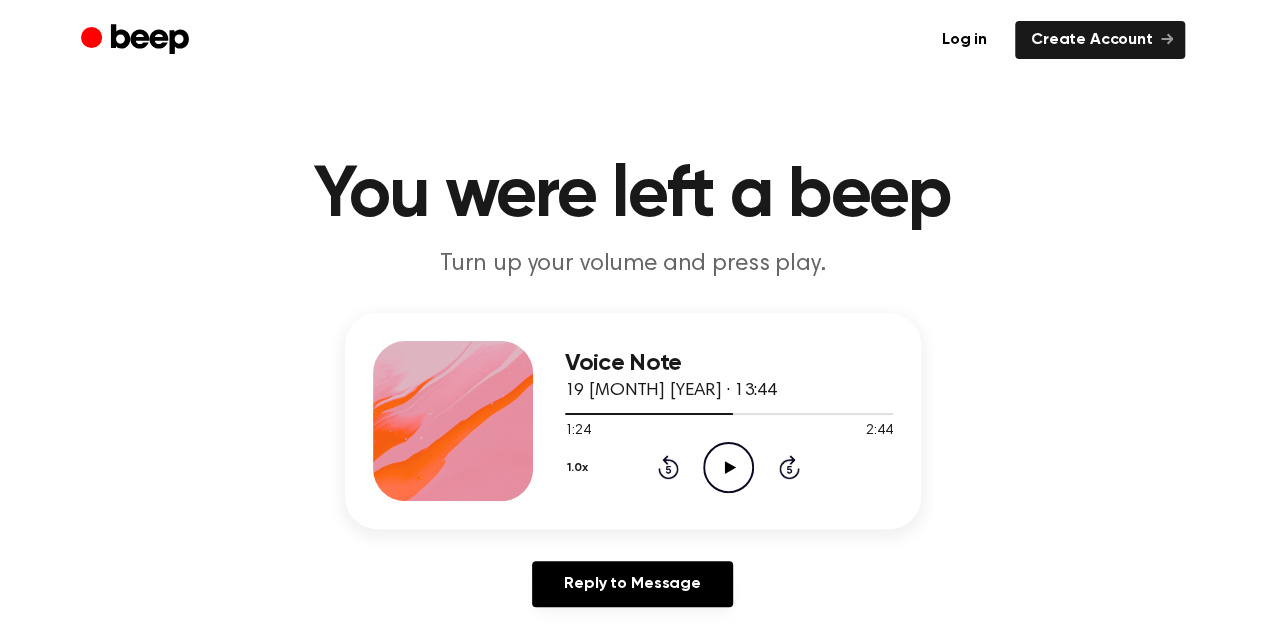 click on "Play Audio" 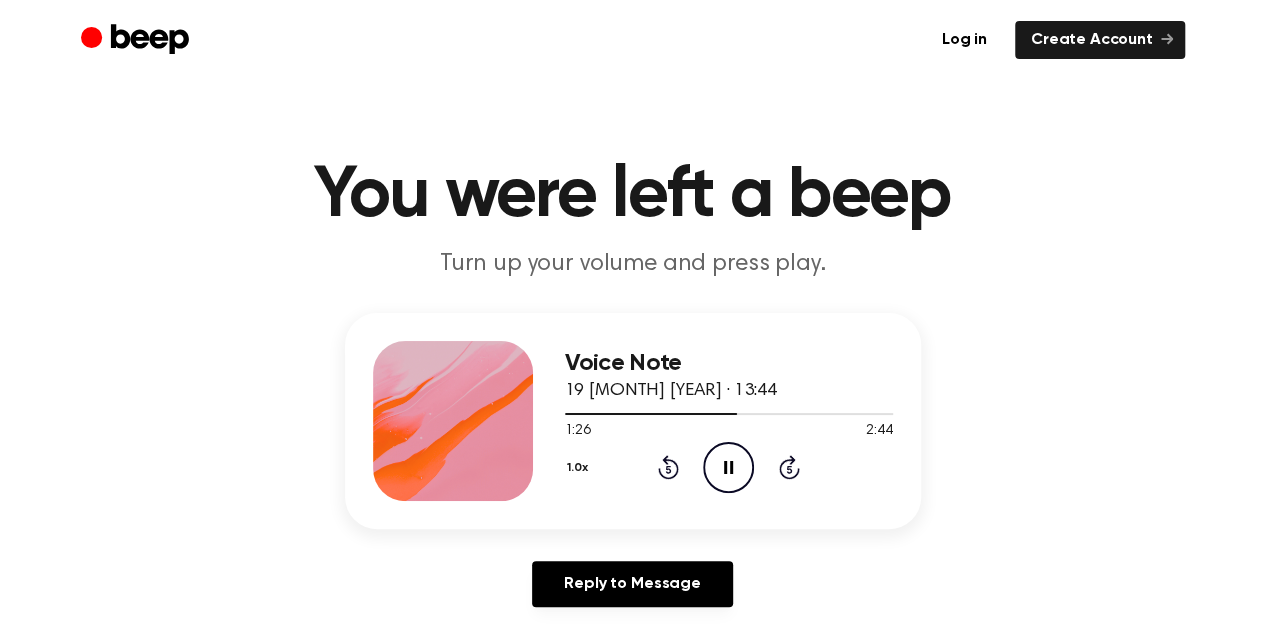 click on "Pause Audio" 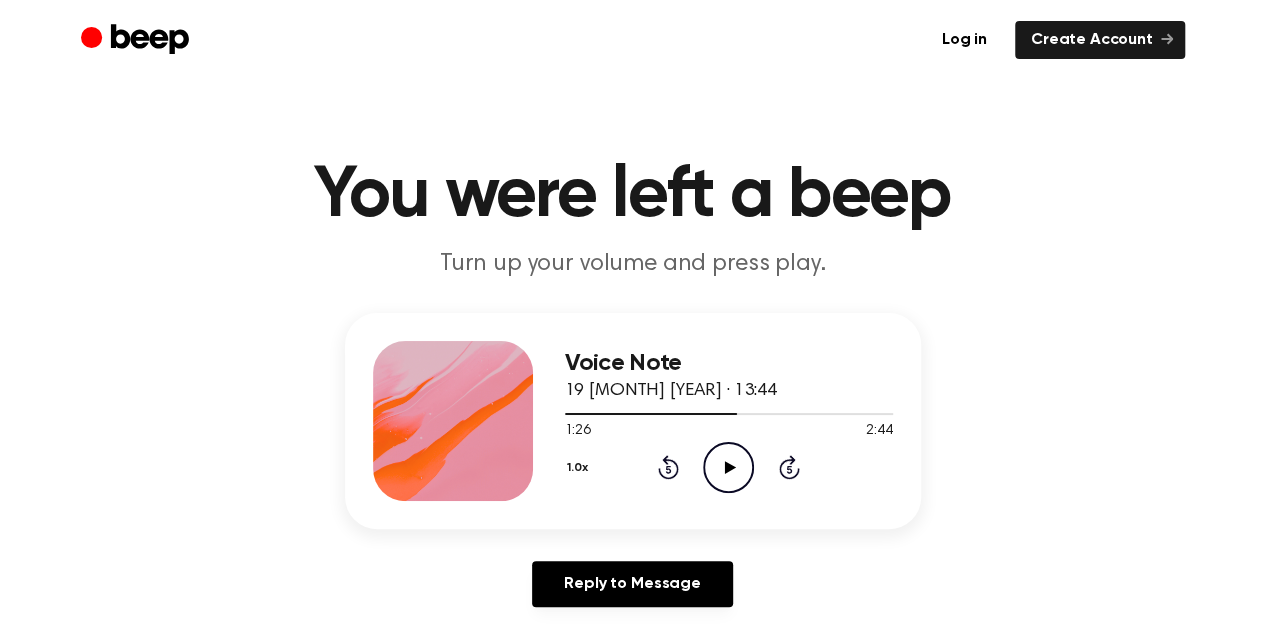 click on "Play Audio" 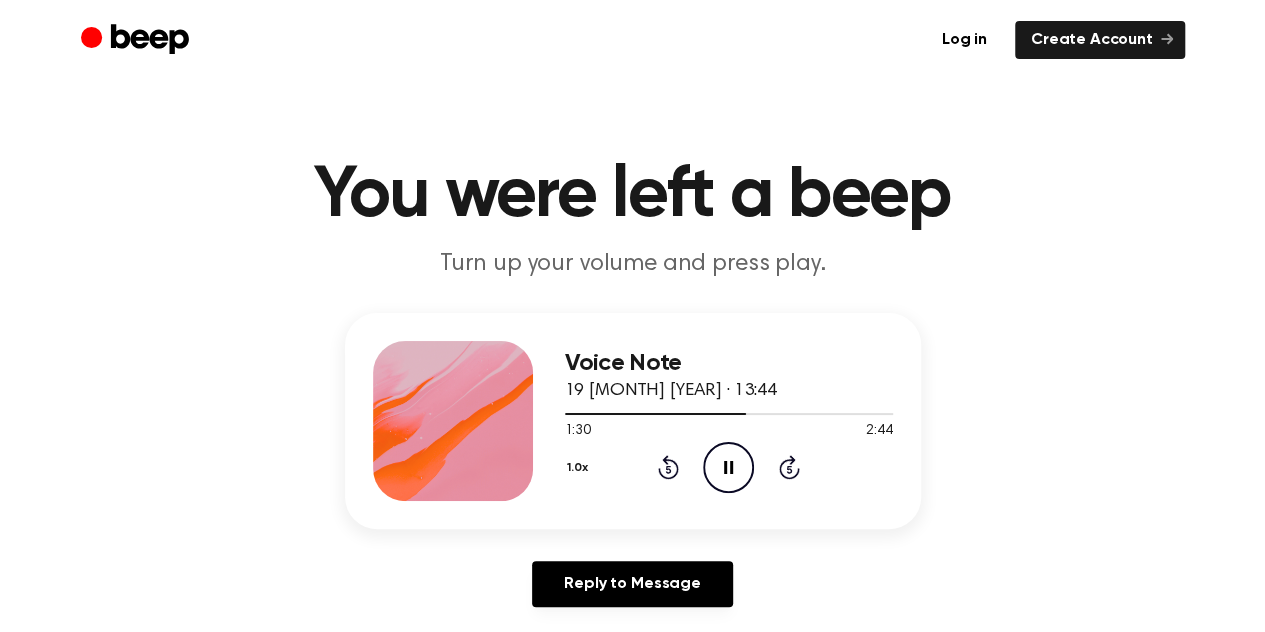 click on "Pause Audio" 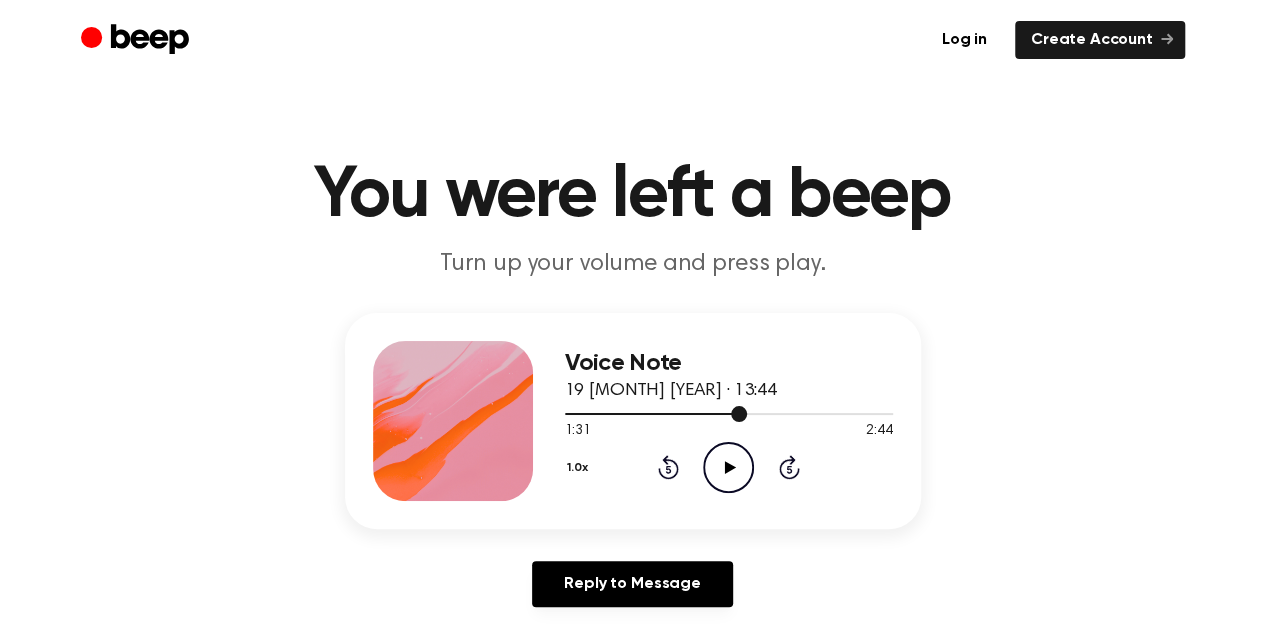 click at bounding box center [656, 414] 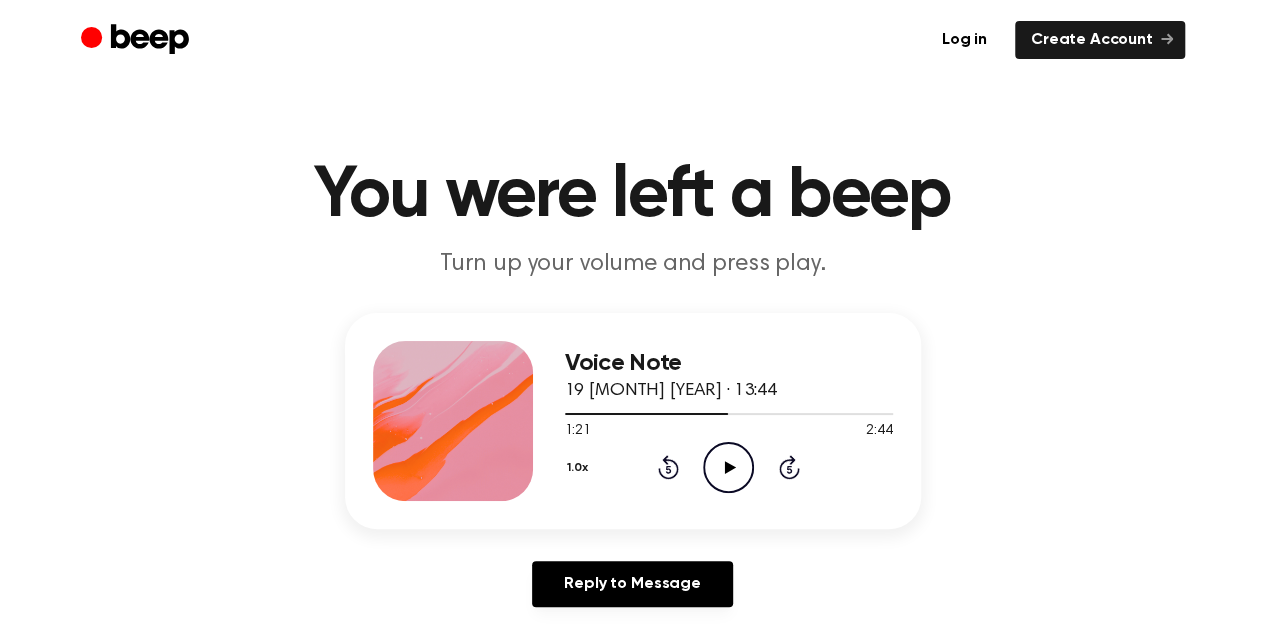 click 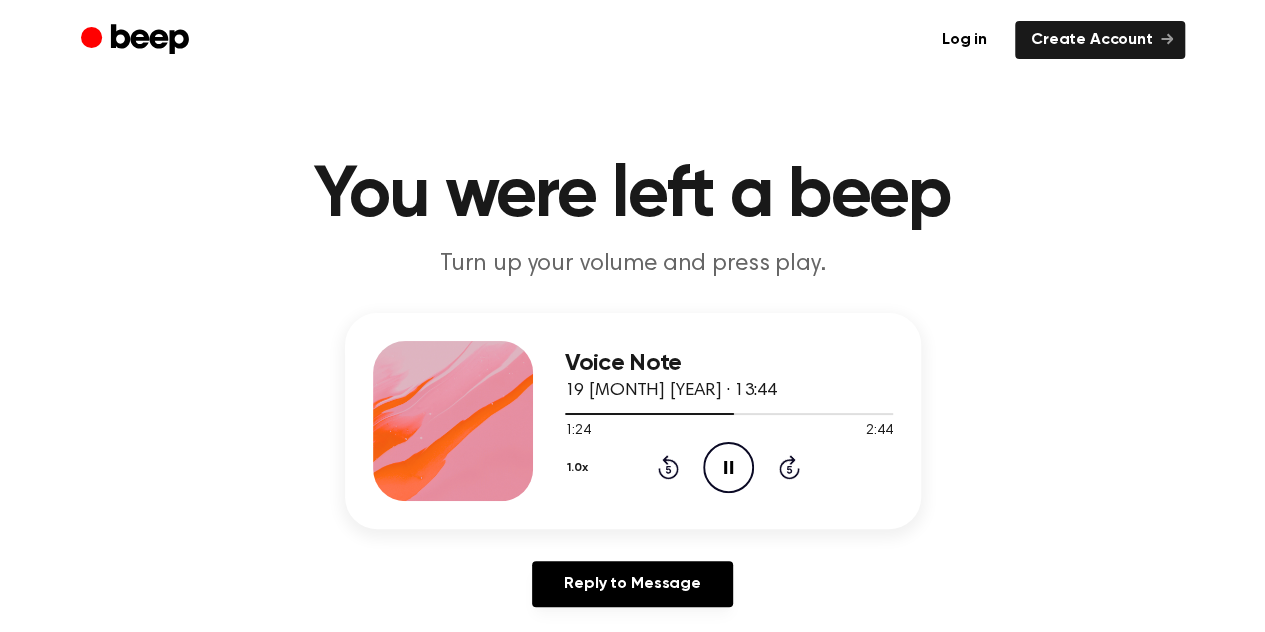 click on "Voice Note 19 [MONTH] [YEAR] · 13:44" at bounding box center (729, 377) 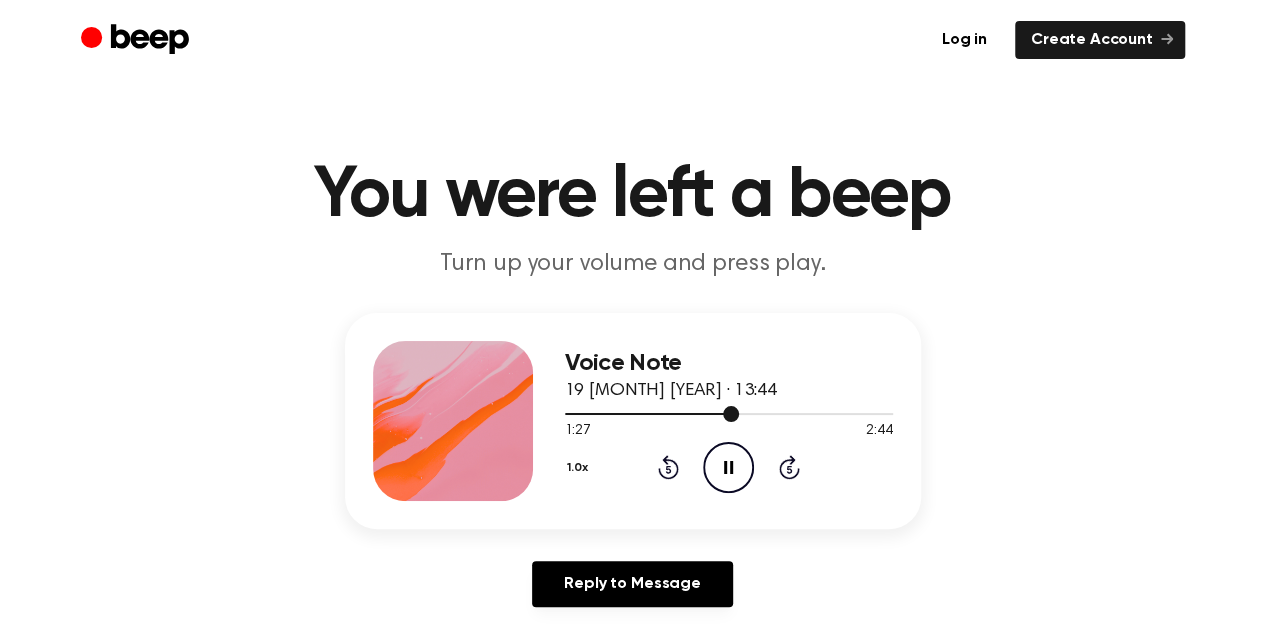 click at bounding box center (729, 413) 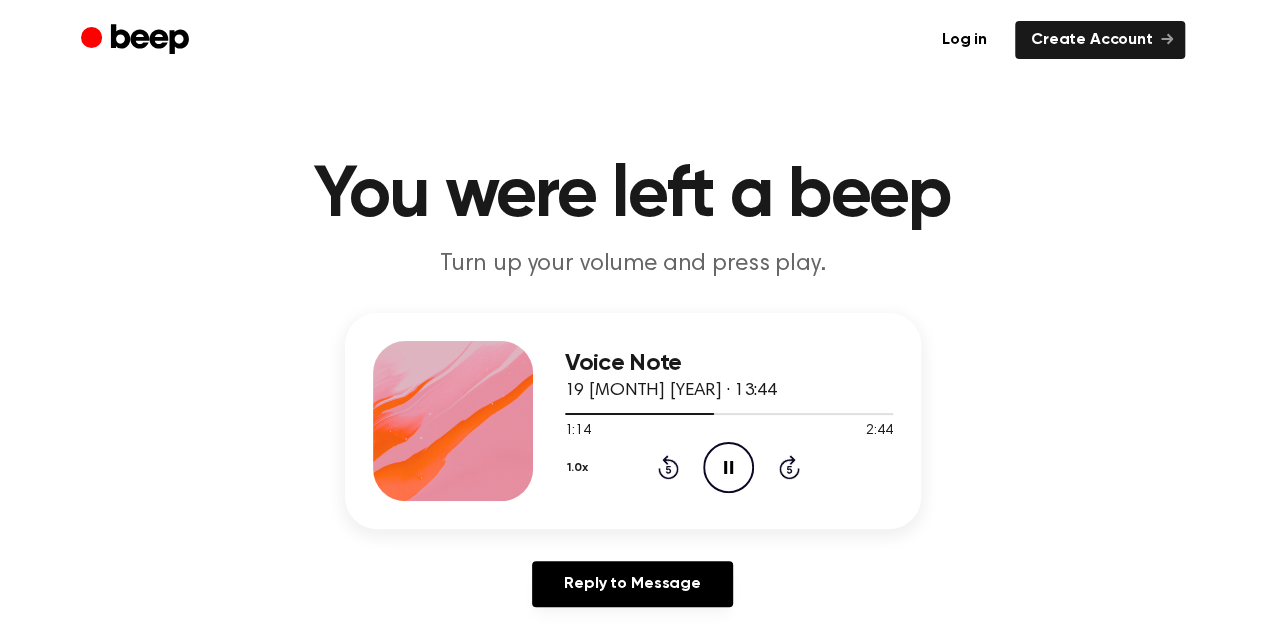 click on "Pause Audio" 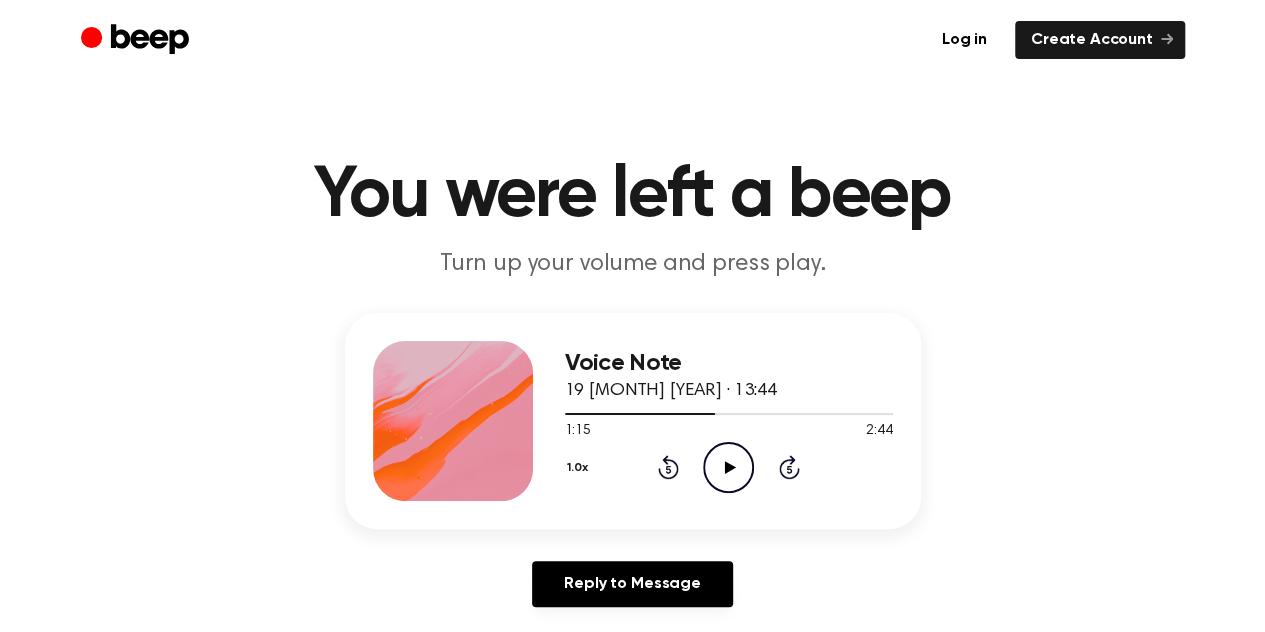 click on "Play Audio" 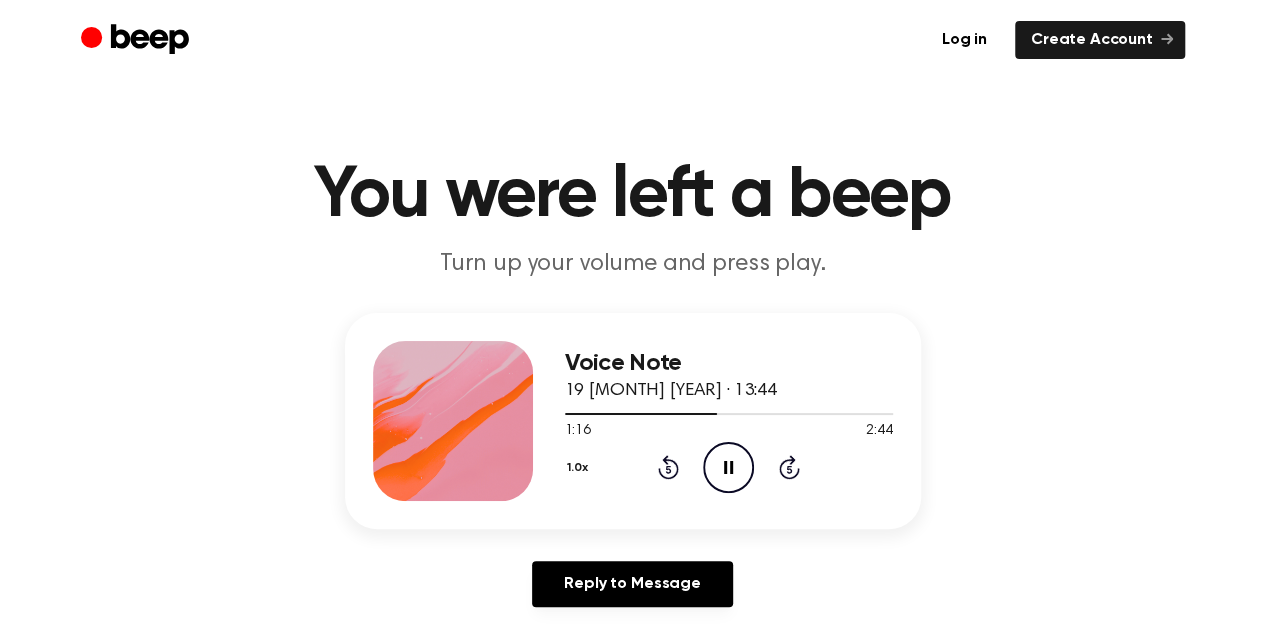 click on "Pause Audio" 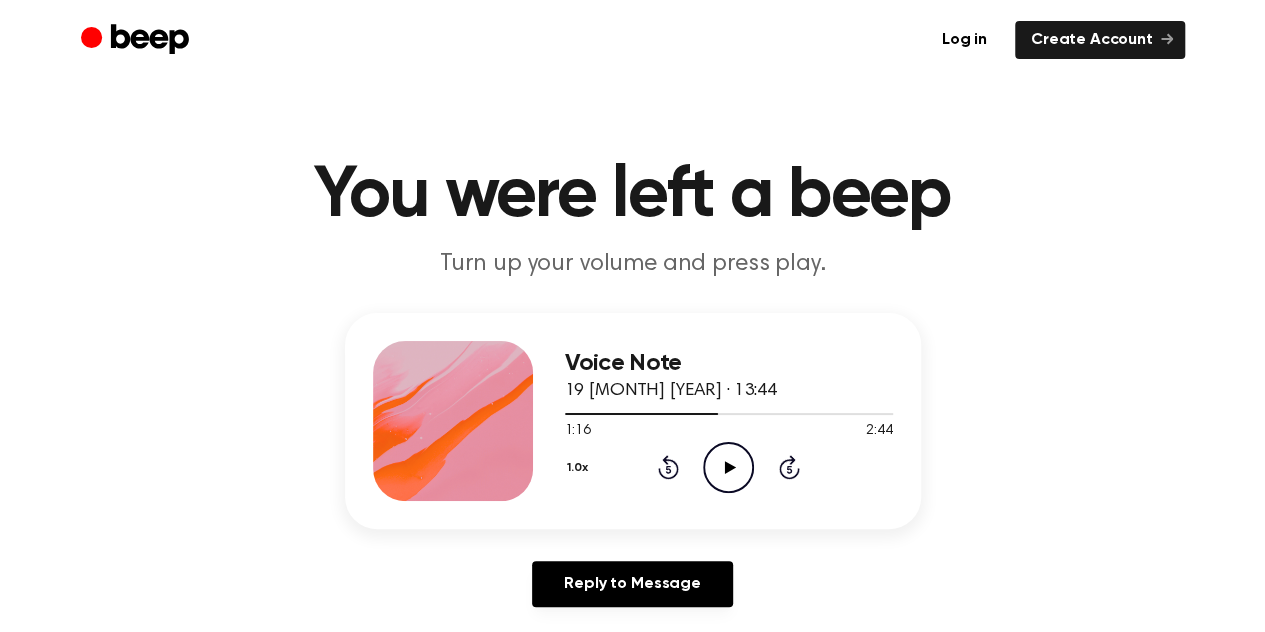 click on "Play Audio" 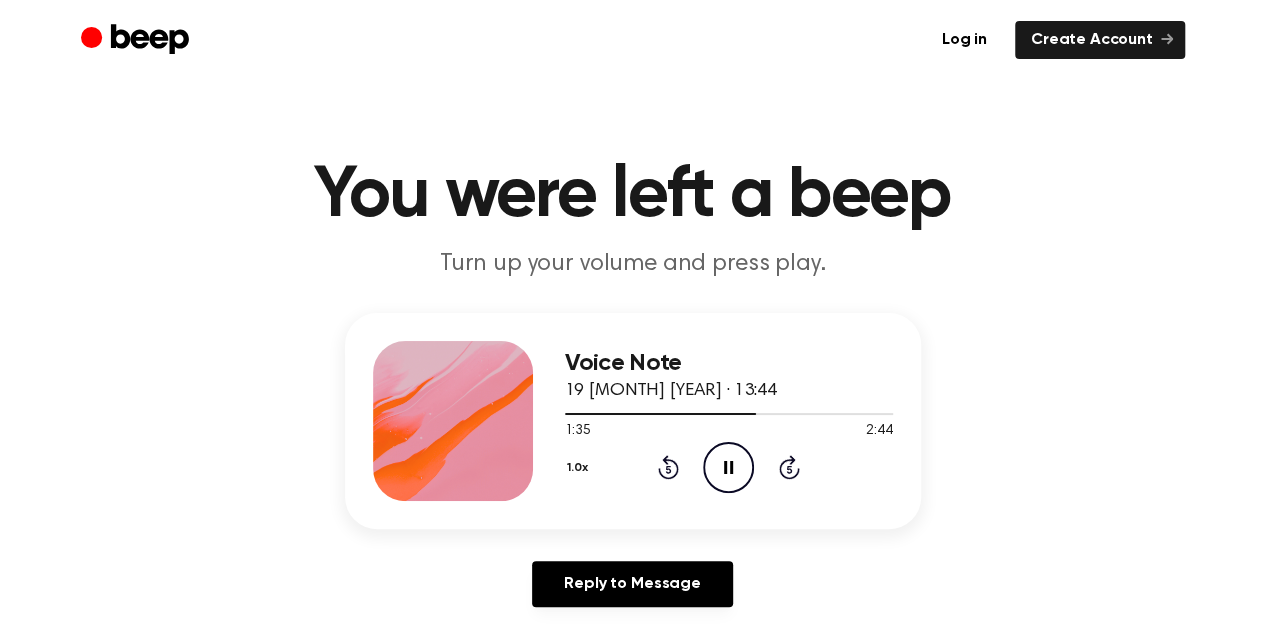 click on "Pause Audio" 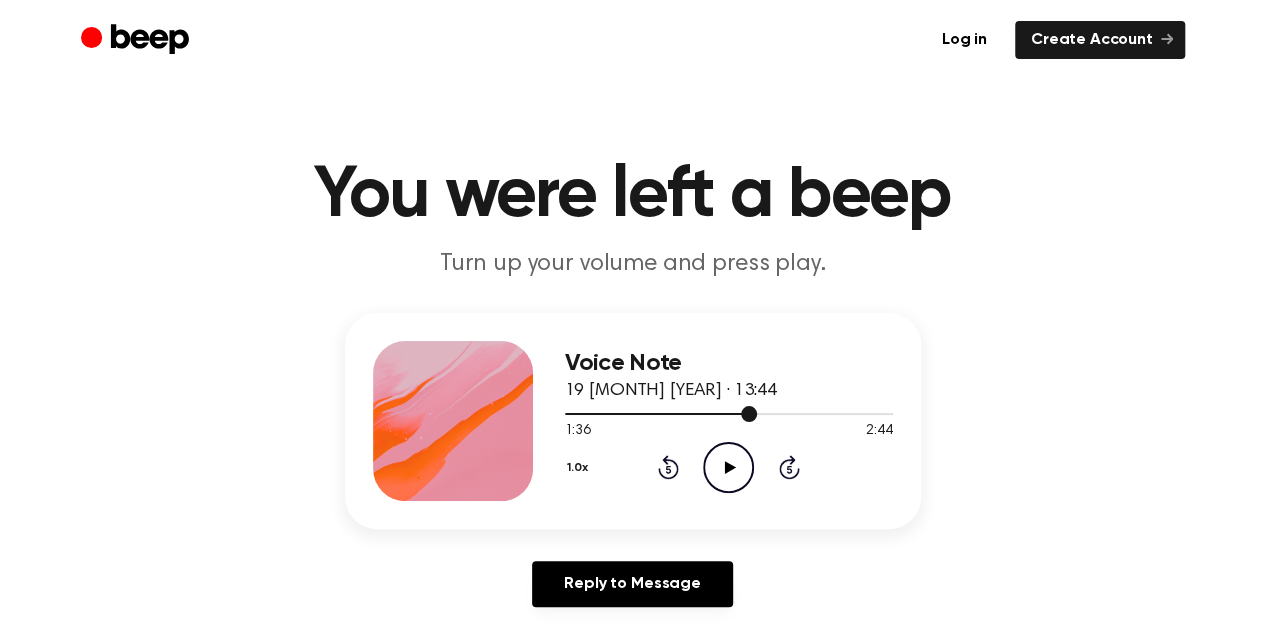 click at bounding box center (729, 413) 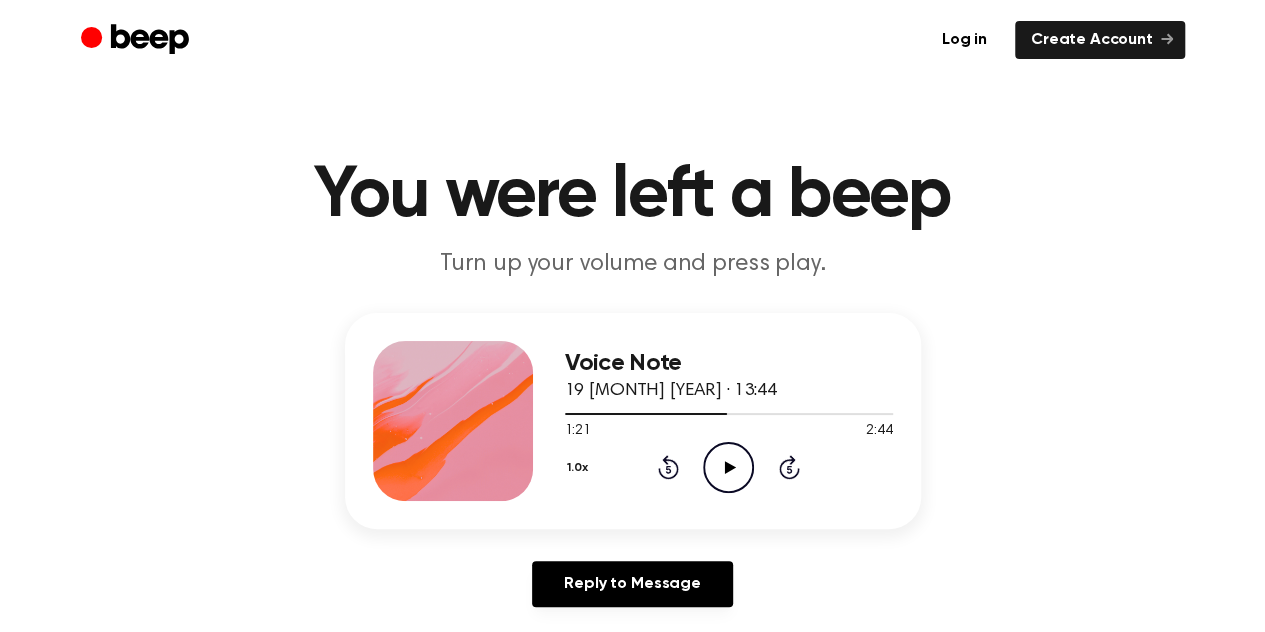 click 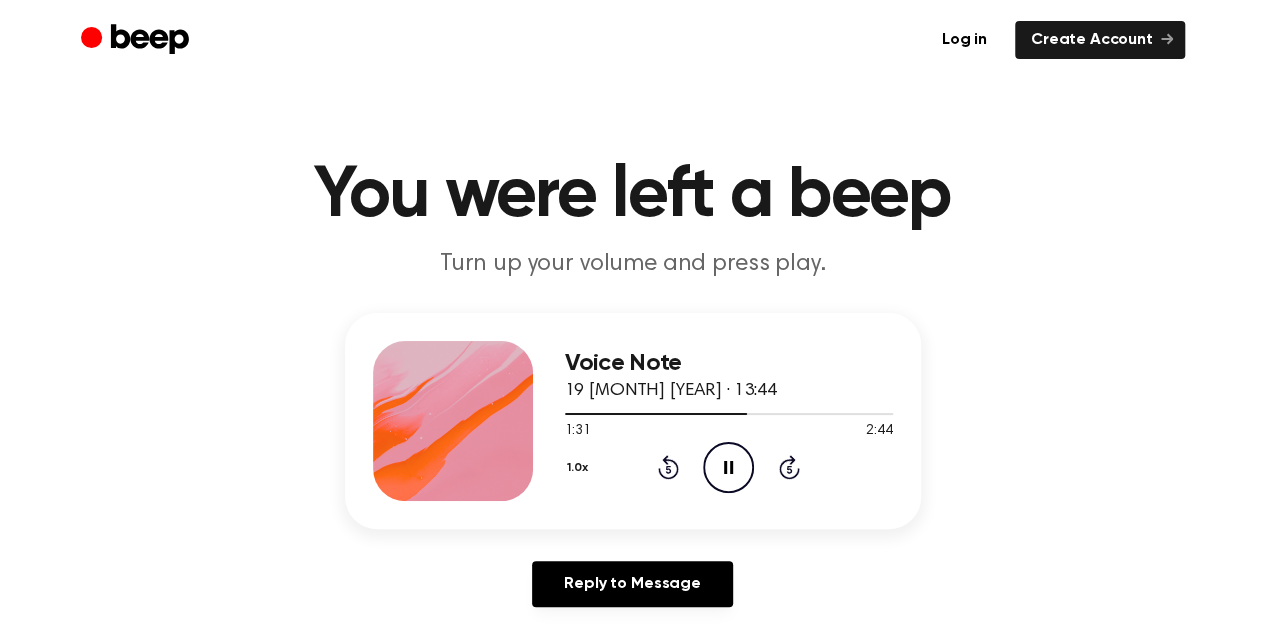 click on "Pause Audio" 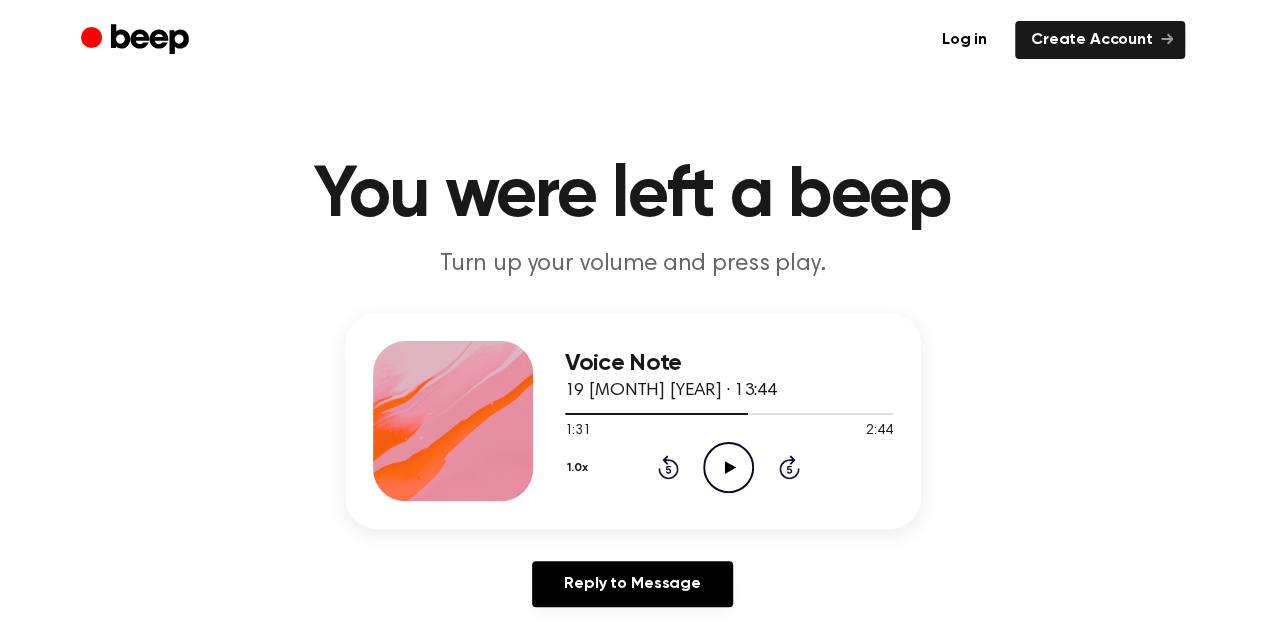 click on "Play Audio" 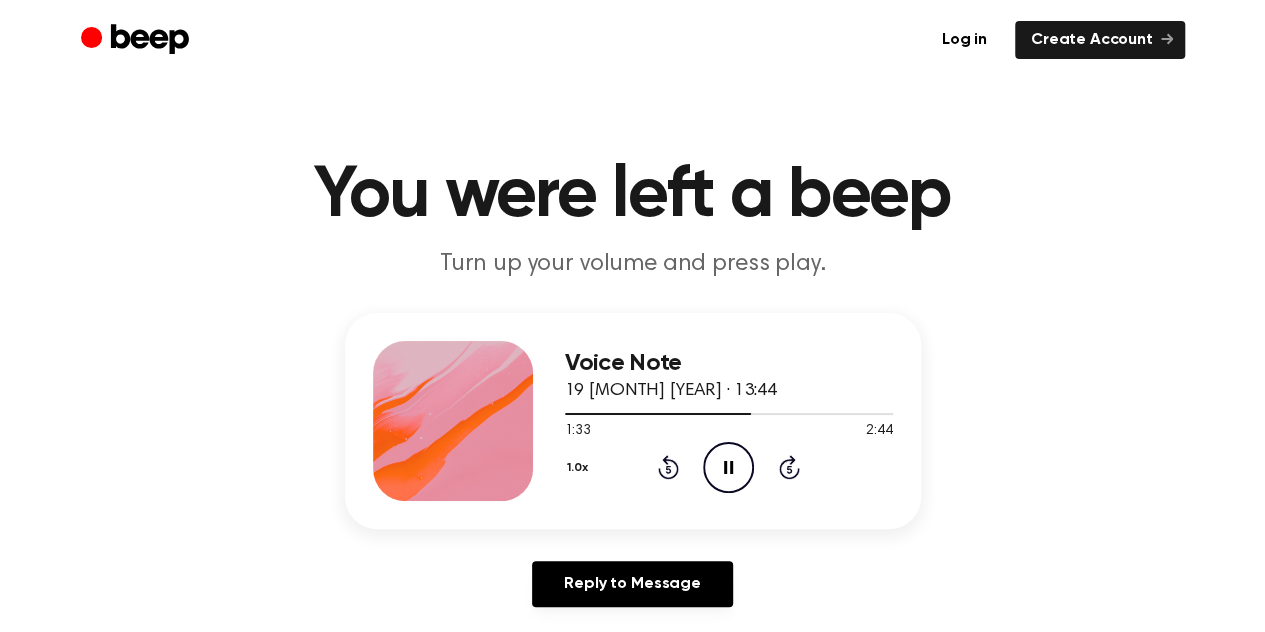 click on "Pause Audio" 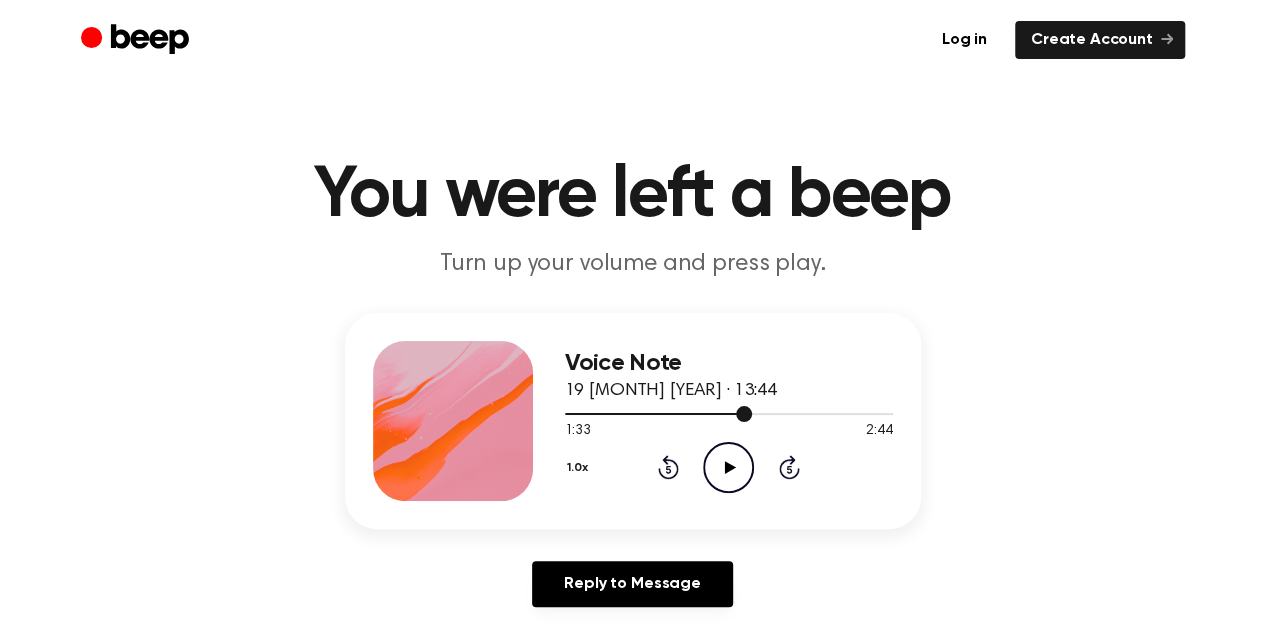 click at bounding box center (729, 413) 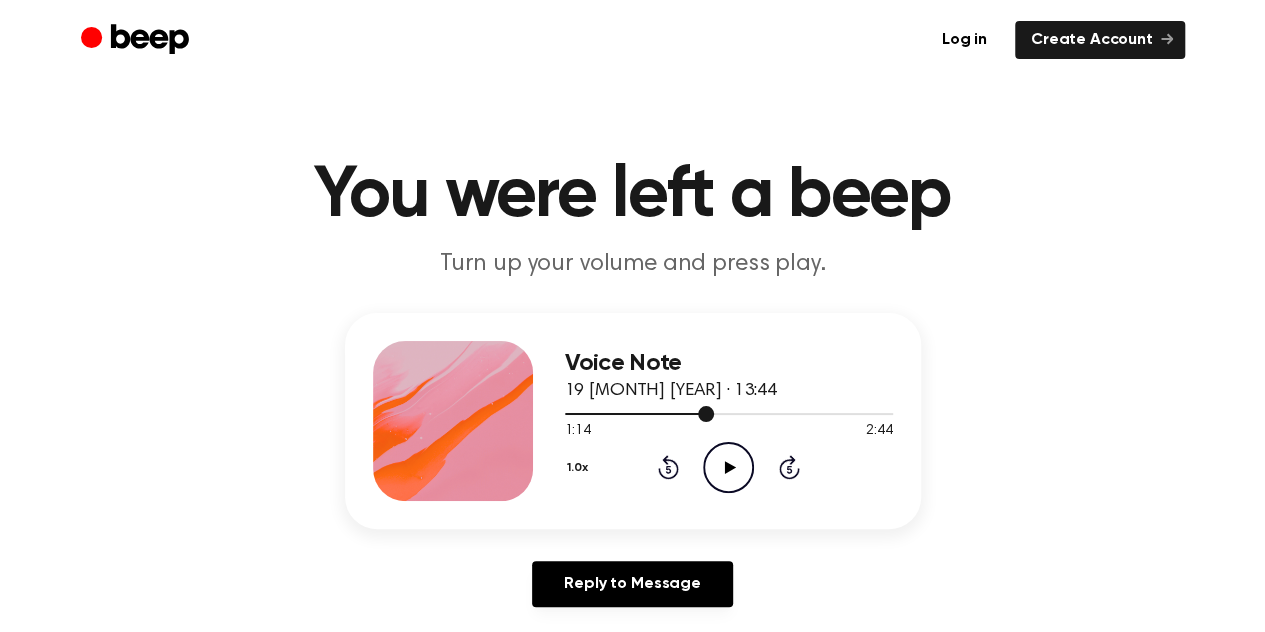 click at bounding box center [729, 413] 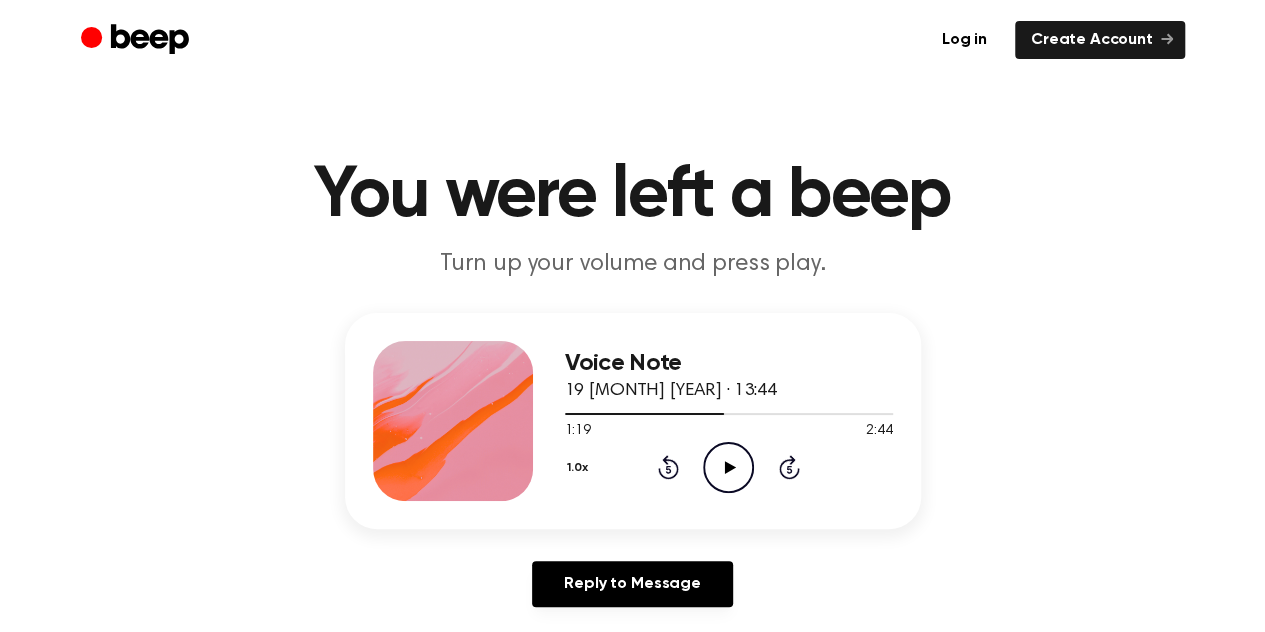 click on "Play Audio" 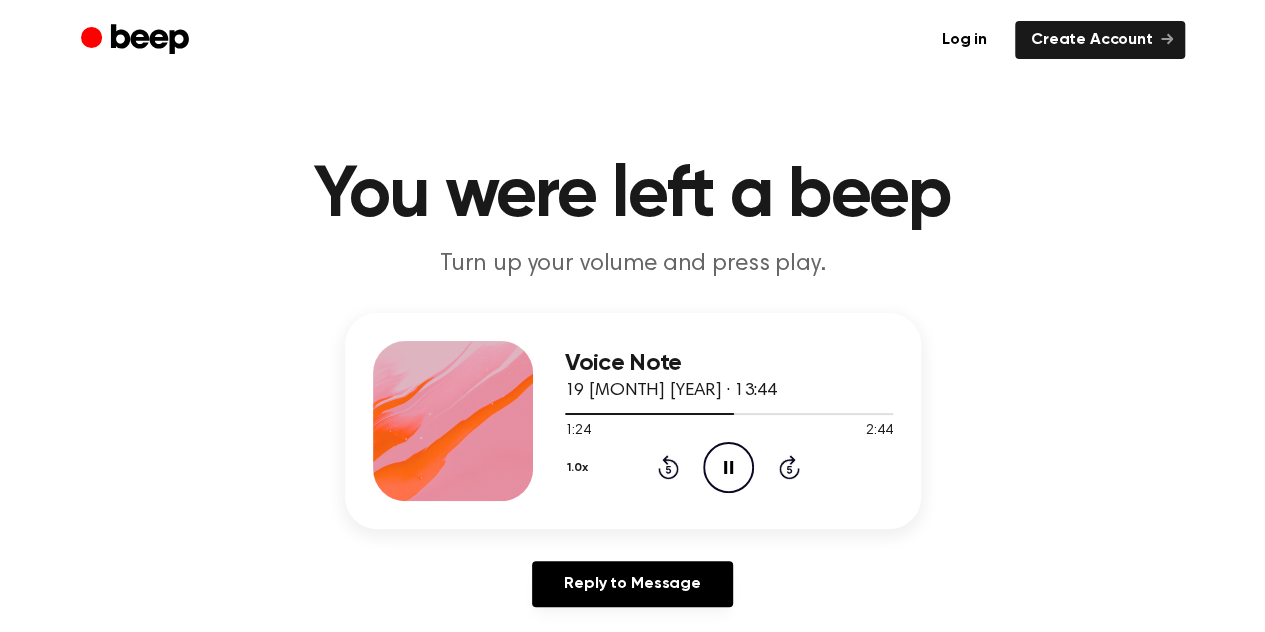 click on "1:24 2:44" at bounding box center [729, 431] 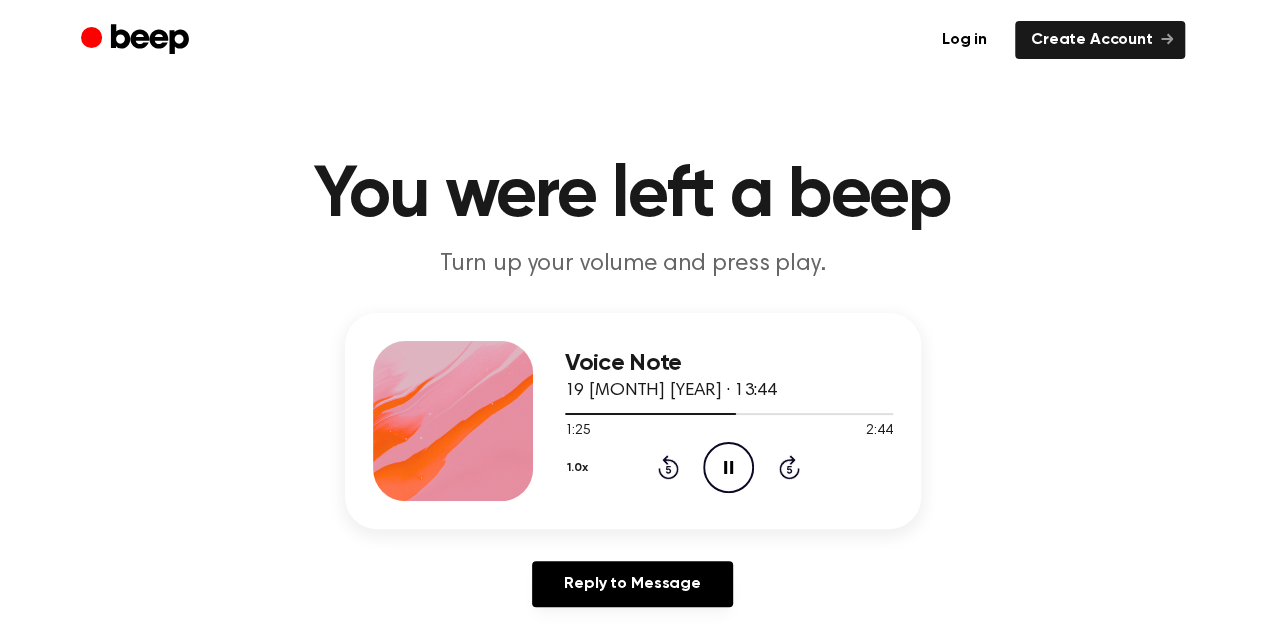 click on "Pause Audio" 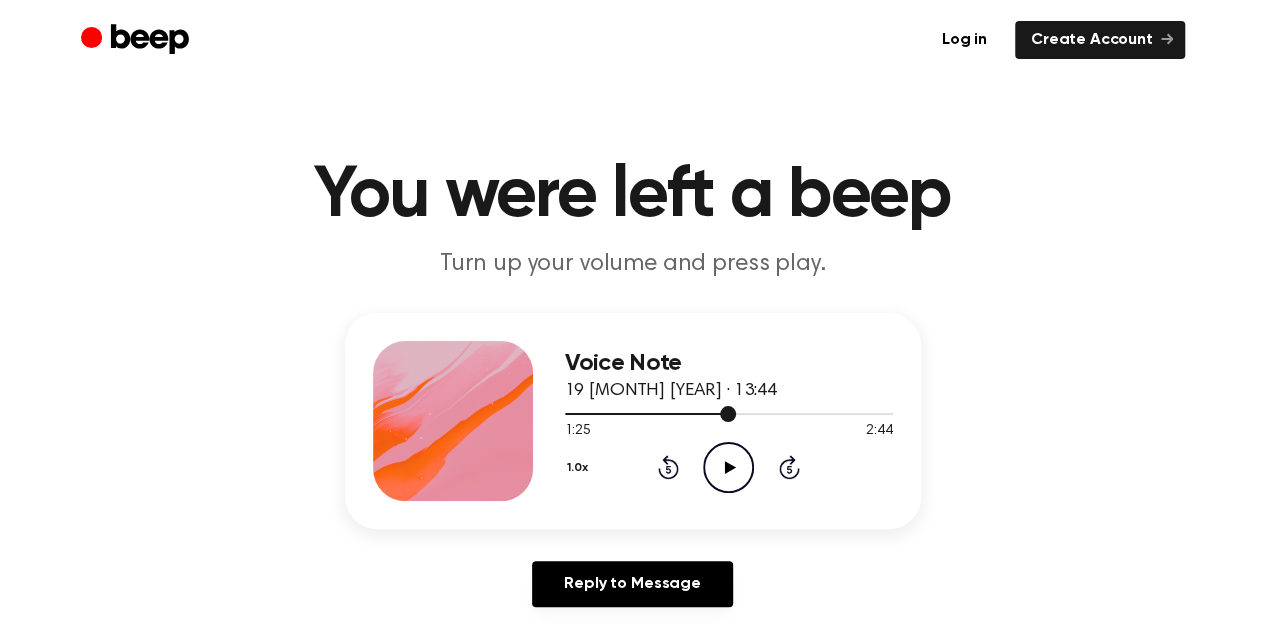 click at bounding box center (728, 414) 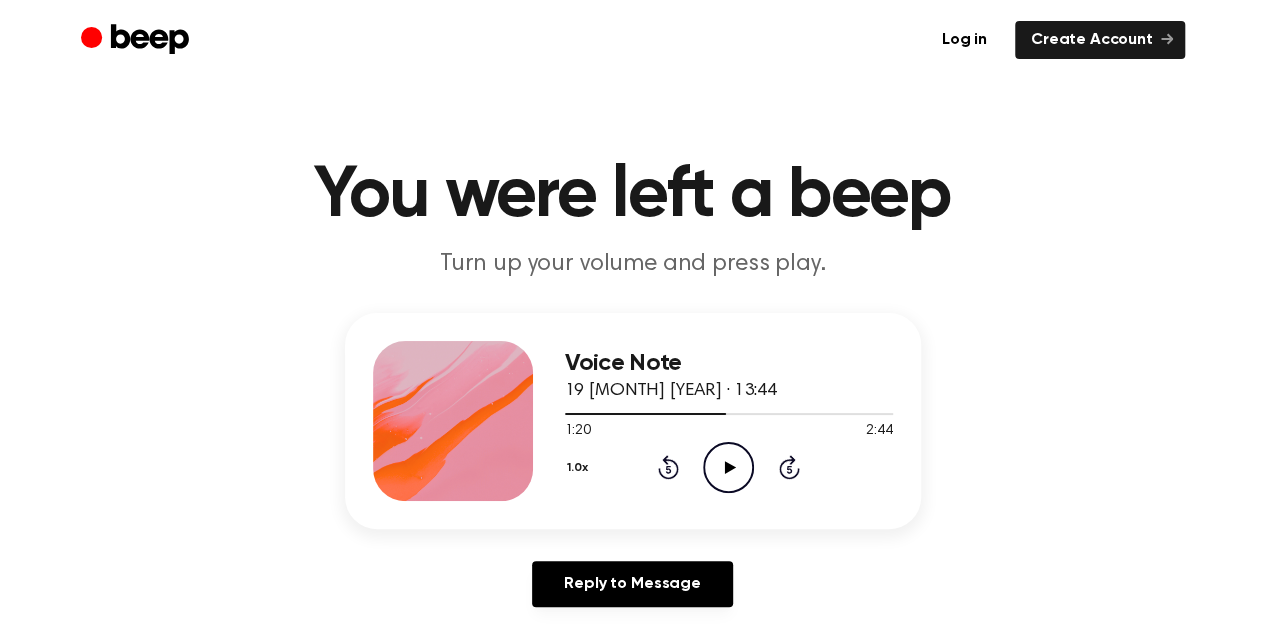 click on "Play Audio" 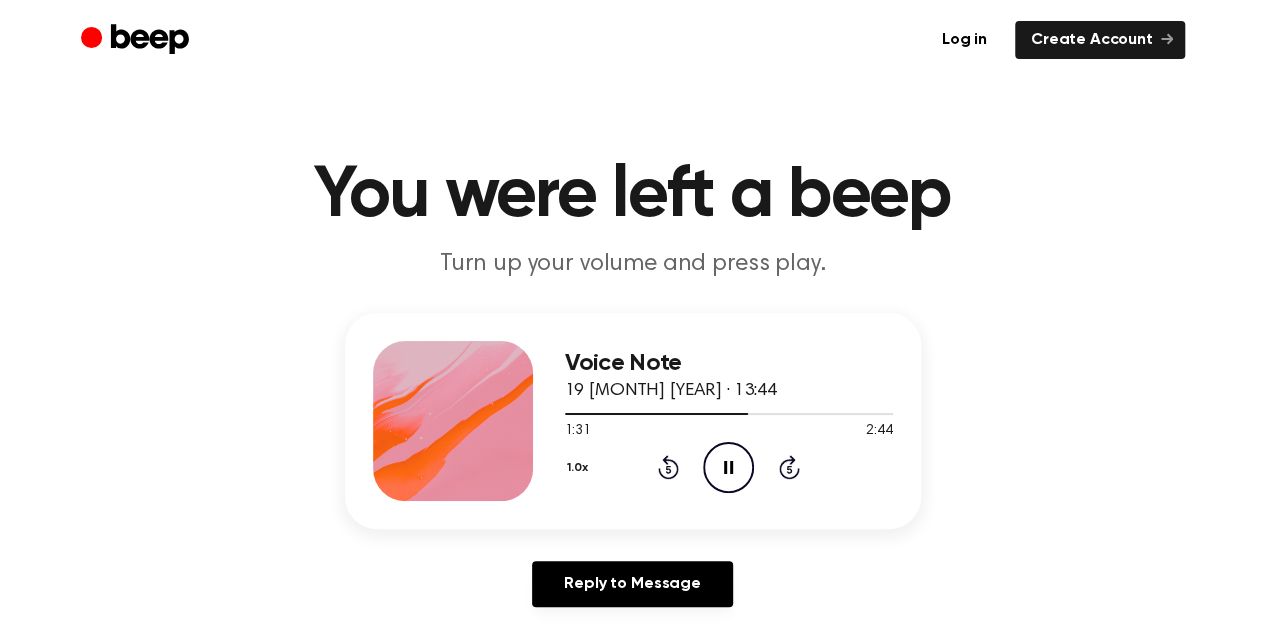 click on "Pause Audio" 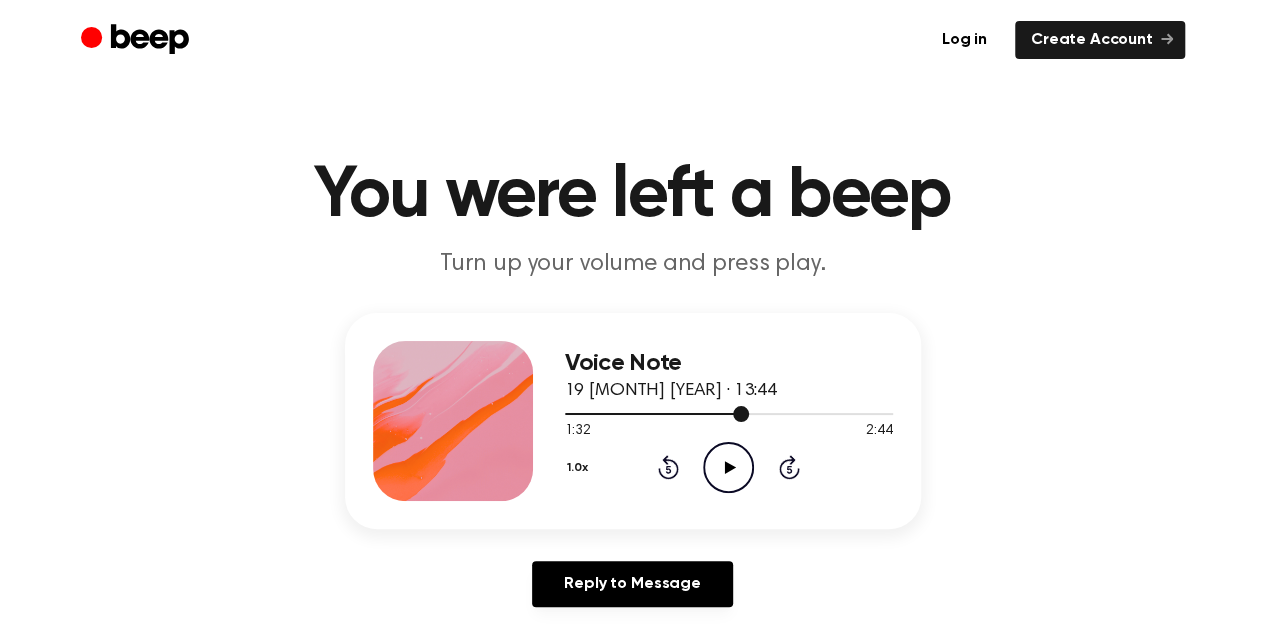 click at bounding box center [657, 414] 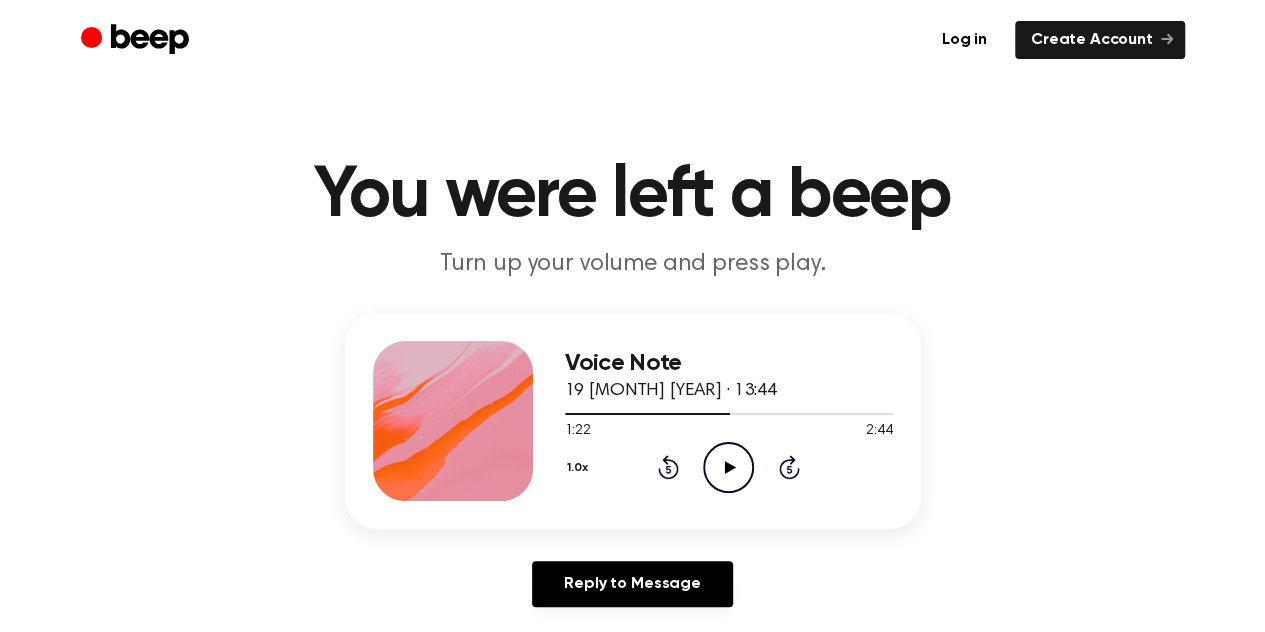 click on "Play Audio" 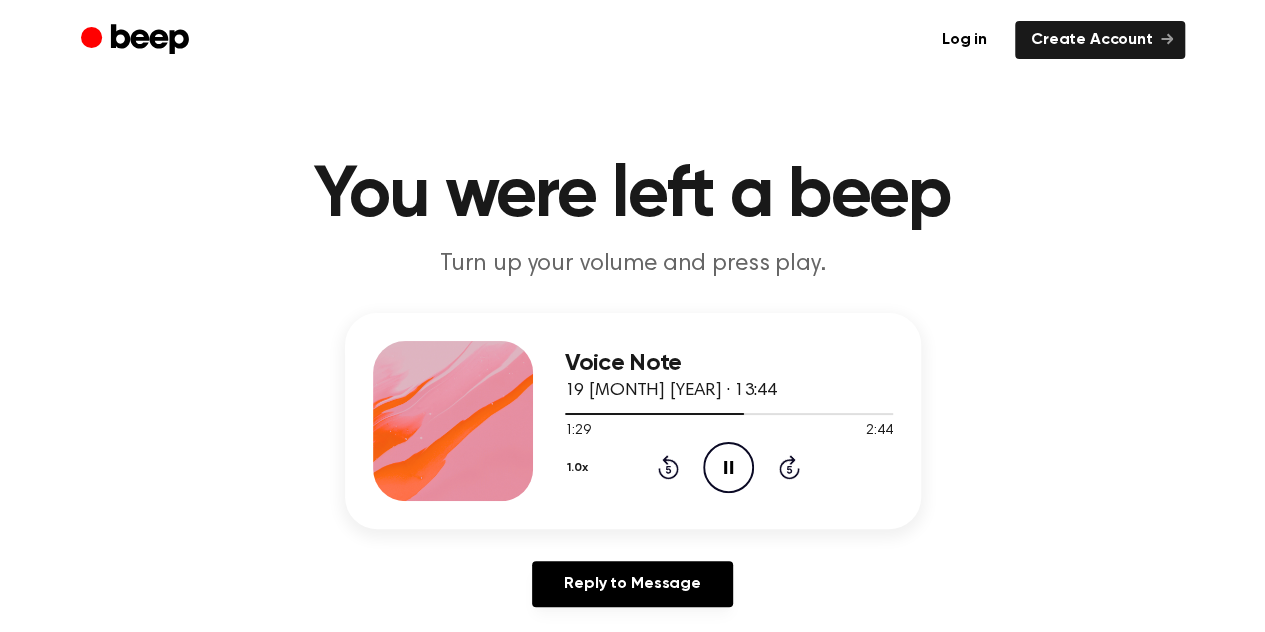 click on "Pause Audio" 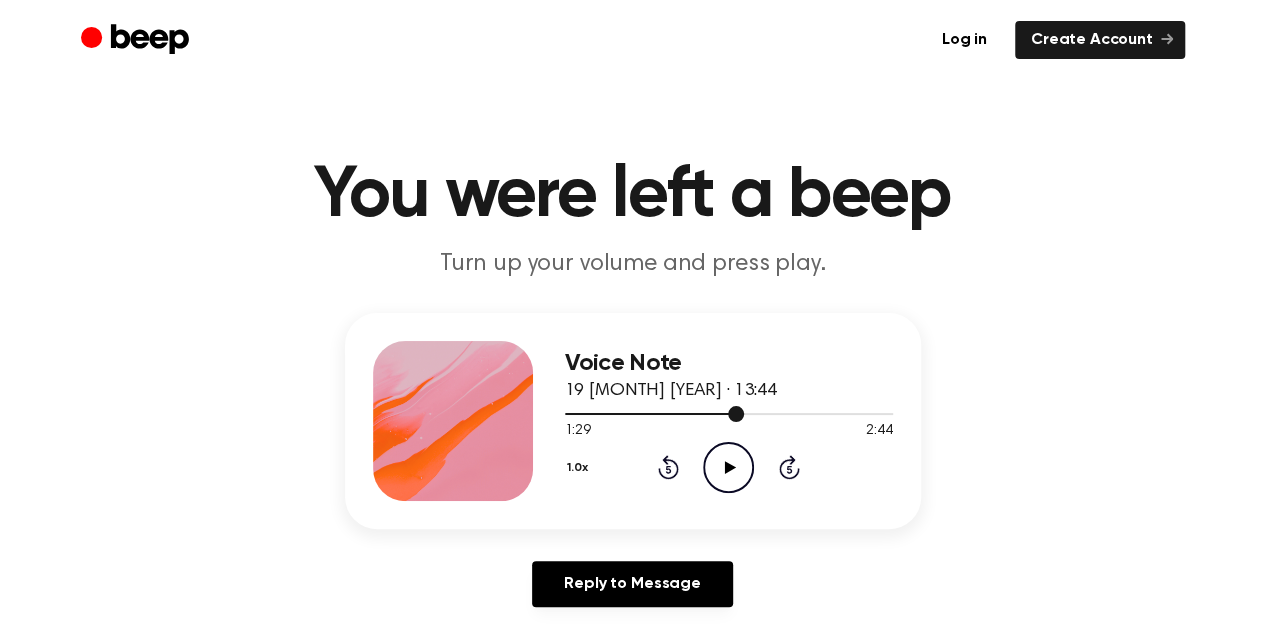click at bounding box center [729, 413] 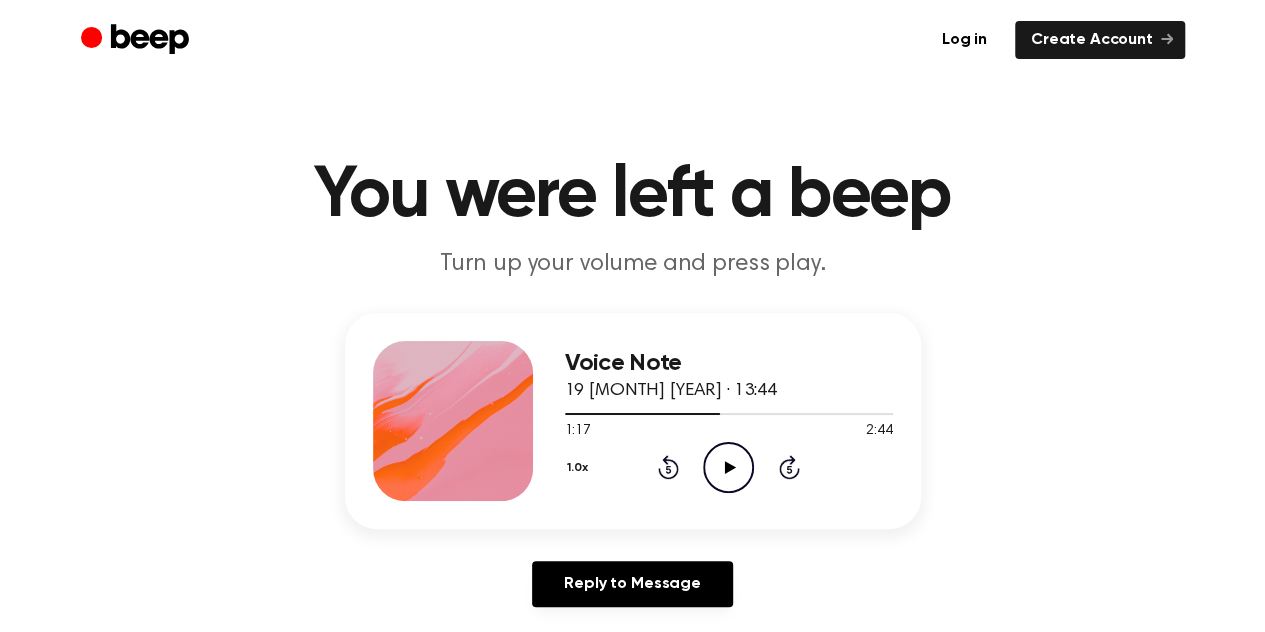 click on "Play Audio" 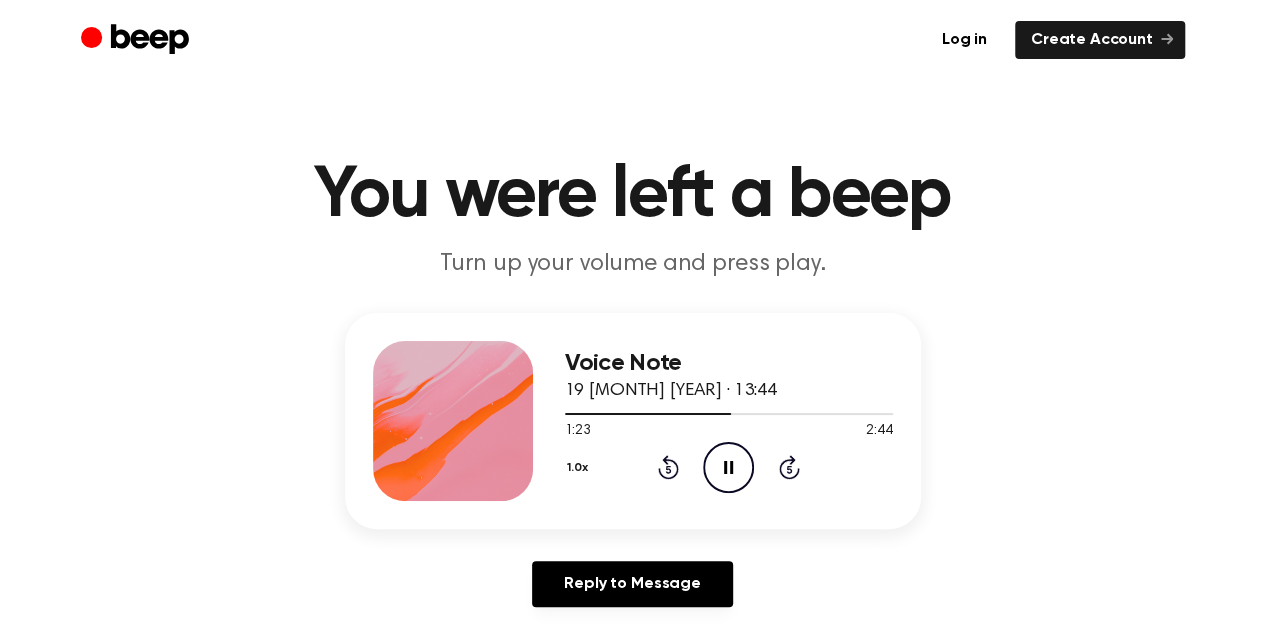 click on "Pause Audio" 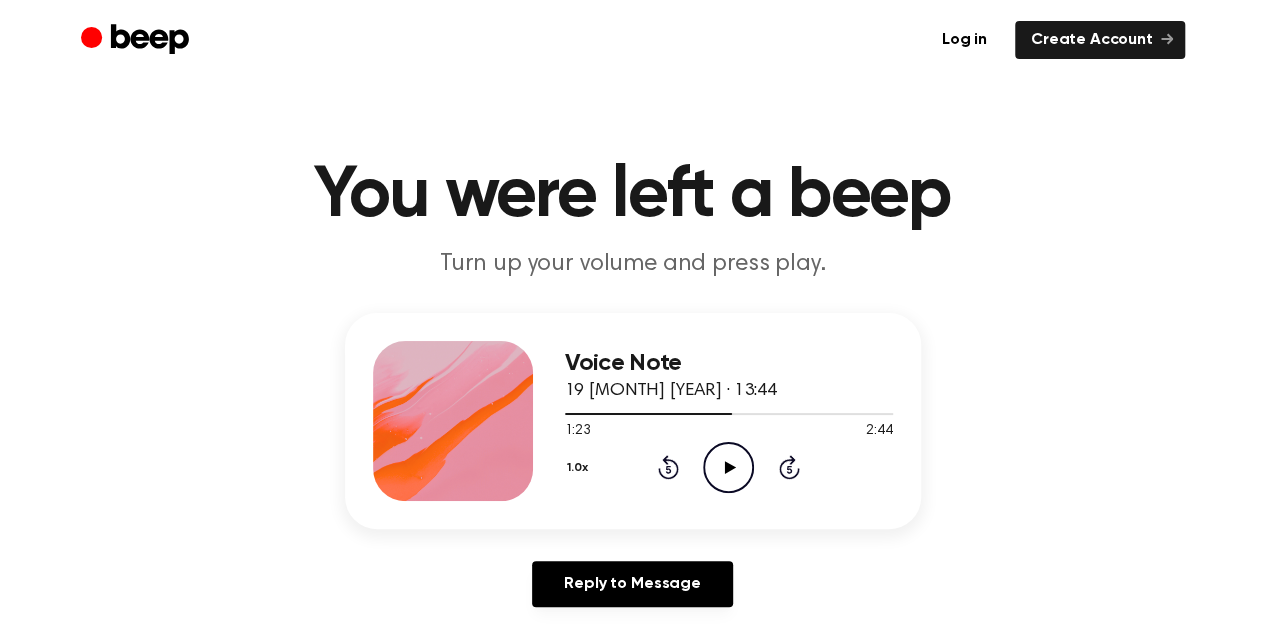 click on "Play Audio" 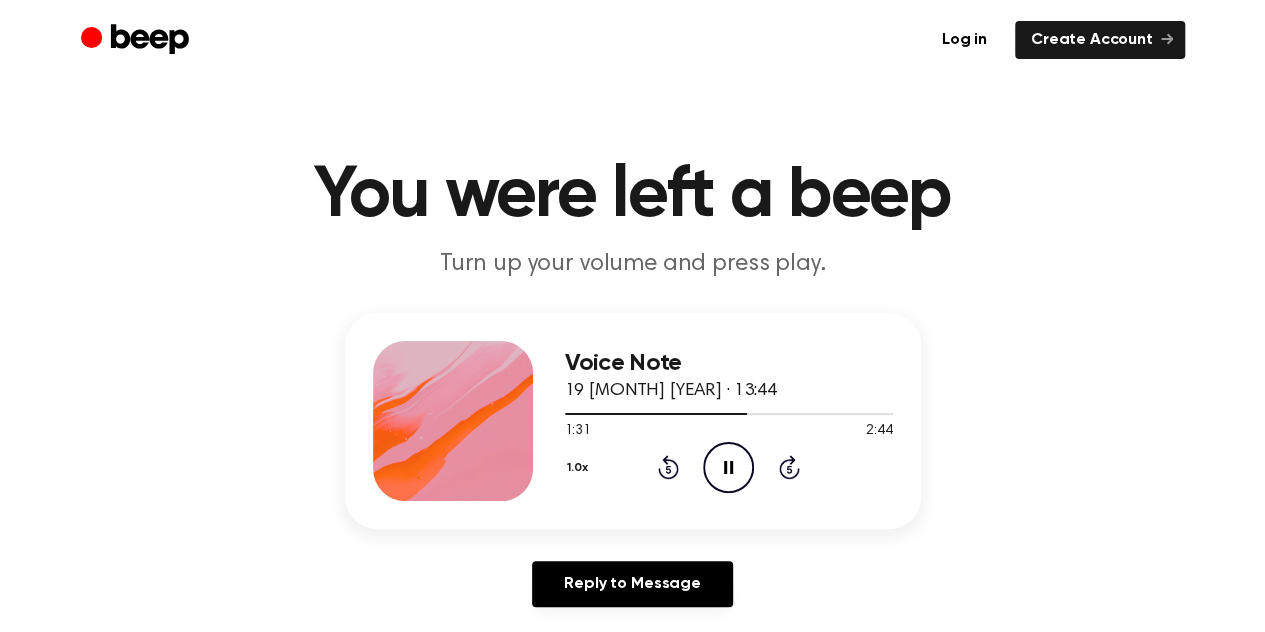 click on "Pause Audio" 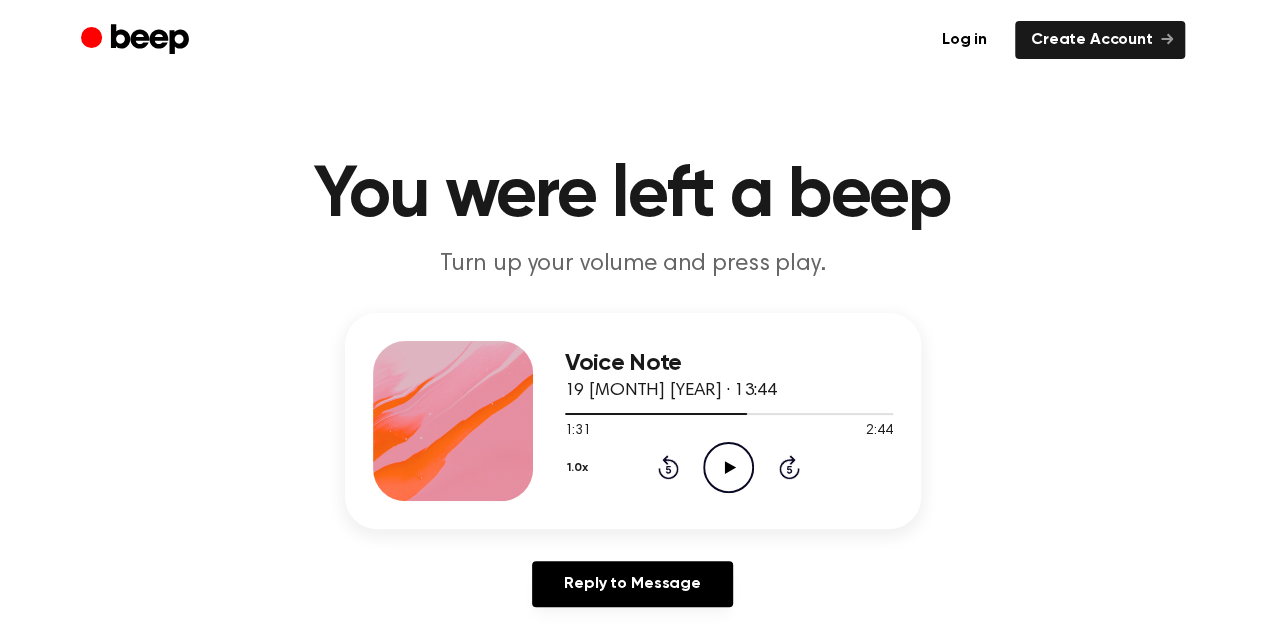 click on "Play Audio" 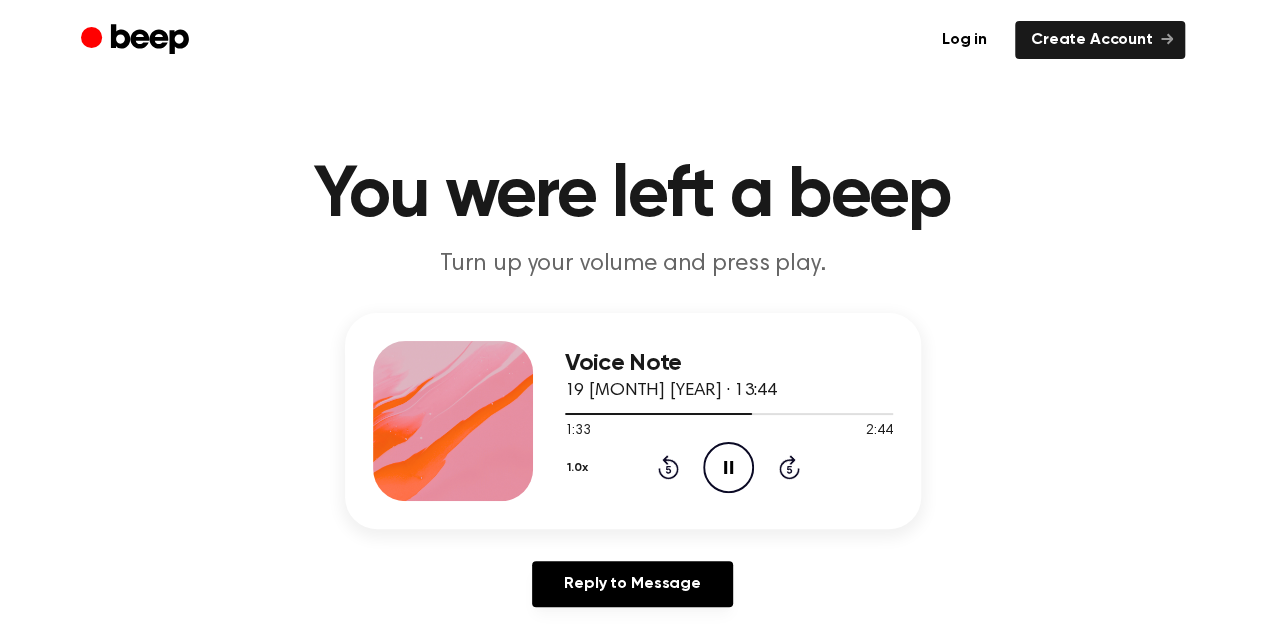 click on "Pause Audio" 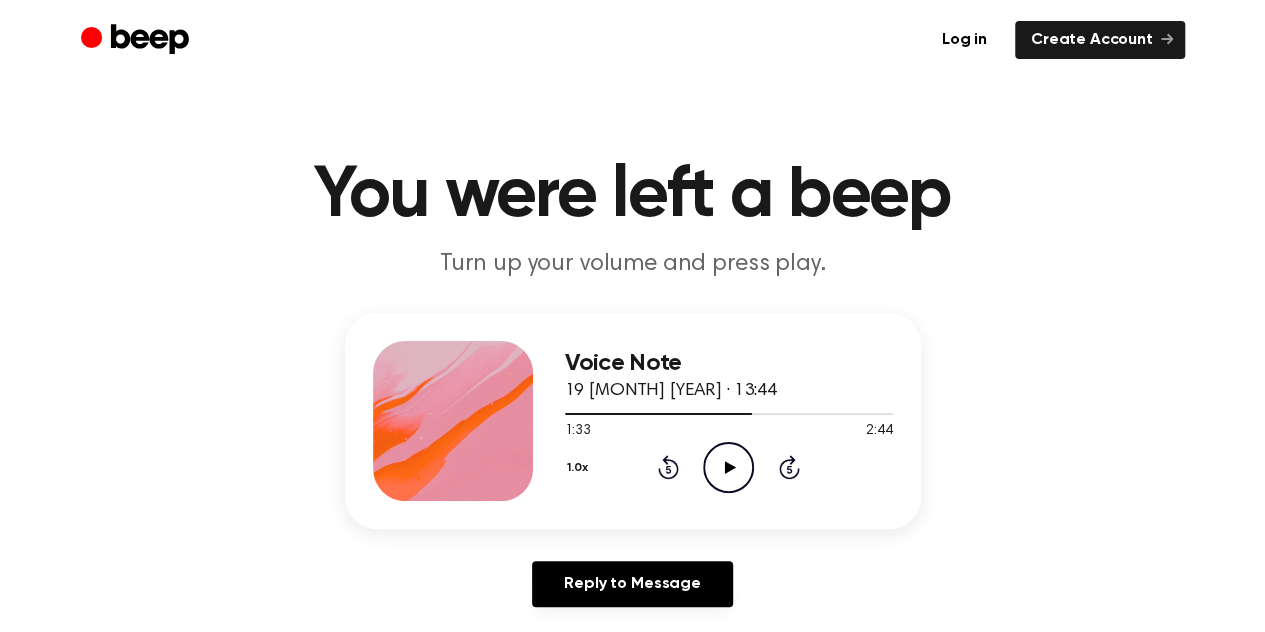 click on "Play Audio" 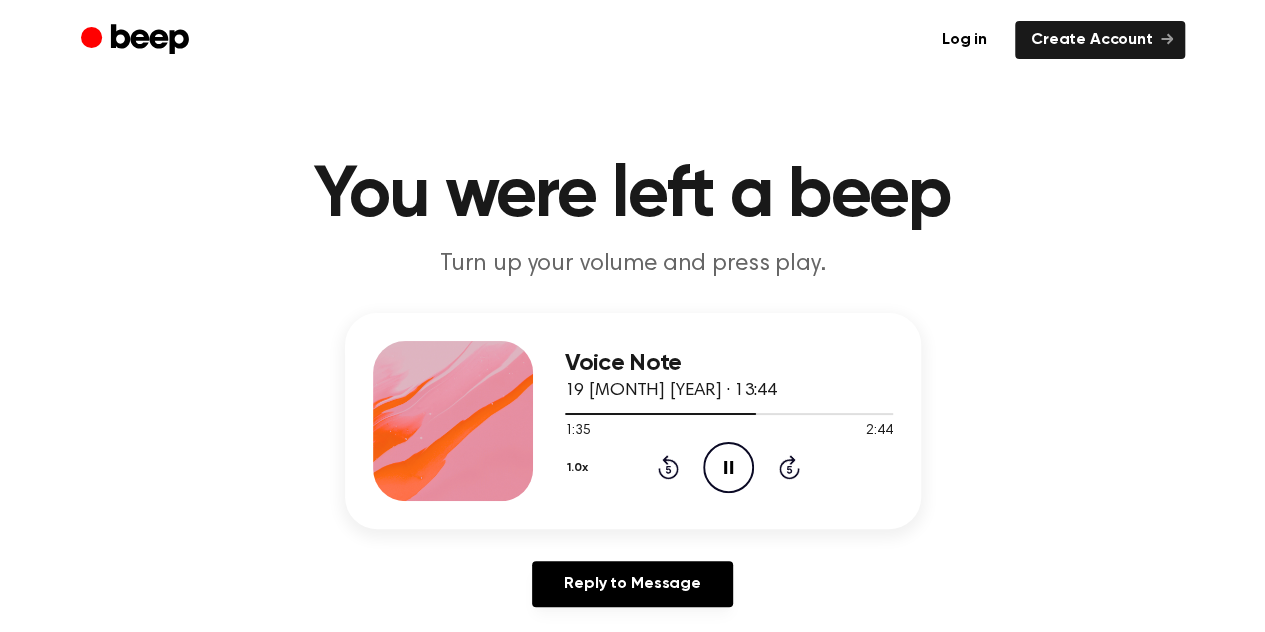 click on "Pause Audio" 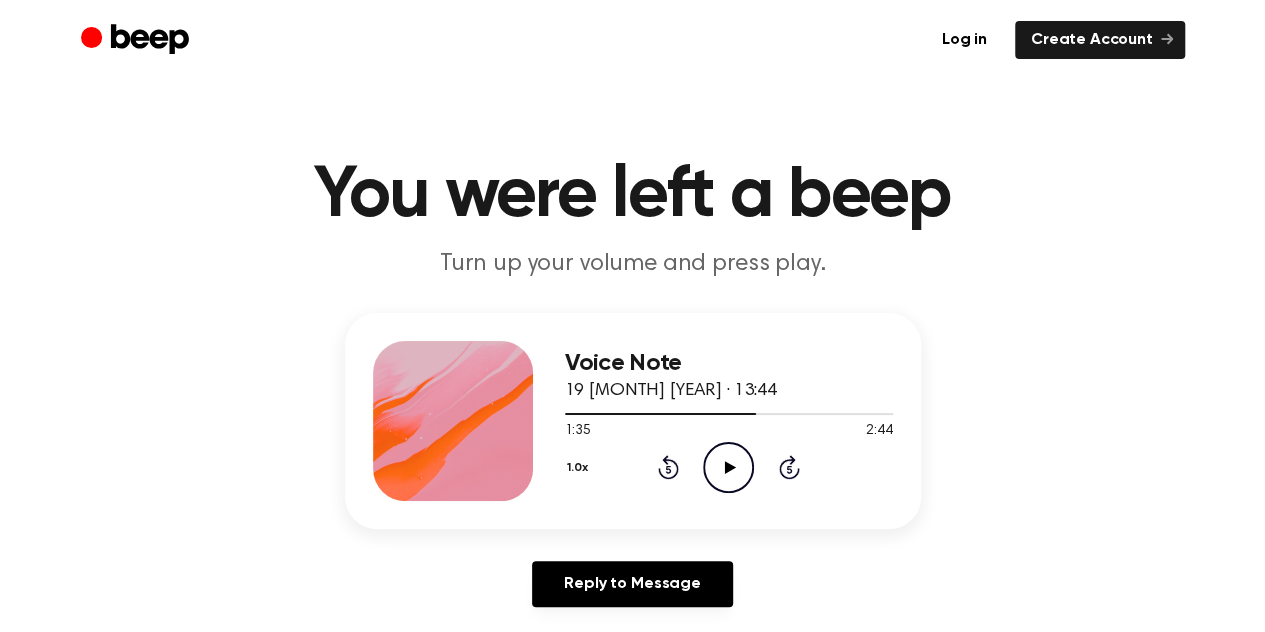 drag, startPoint x: 735, startPoint y: 466, endPoint x: 688, endPoint y: 422, distance: 64.381676 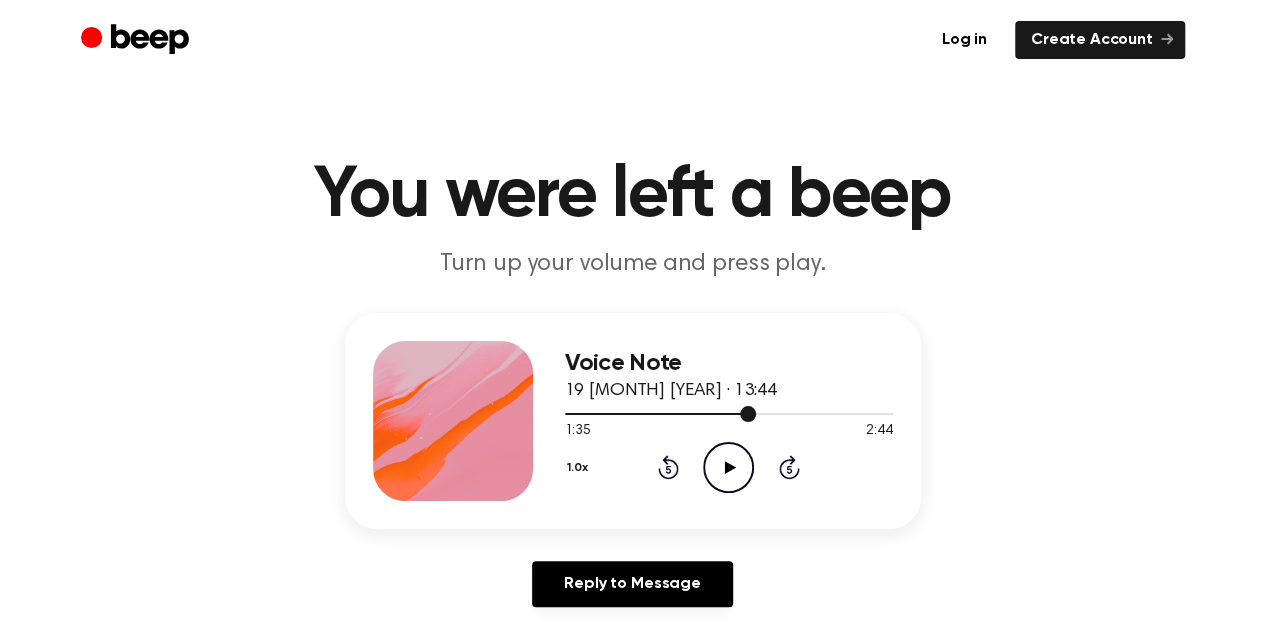 click at bounding box center [661, 414] 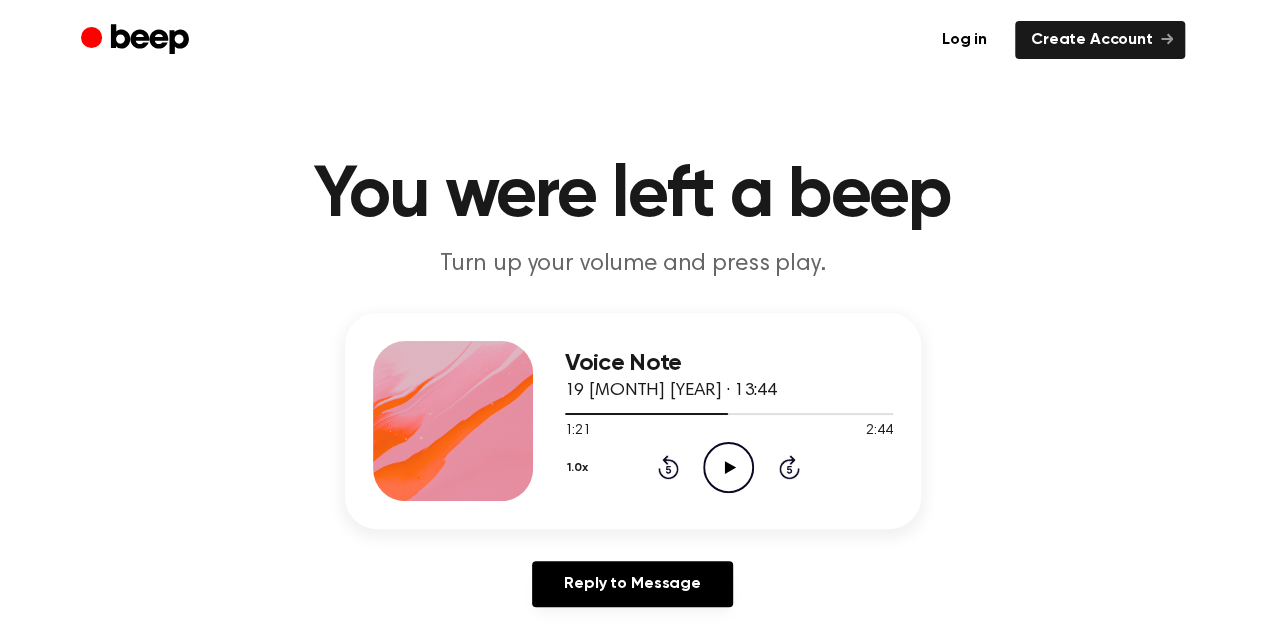 click on "1:21 2:44" at bounding box center (729, 431) 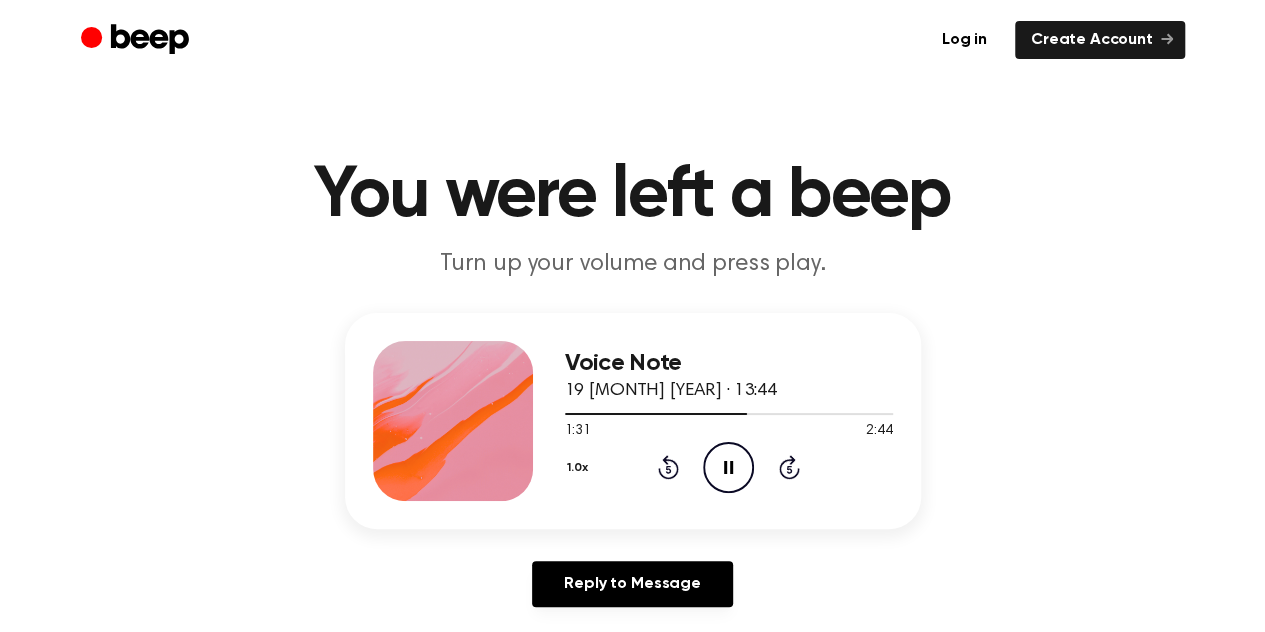 click on "Pause Audio" 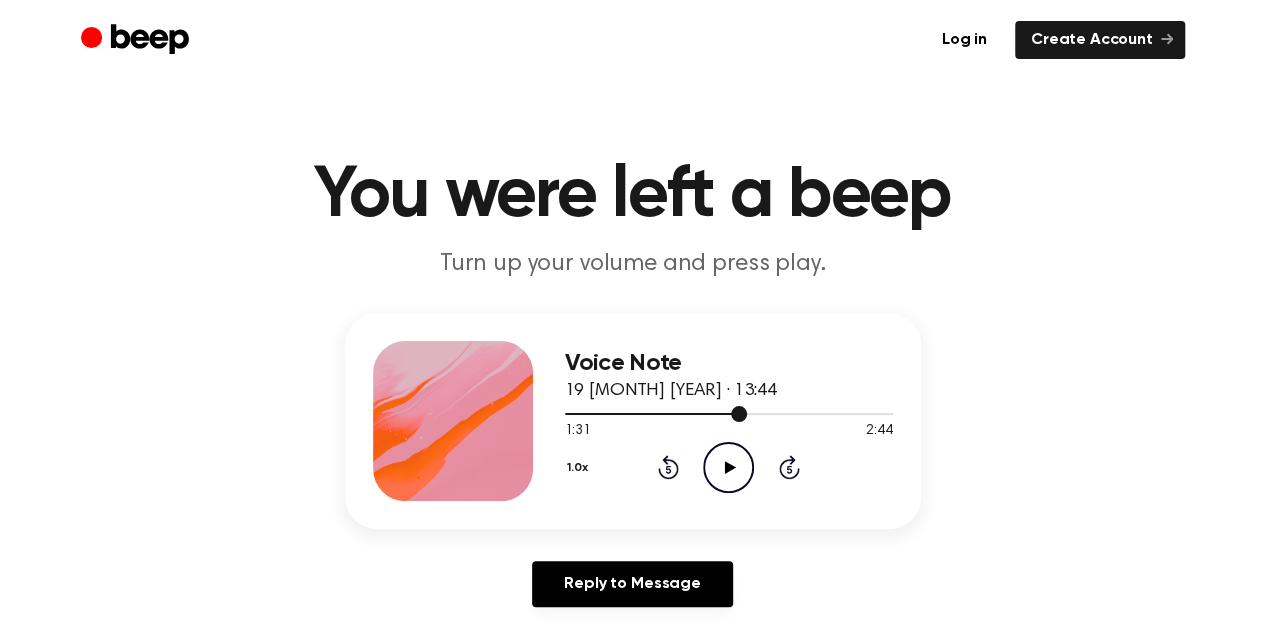 click at bounding box center [729, 413] 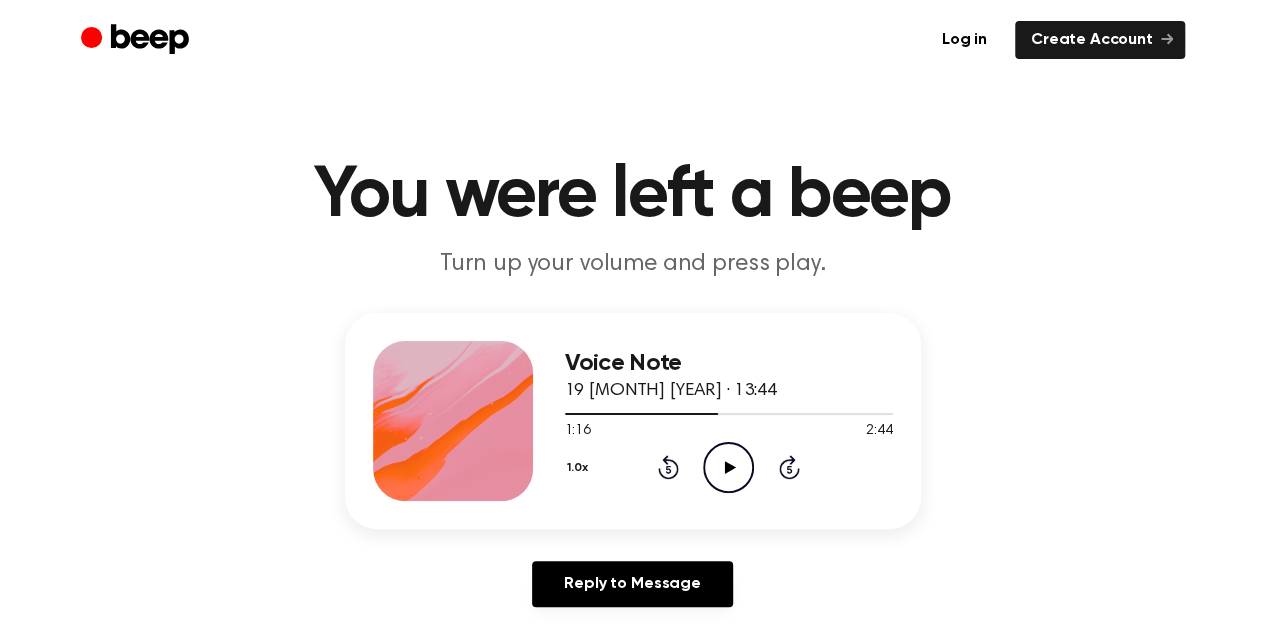 click on "Play Audio" 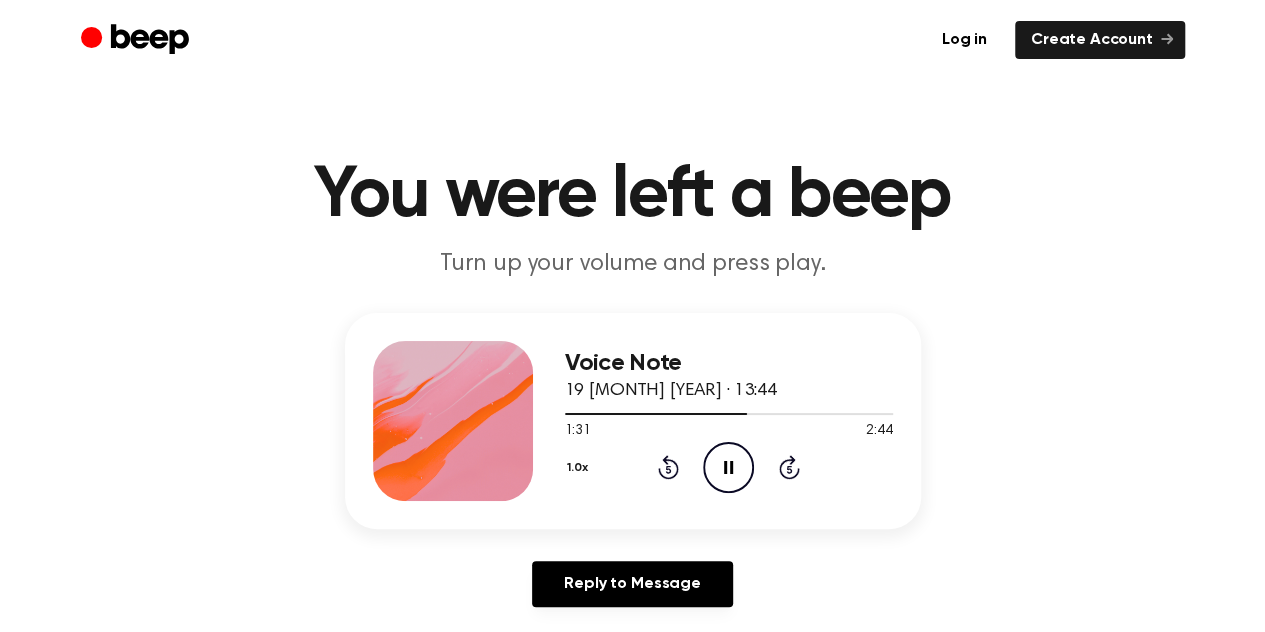 click on "Pause Audio" 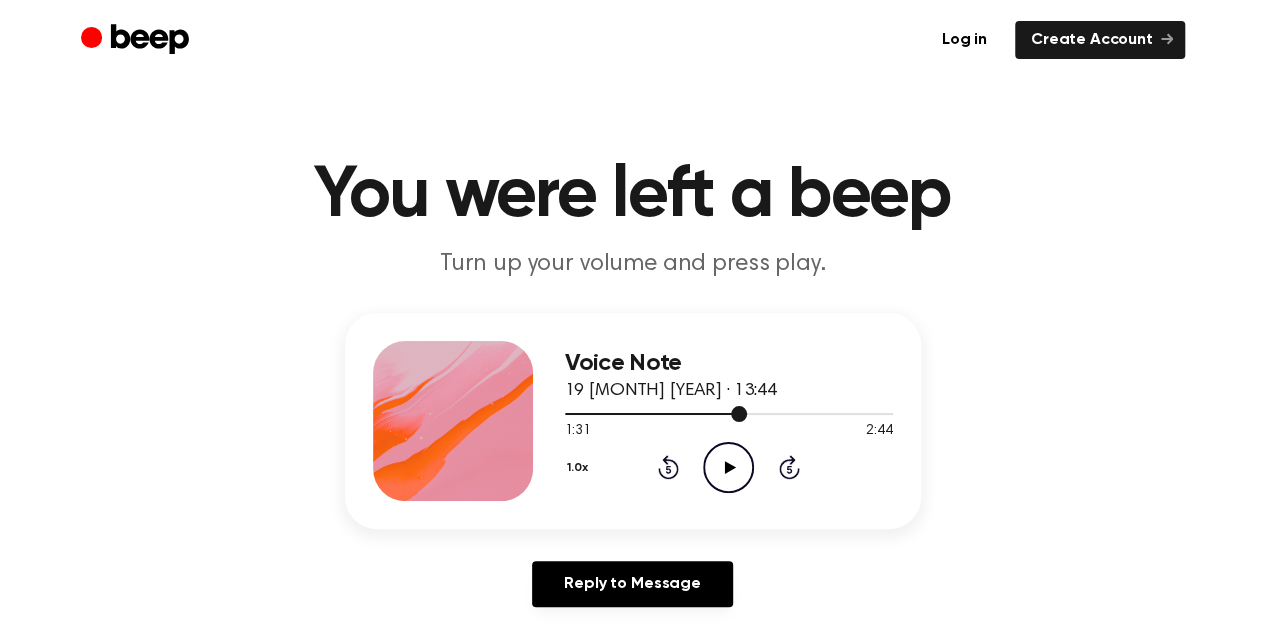 click at bounding box center [729, 413] 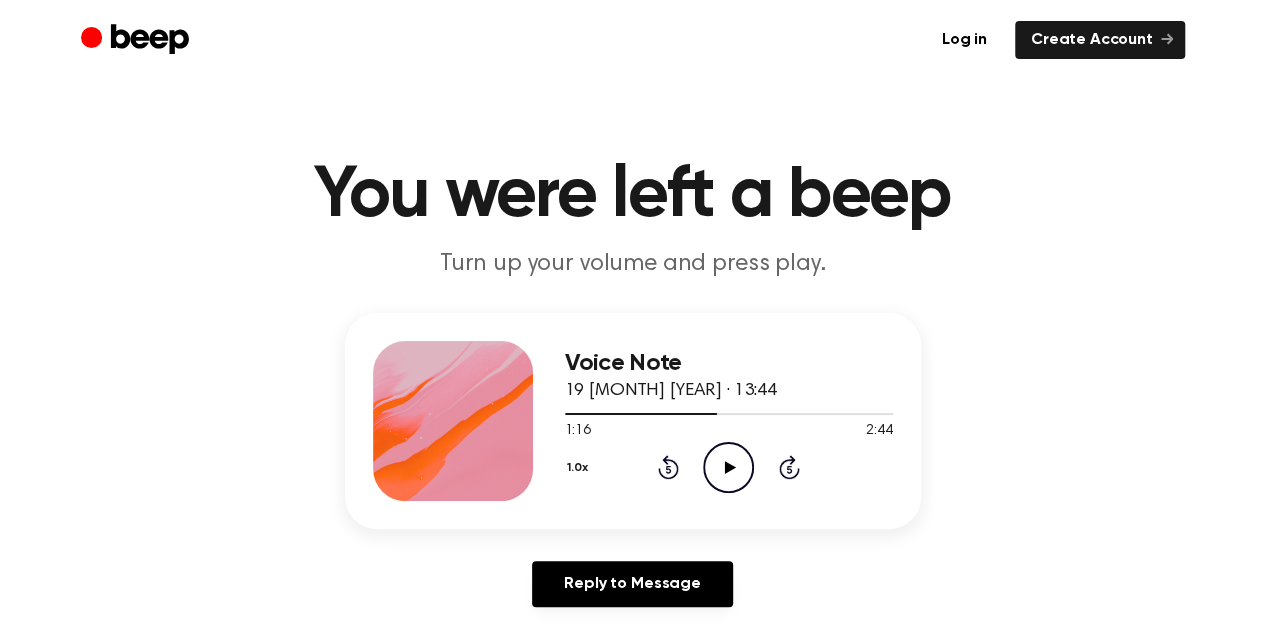 click on "Play Audio" 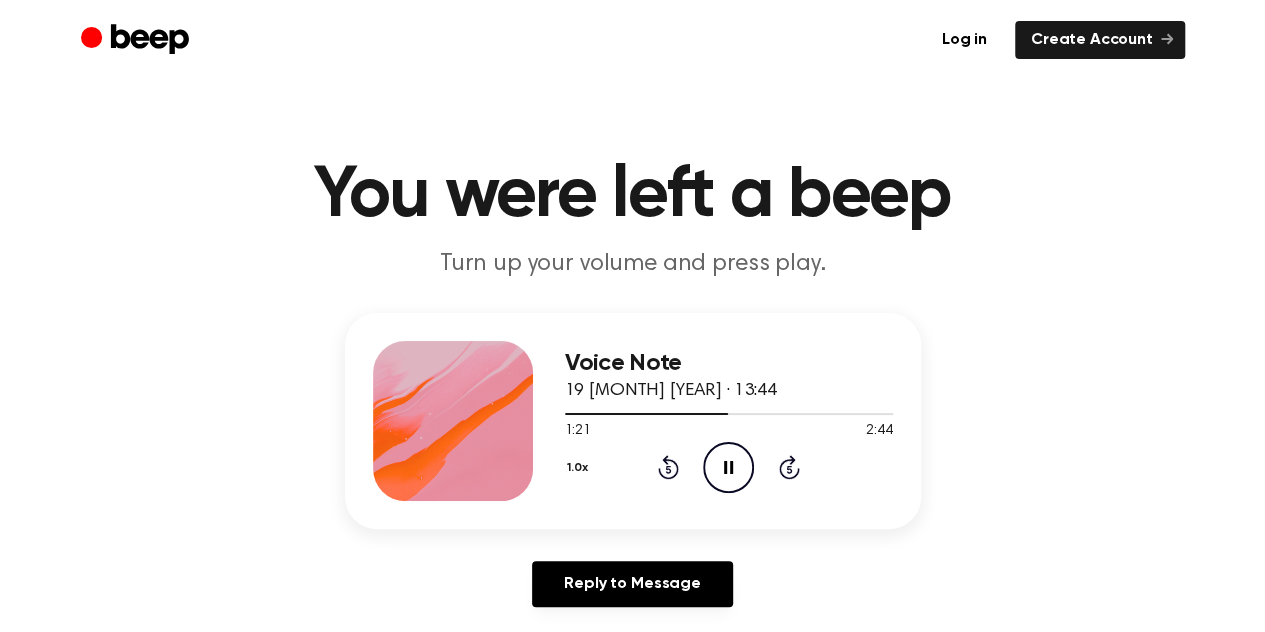 click on "Pause Audio" 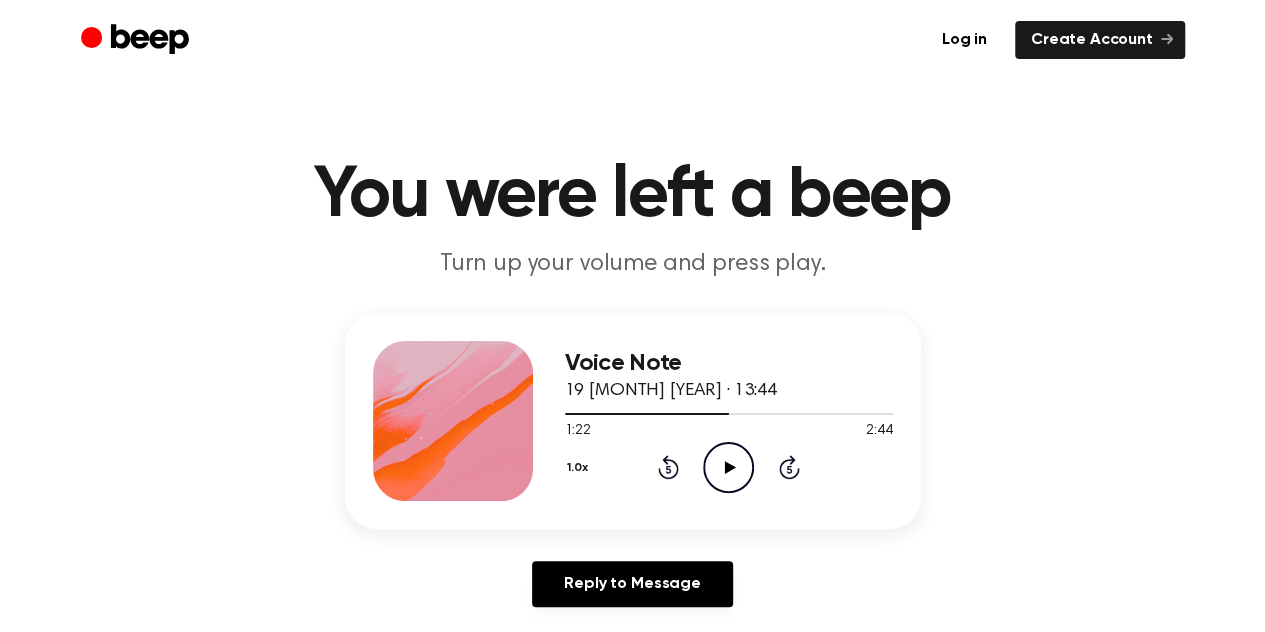 click 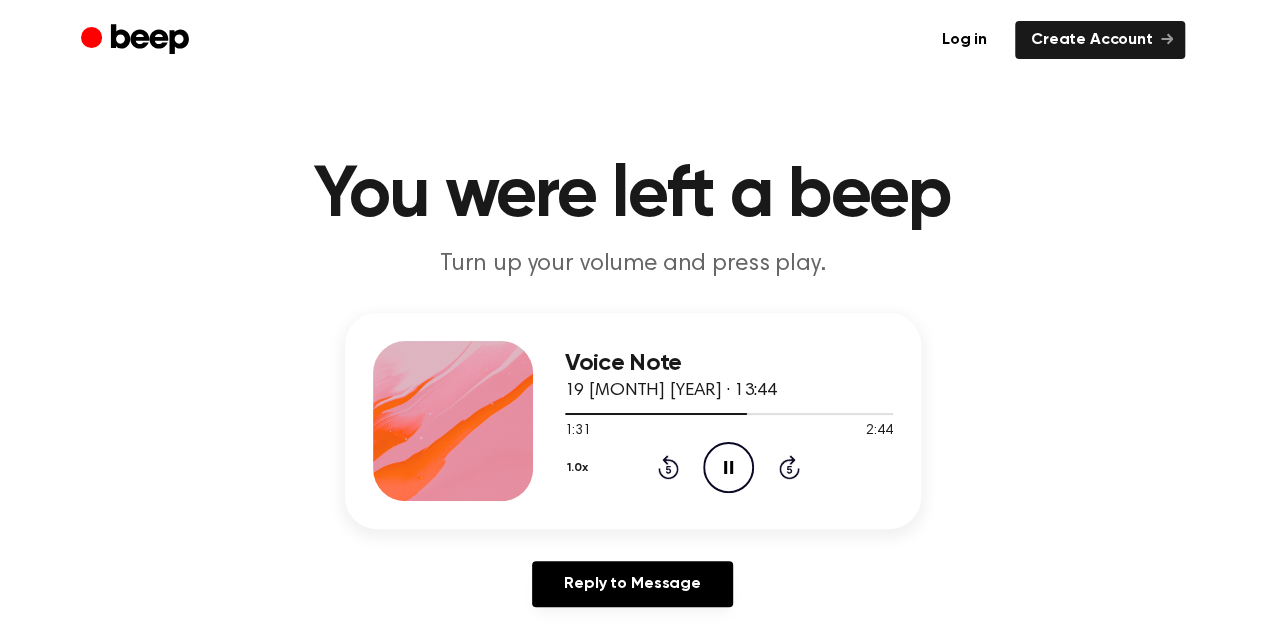 click on "Pause Audio" 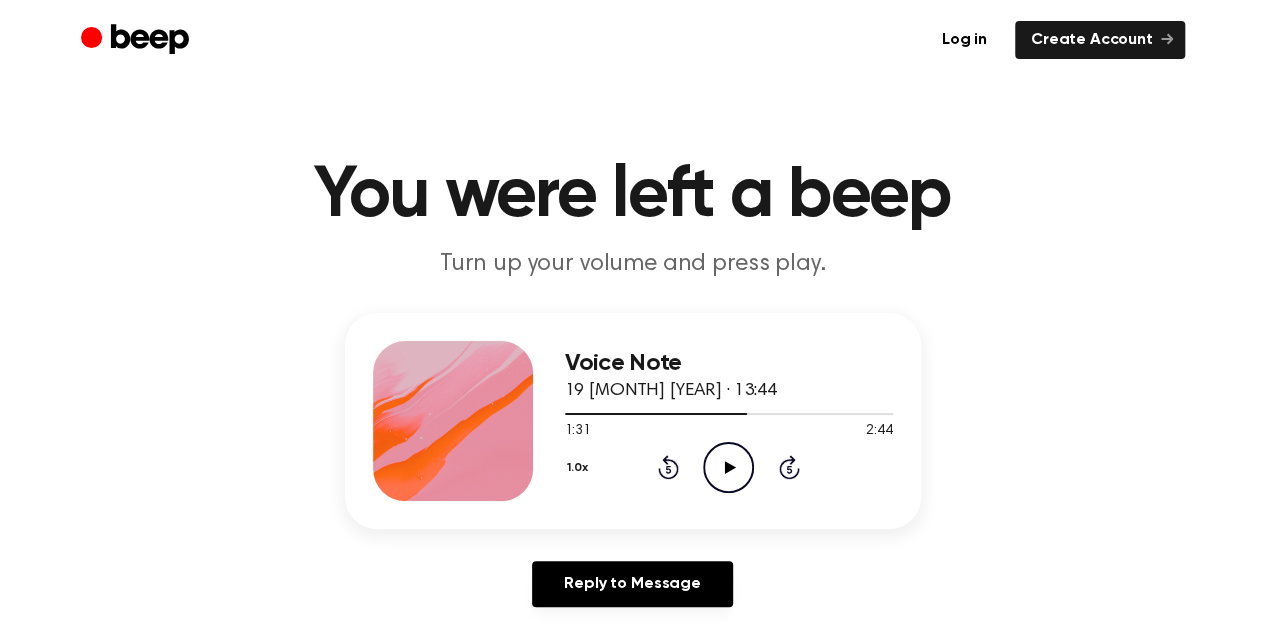 click 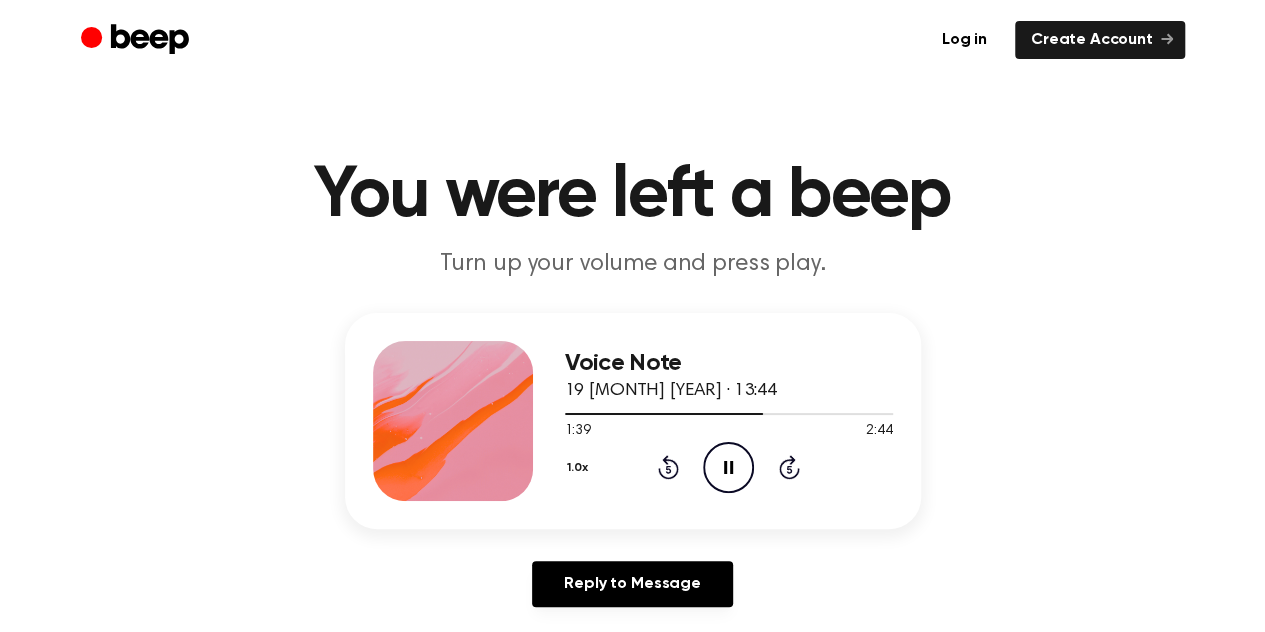 click on "Pause Audio" 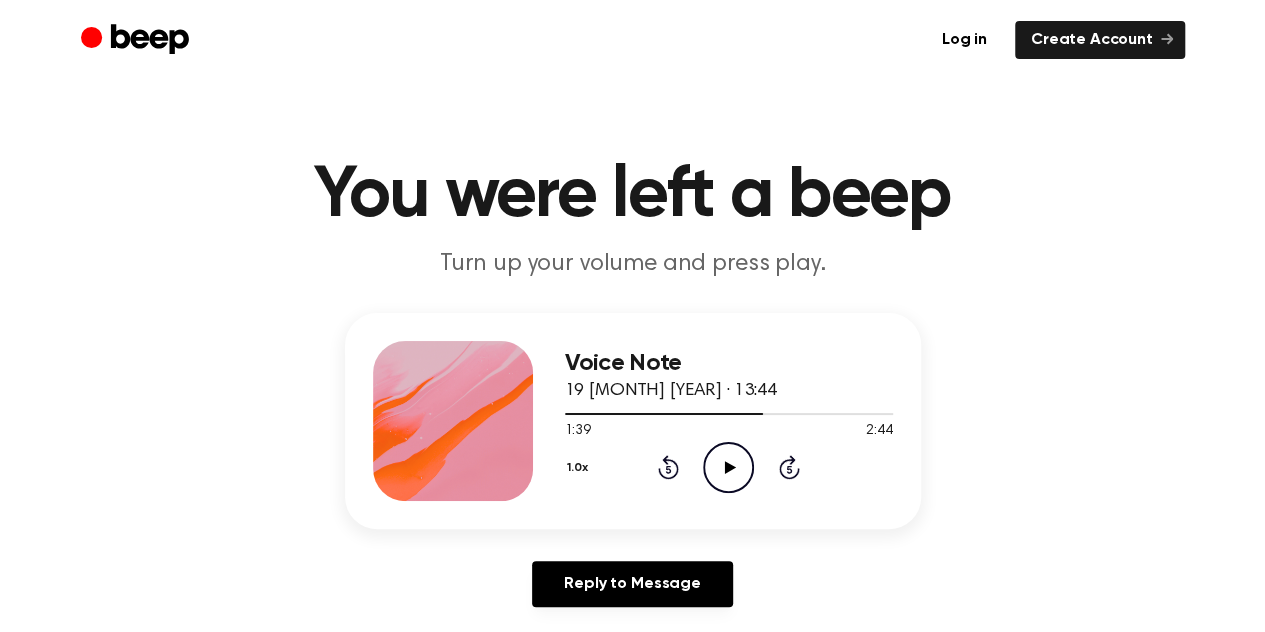 click on "Play Audio" 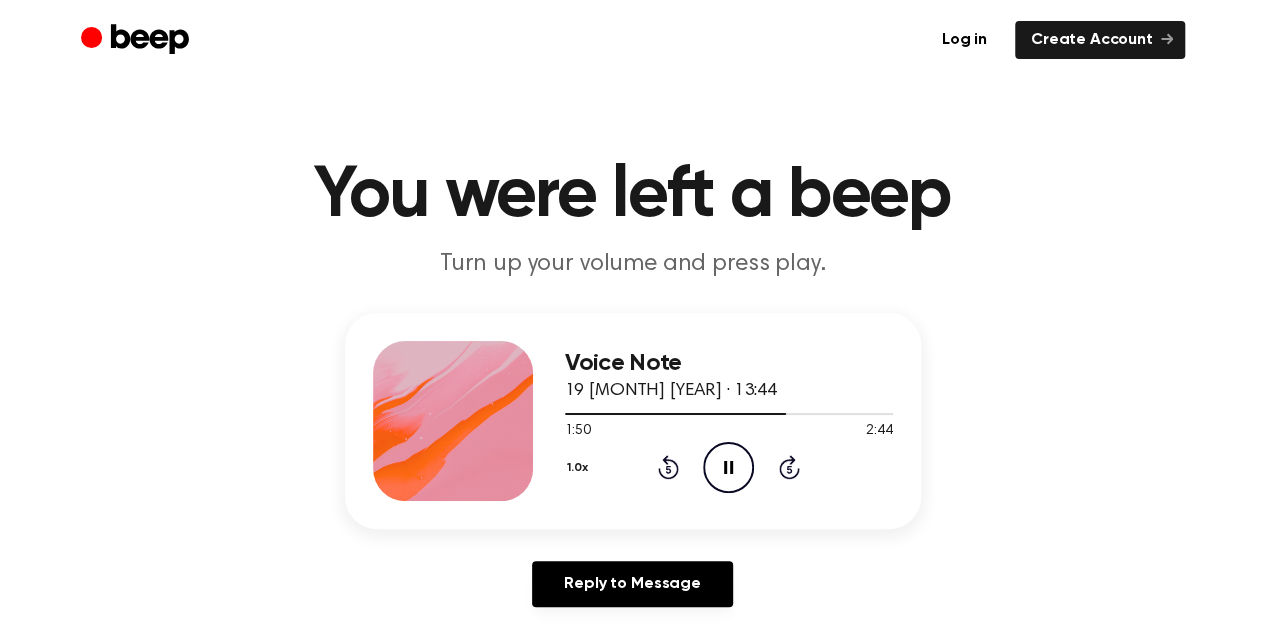 click 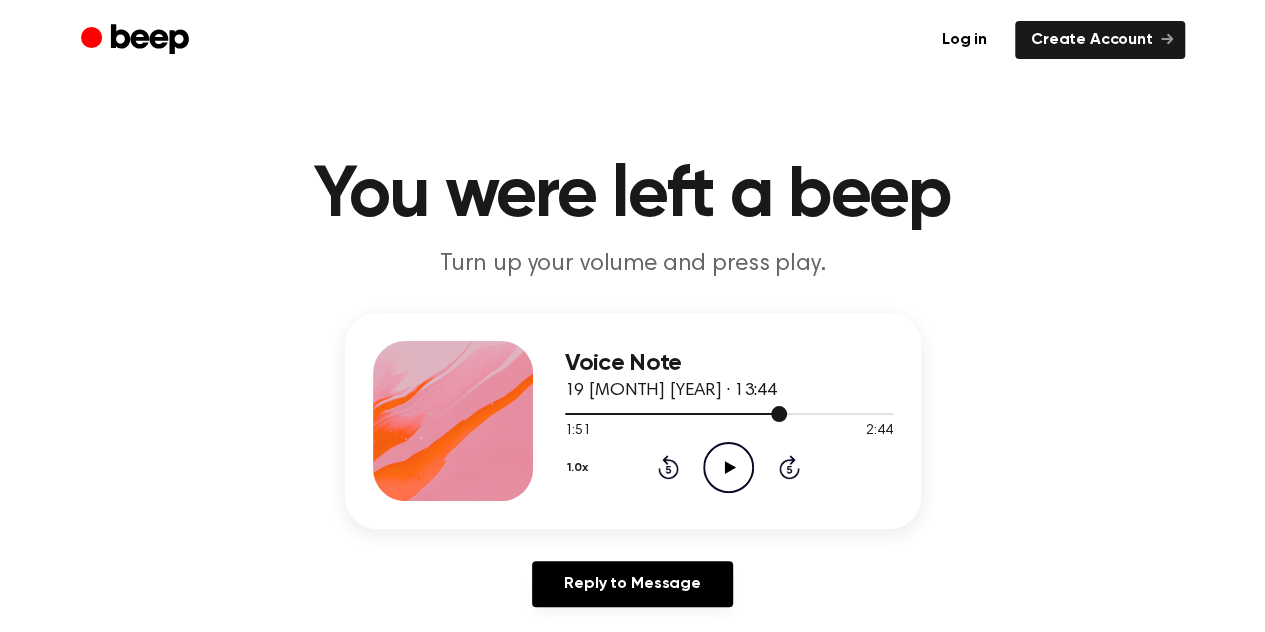click at bounding box center [779, 414] 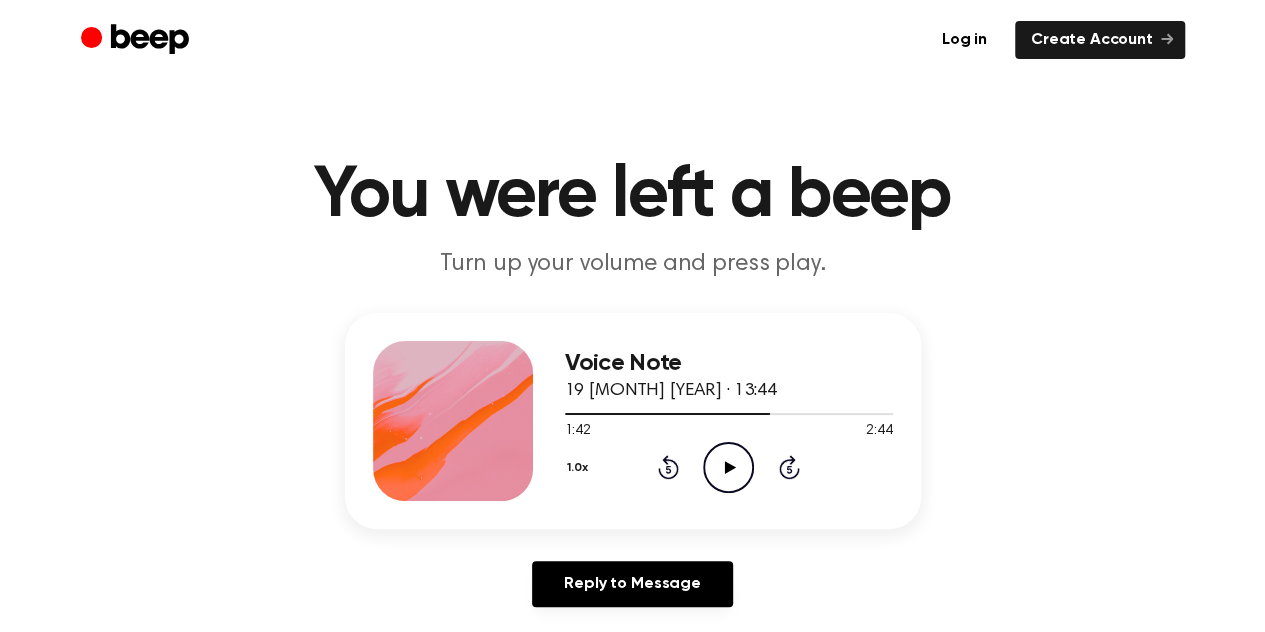 click on "Play Audio" 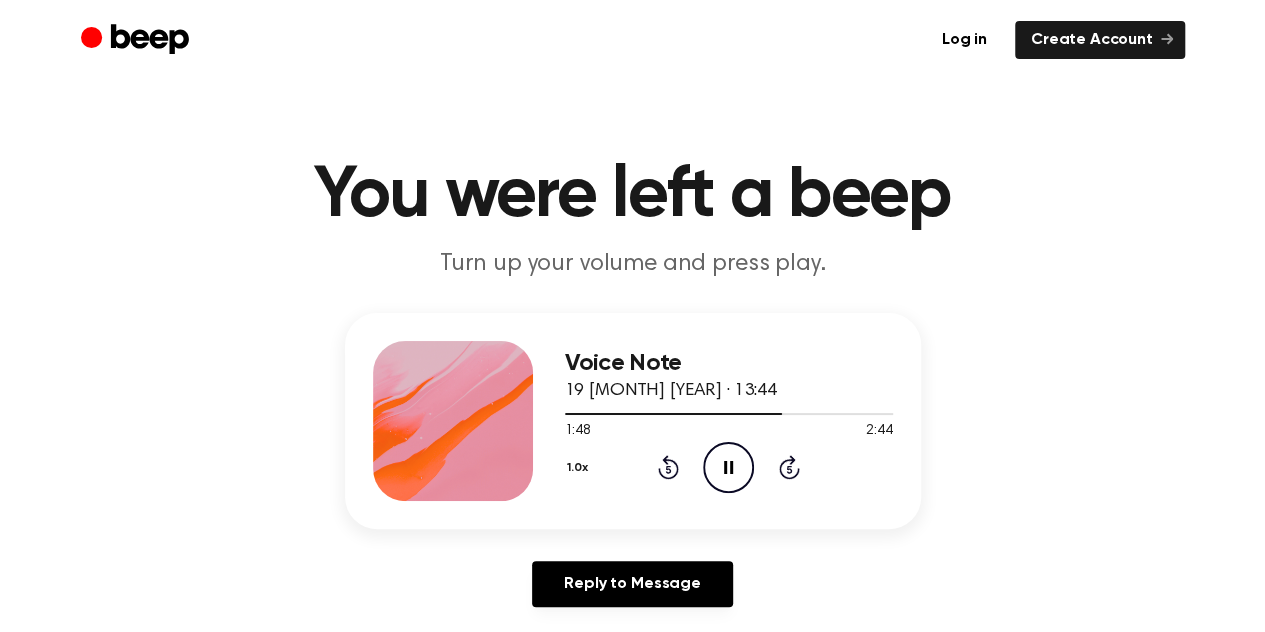 click on "Pause Audio" 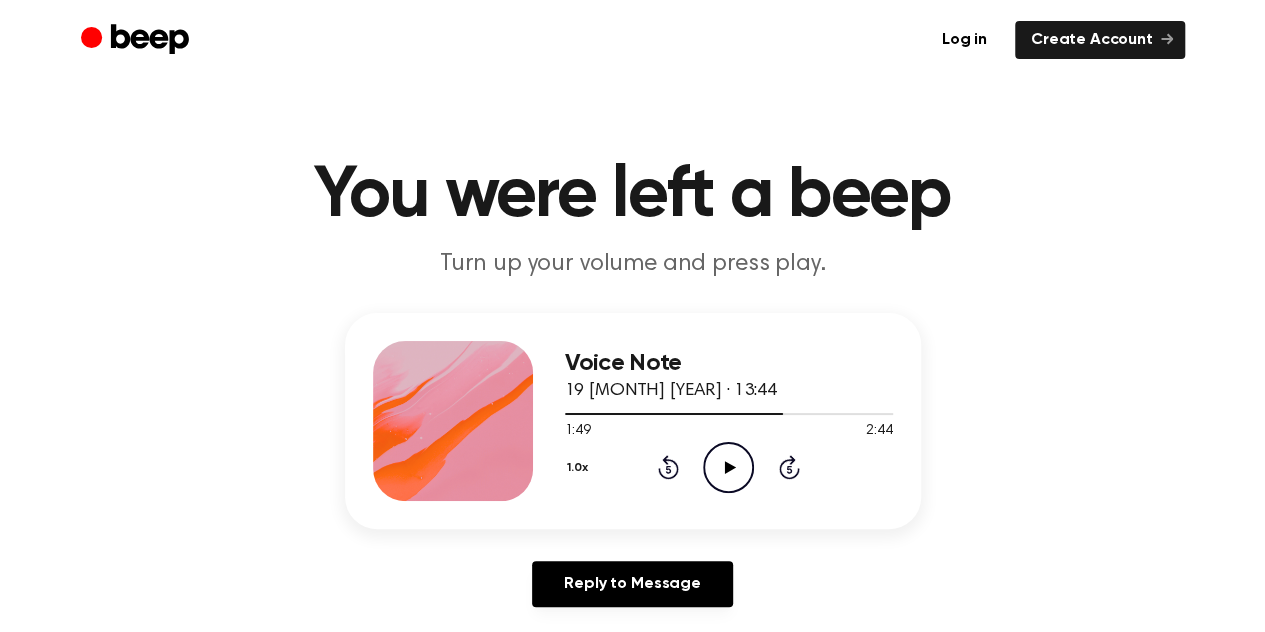 click on "Play Audio" 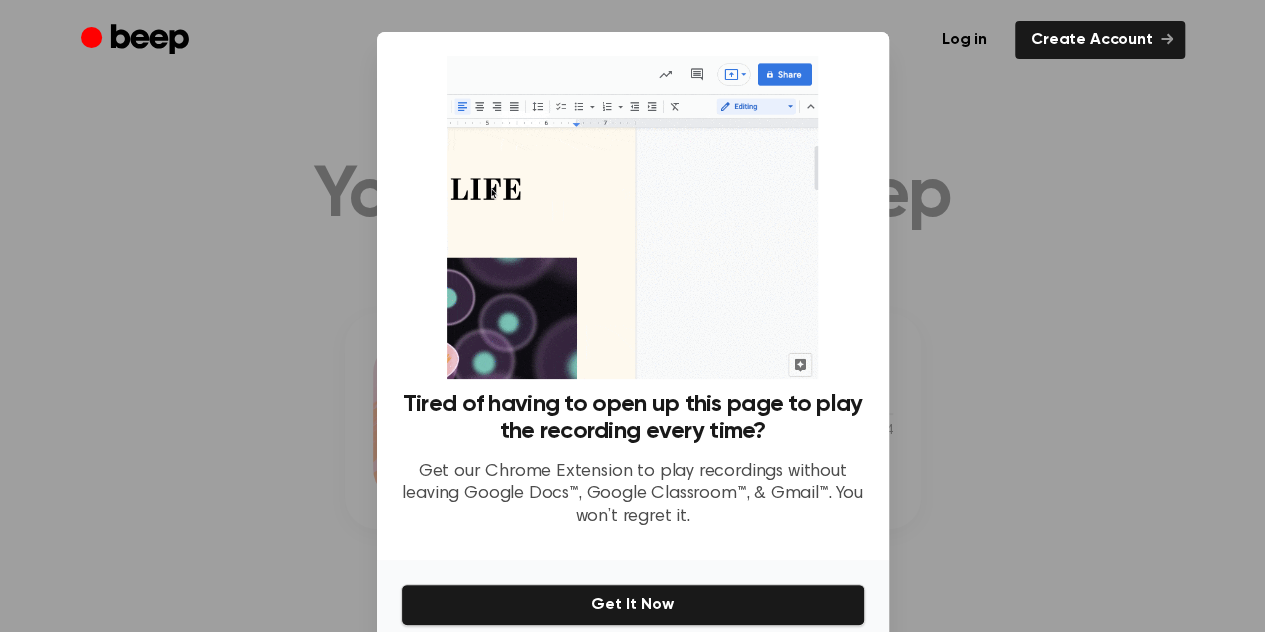 scroll, scrollTop: 89, scrollLeft: 0, axis: vertical 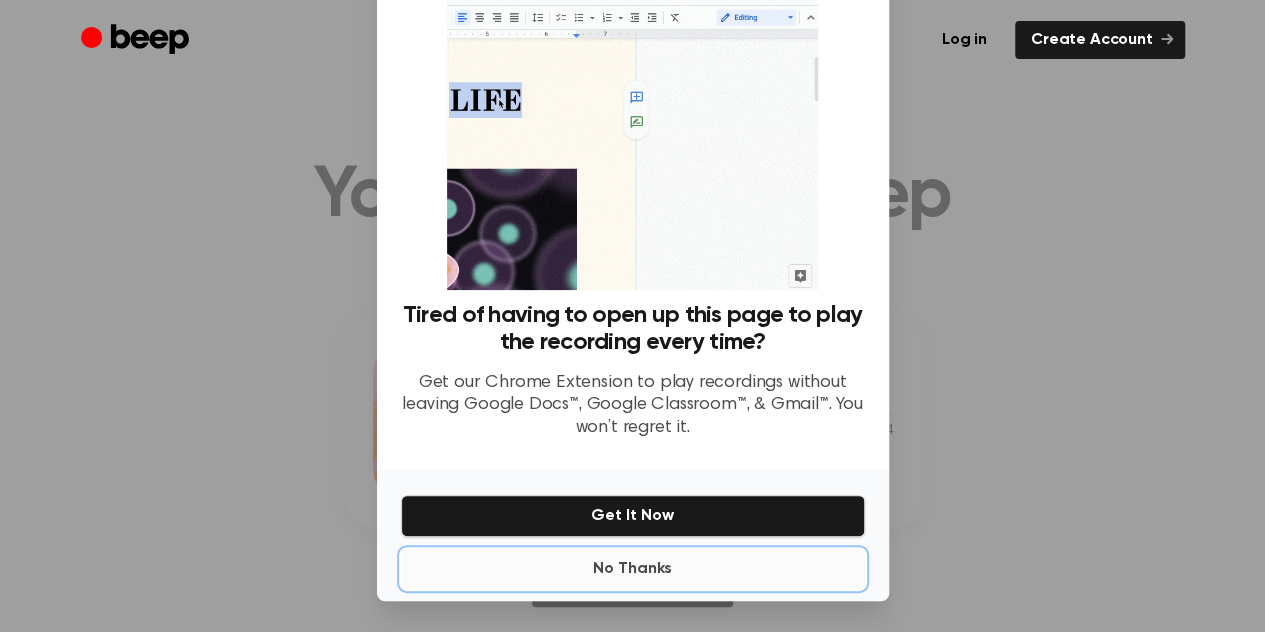click on "No Thanks" at bounding box center [633, 569] 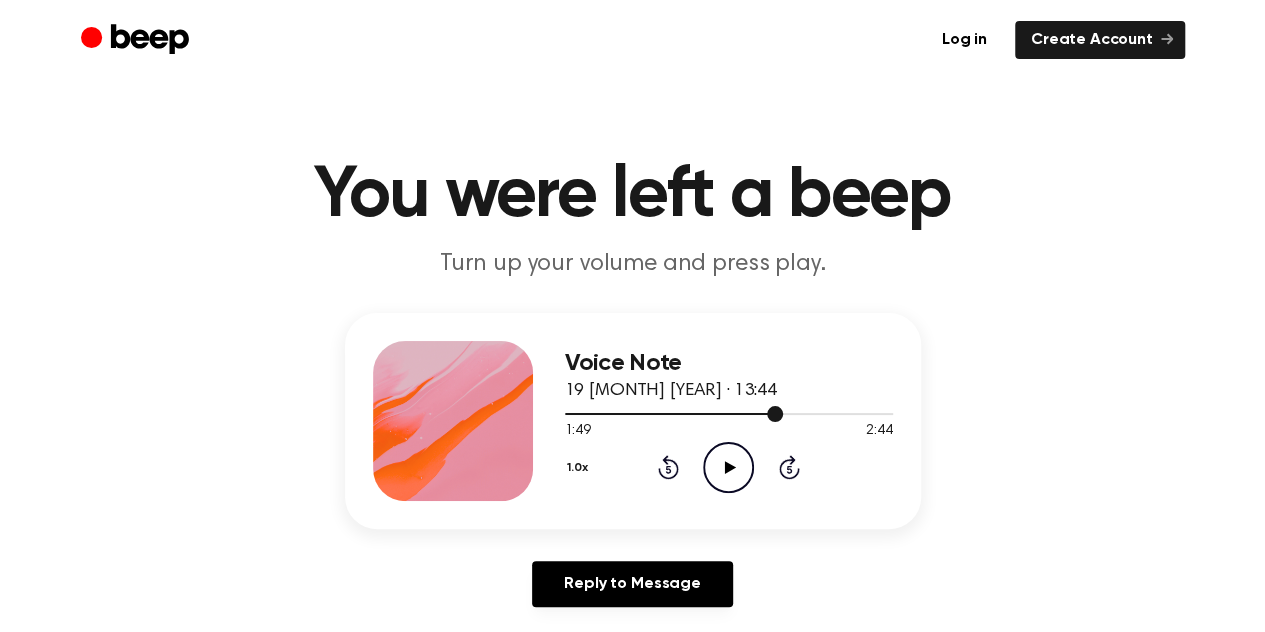 click at bounding box center [729, 413] 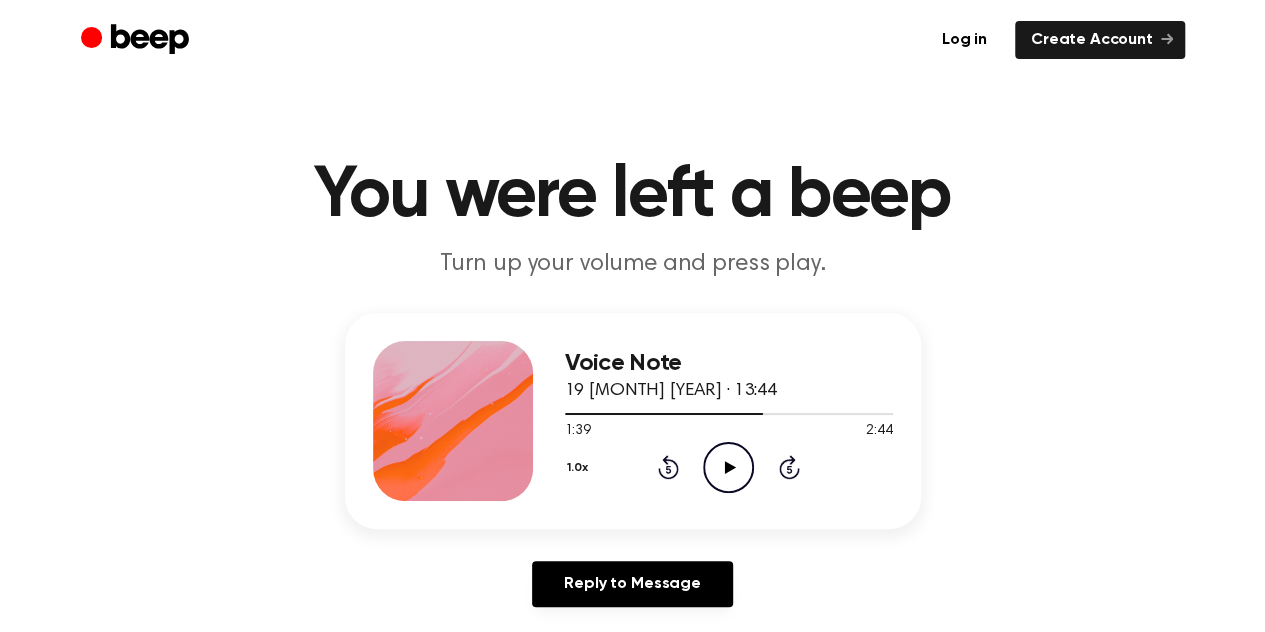 click 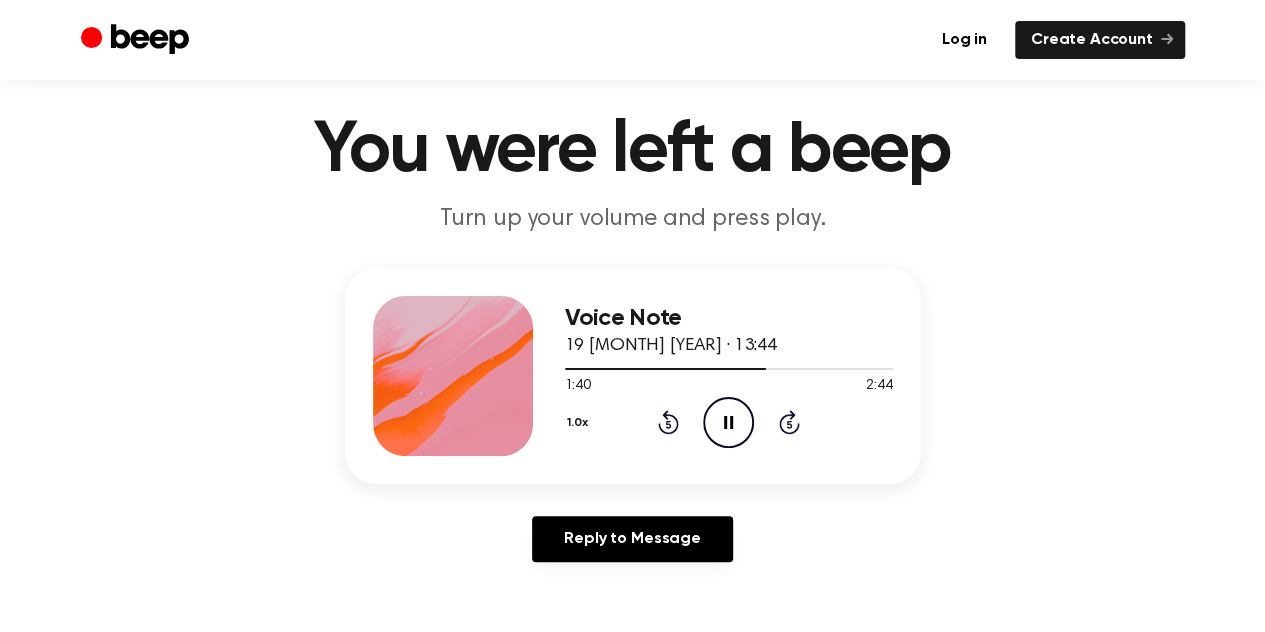 scroll, scrollTop: 46, scrollLeft: 0, axis: vertical 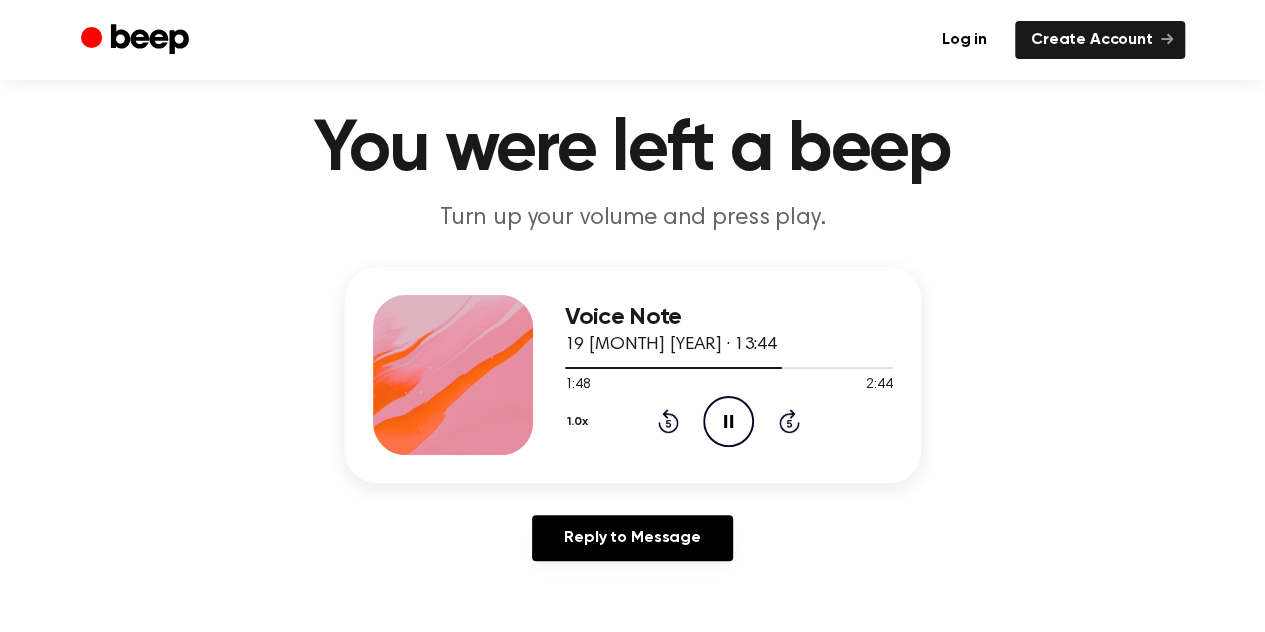 click on "Pause Audio" 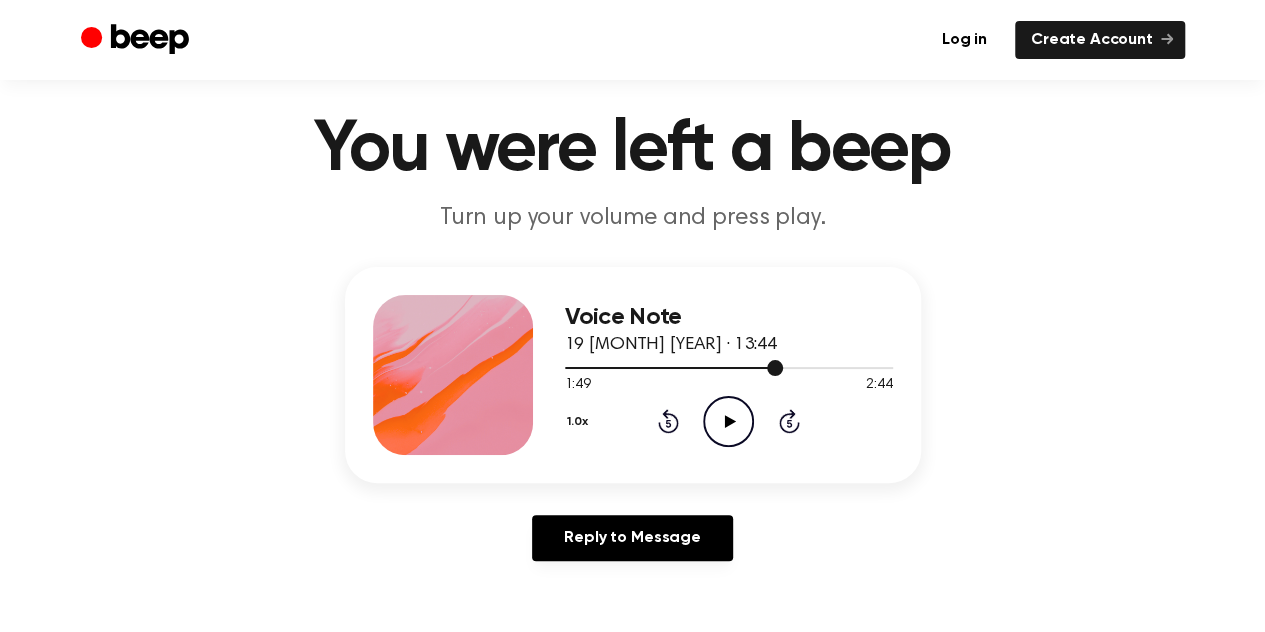 click at bounding box center [674, 368] 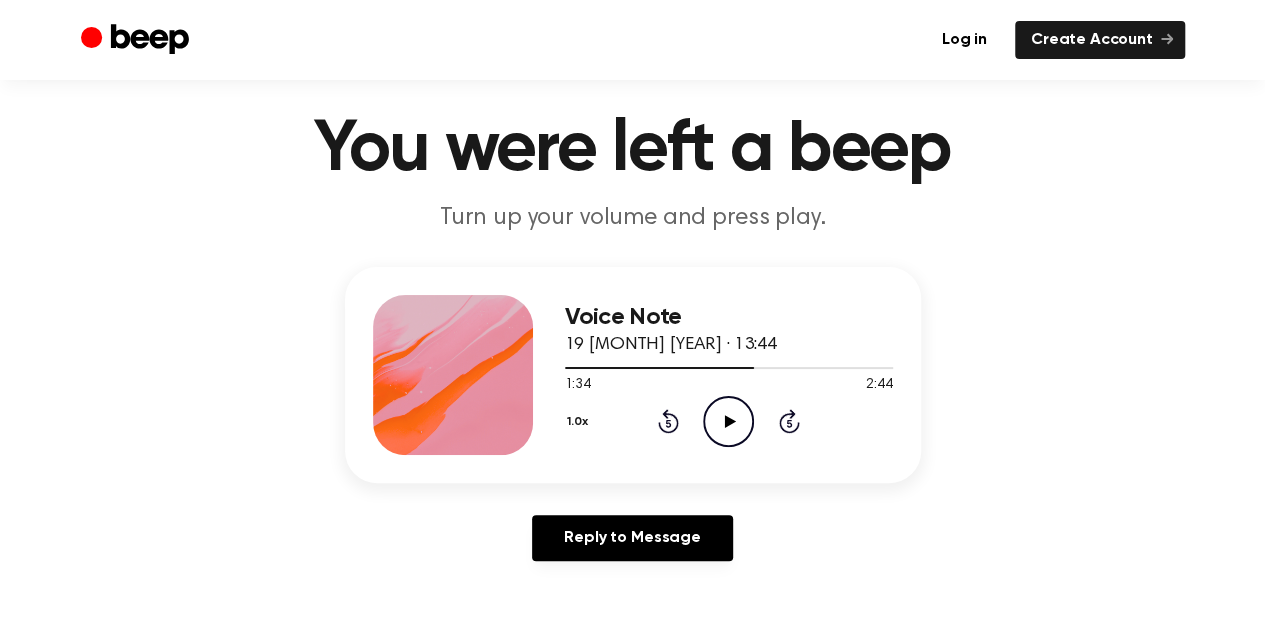 click 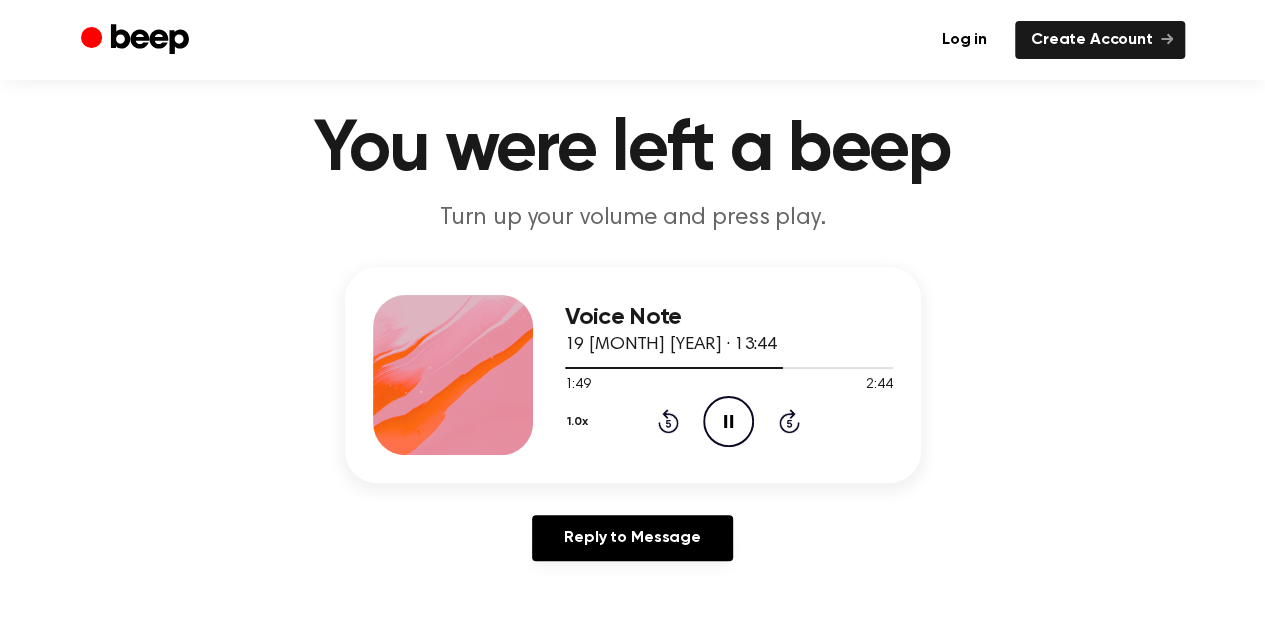 click 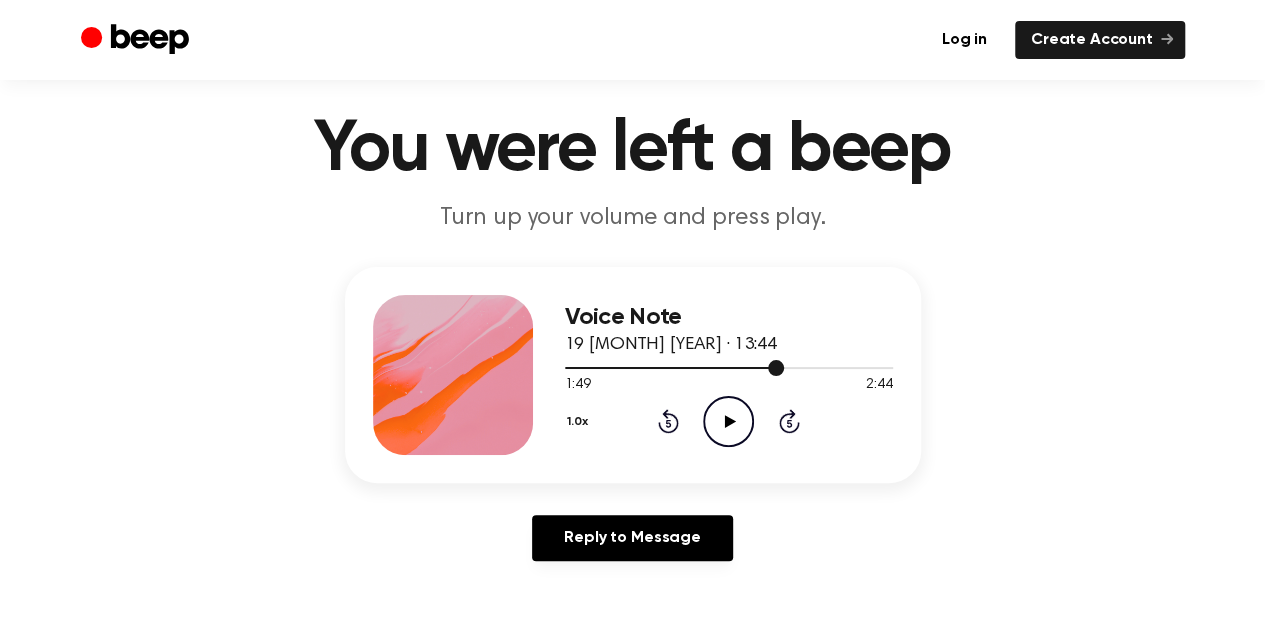 click at bounding box center (729, 367) 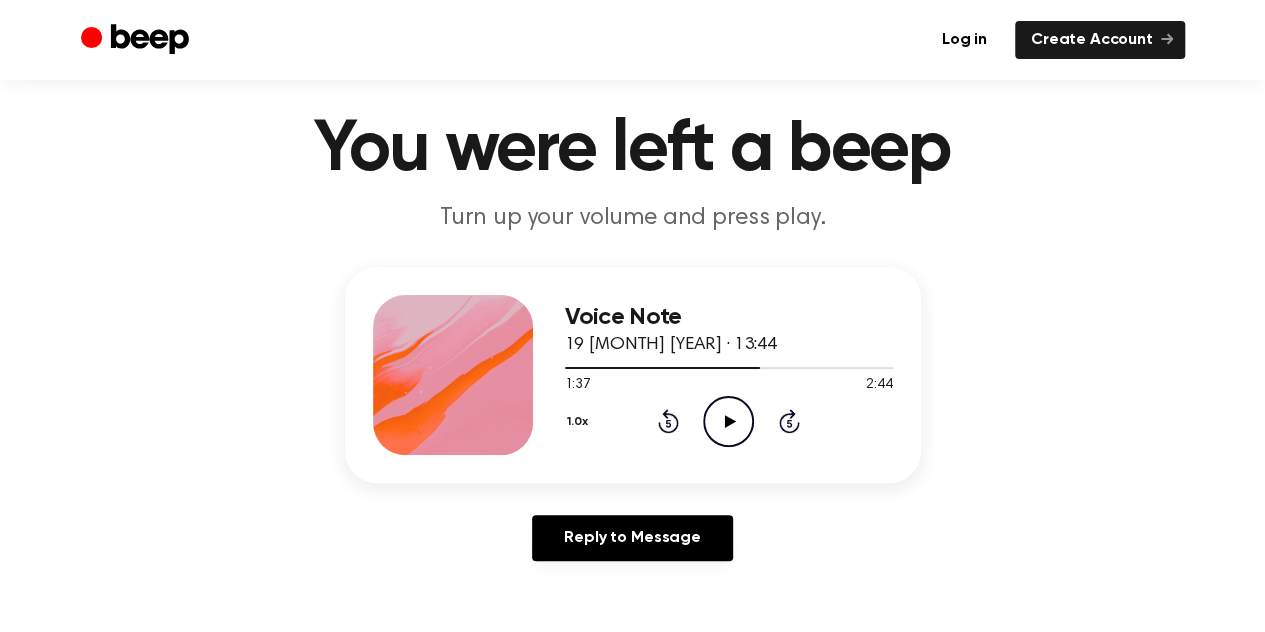 click on "Play Audio" 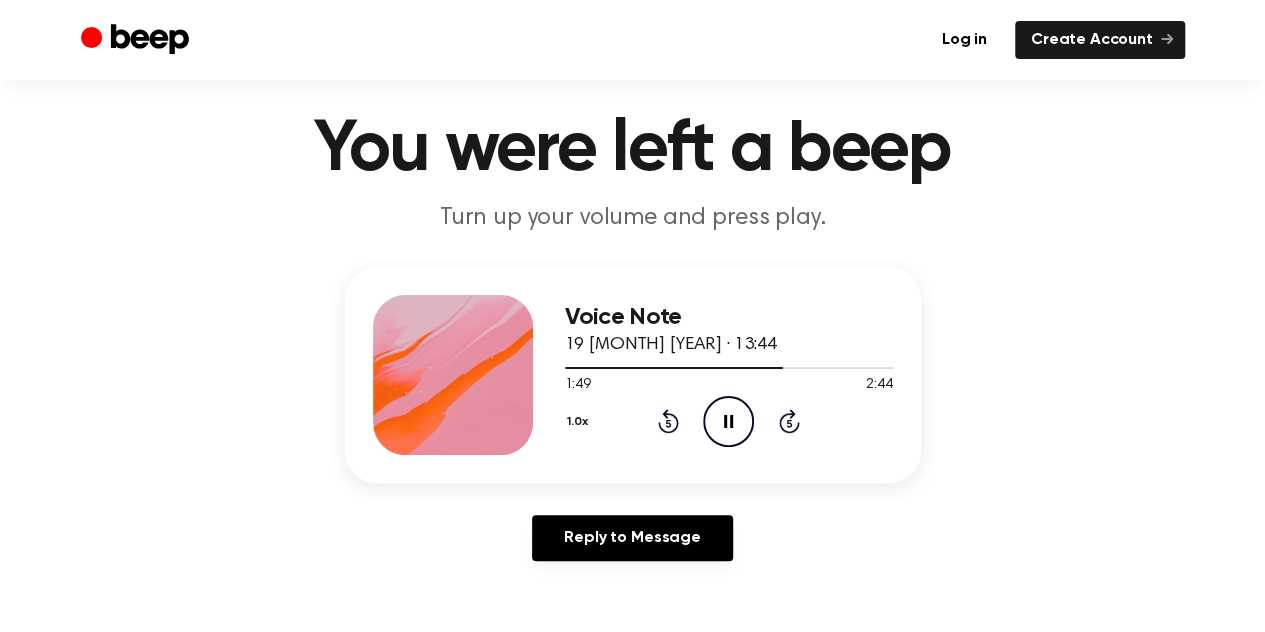 click 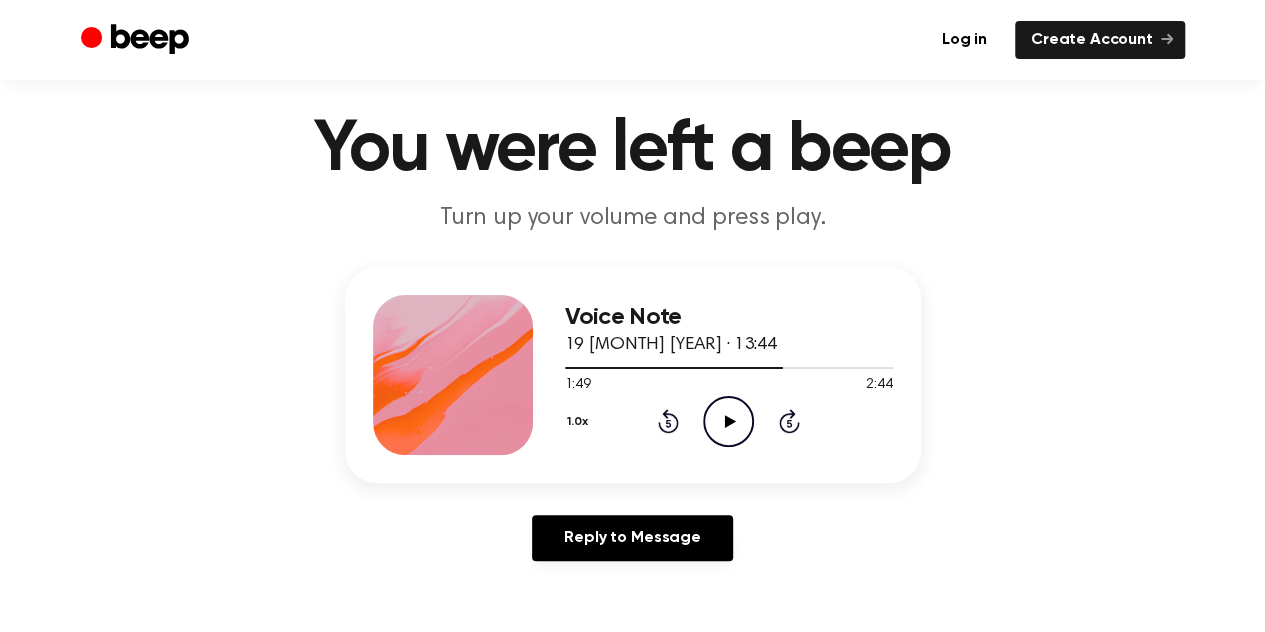 click on "Play Audio" 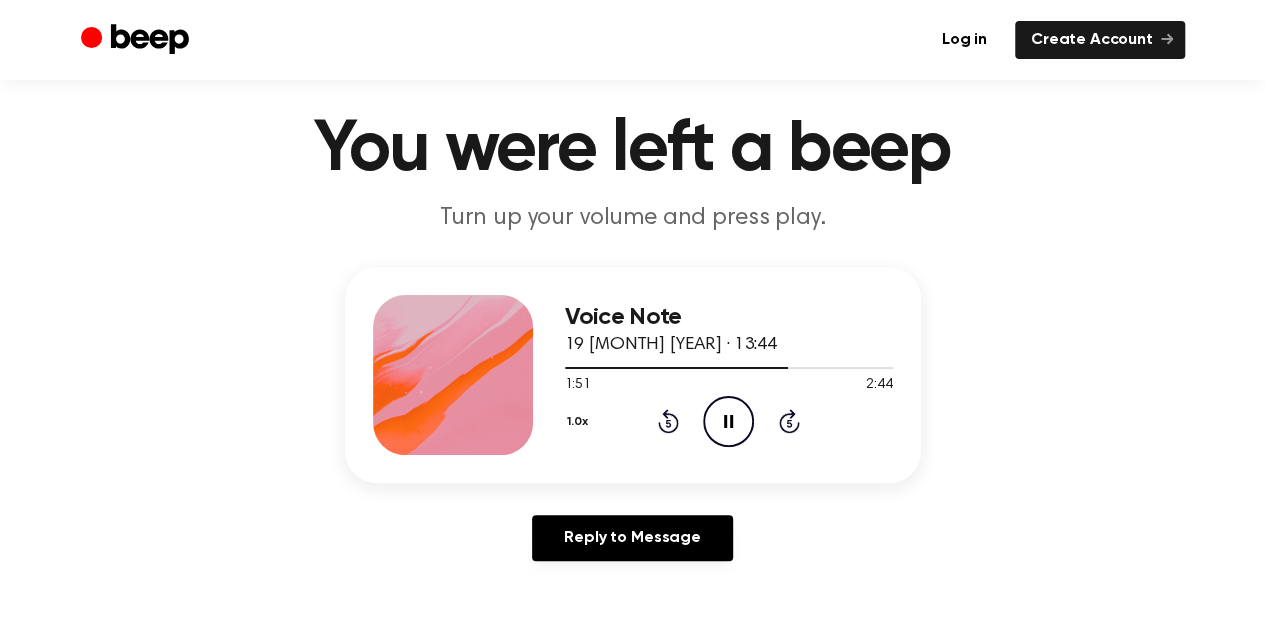 click 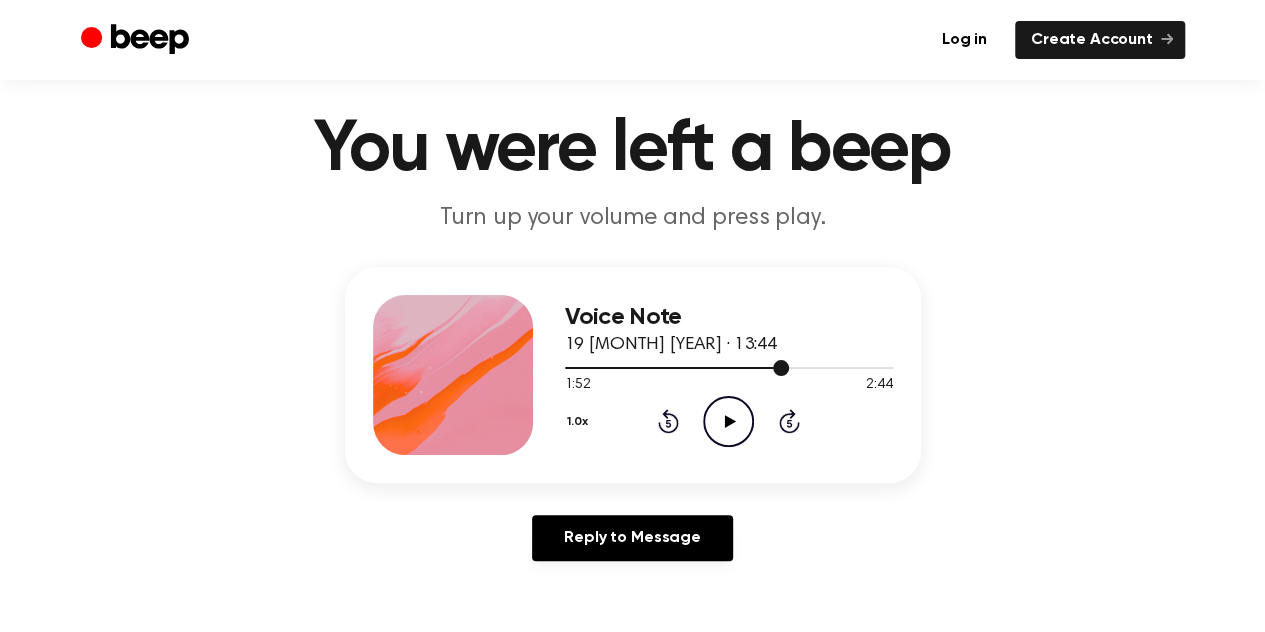 click at bounding box center (677, 368) 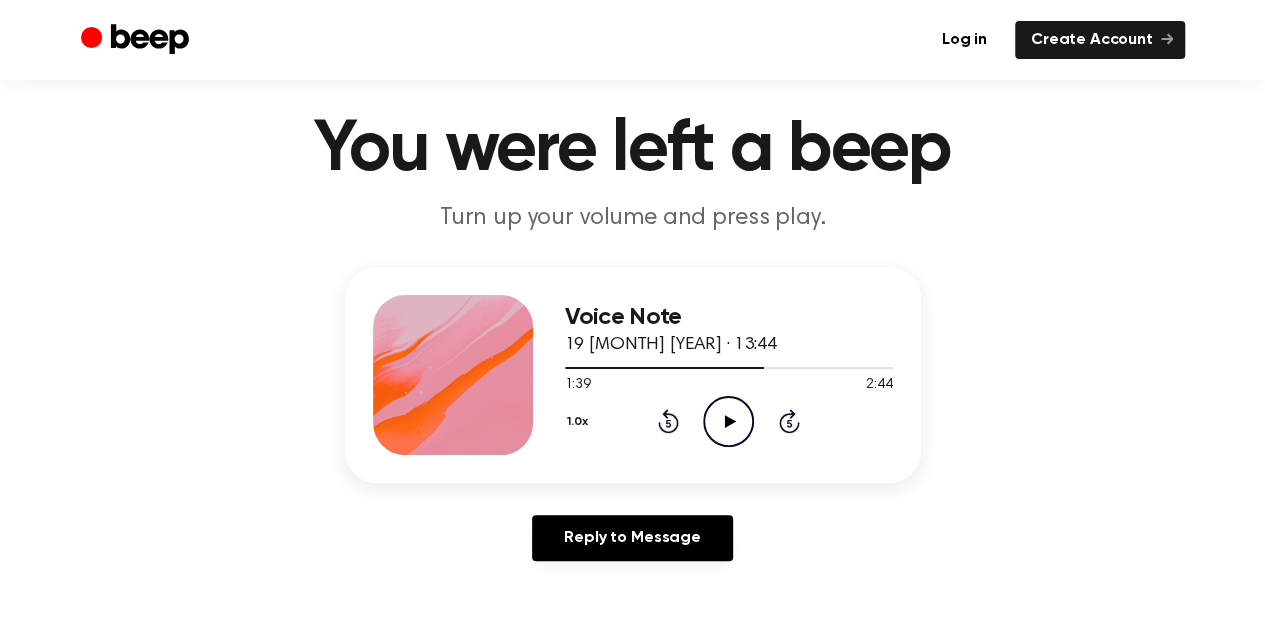 click on "Play Audio" 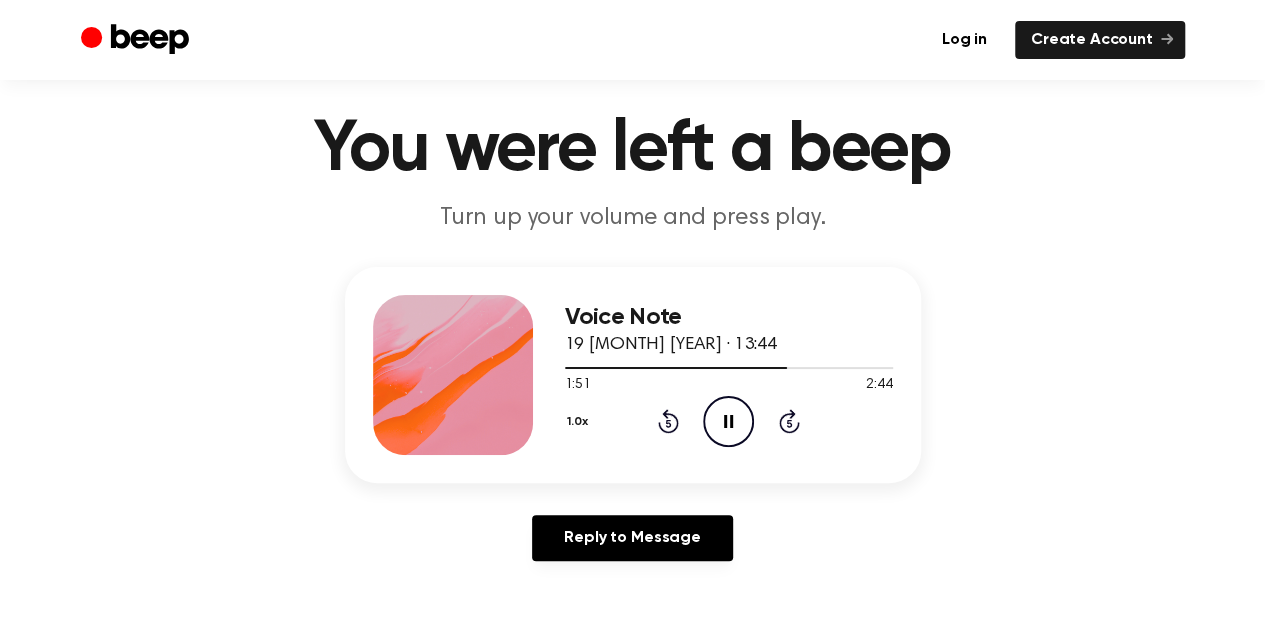 click on "Pause Audio" 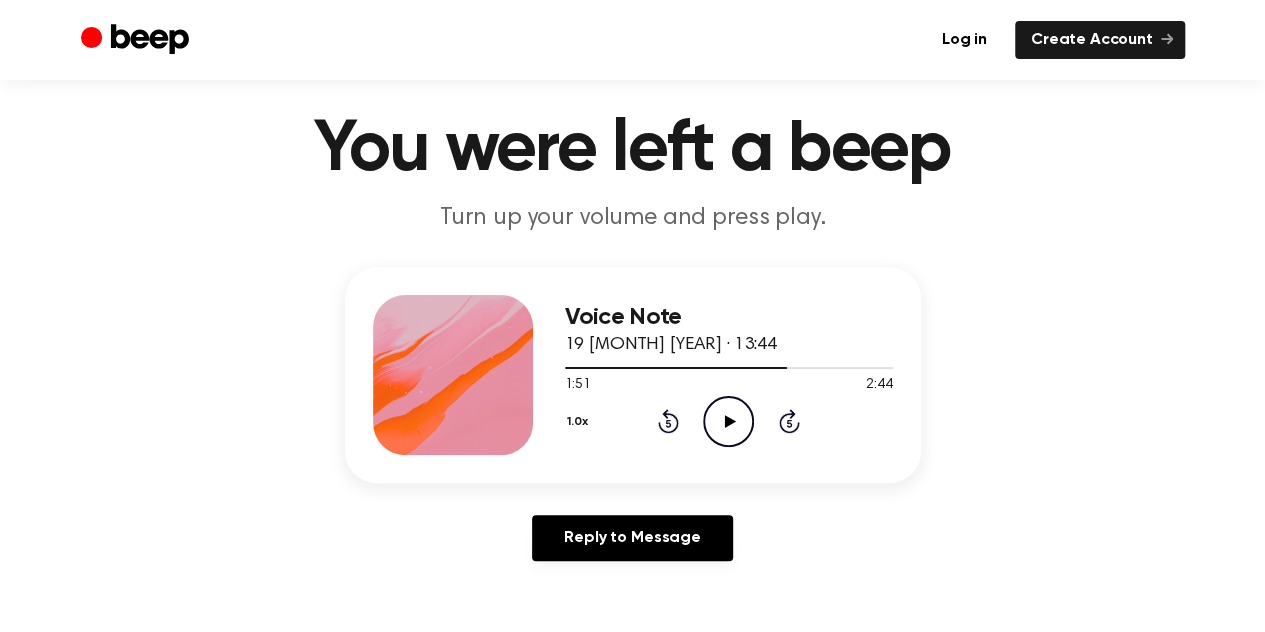 click on "Play Audio" 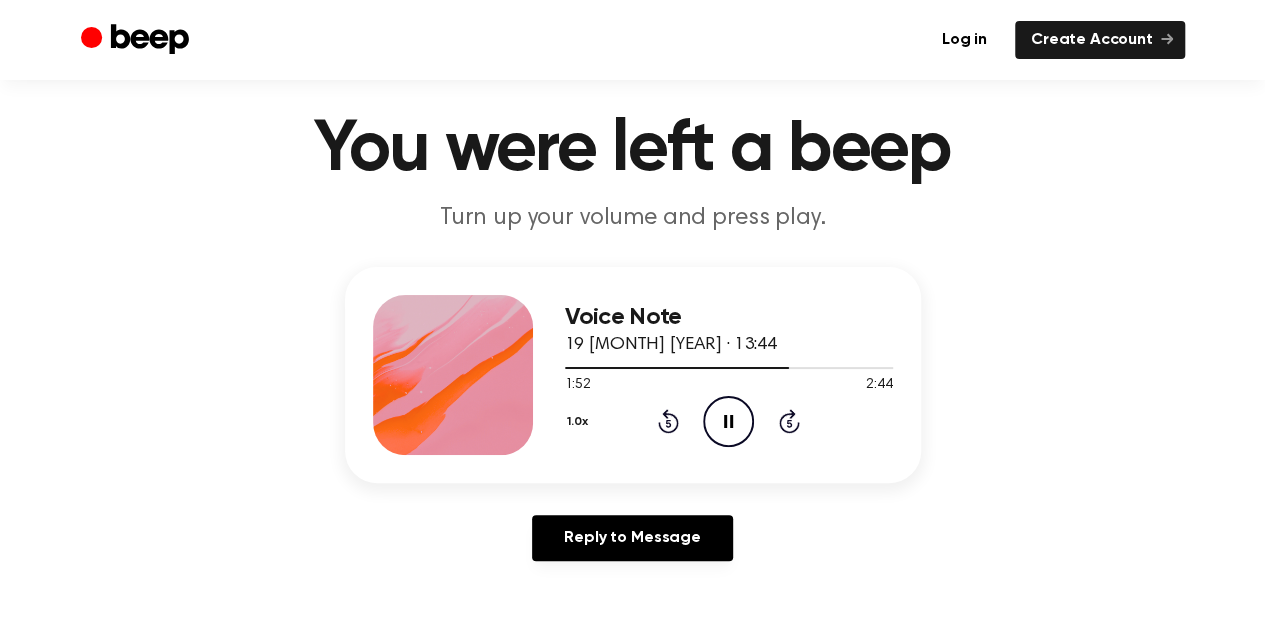 click on "Pause Audio" 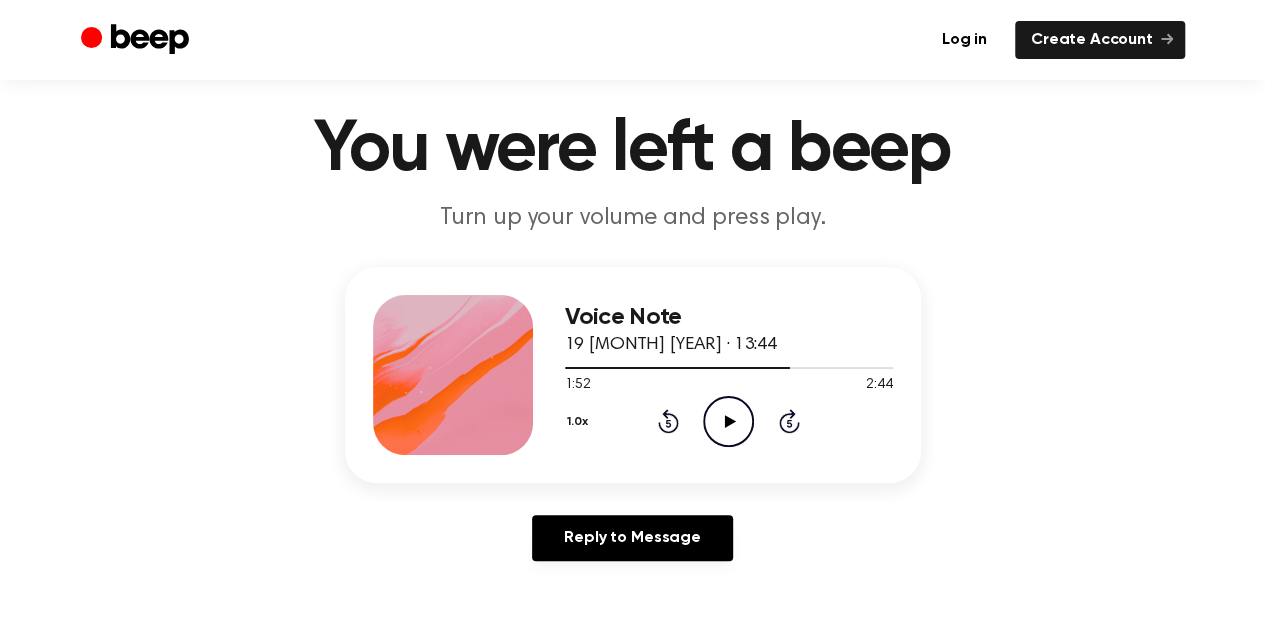 click on "Play Audio" 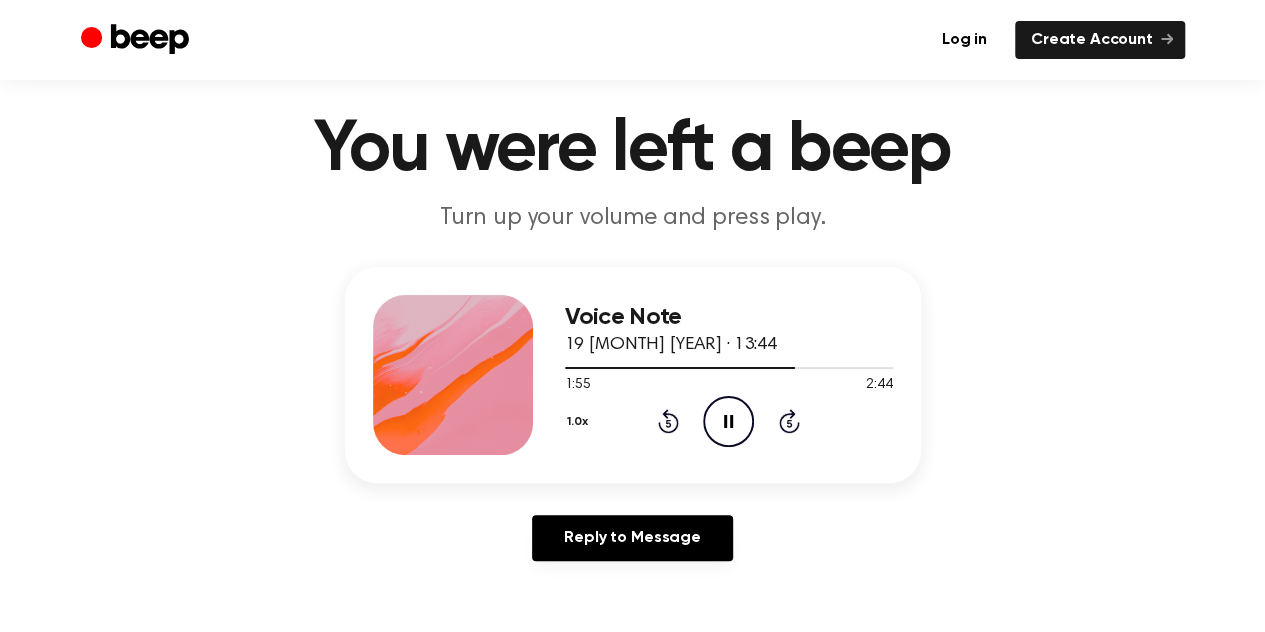 click on "Pause Audio" 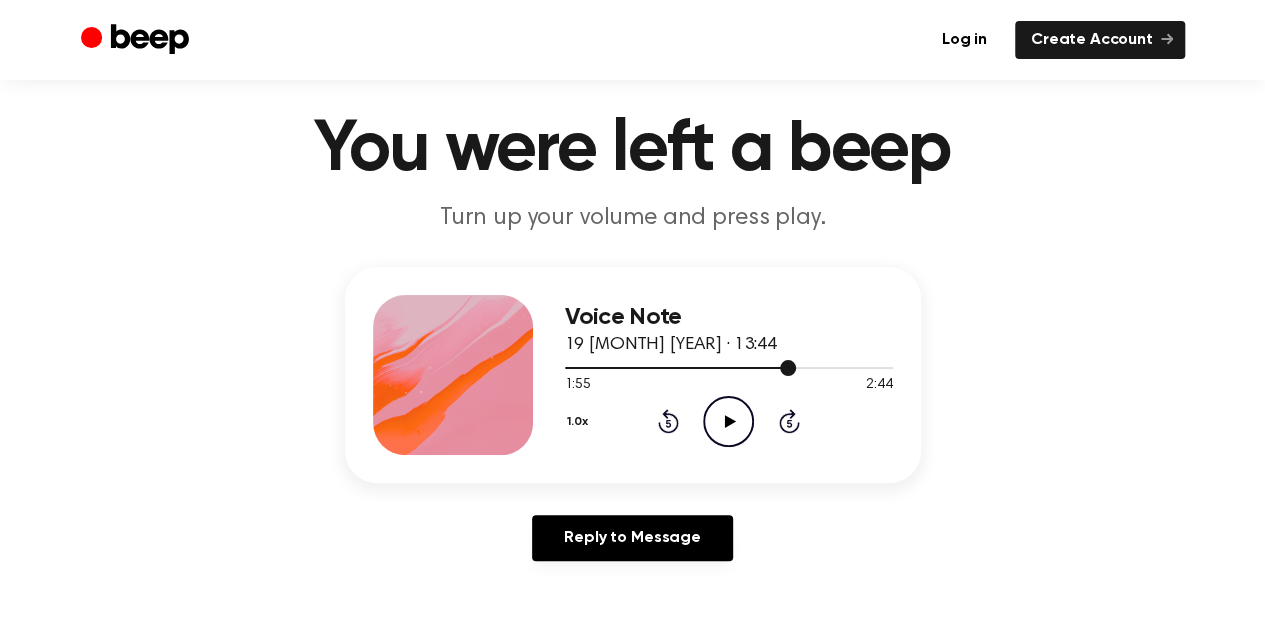 click at bounding box center [729, 367] 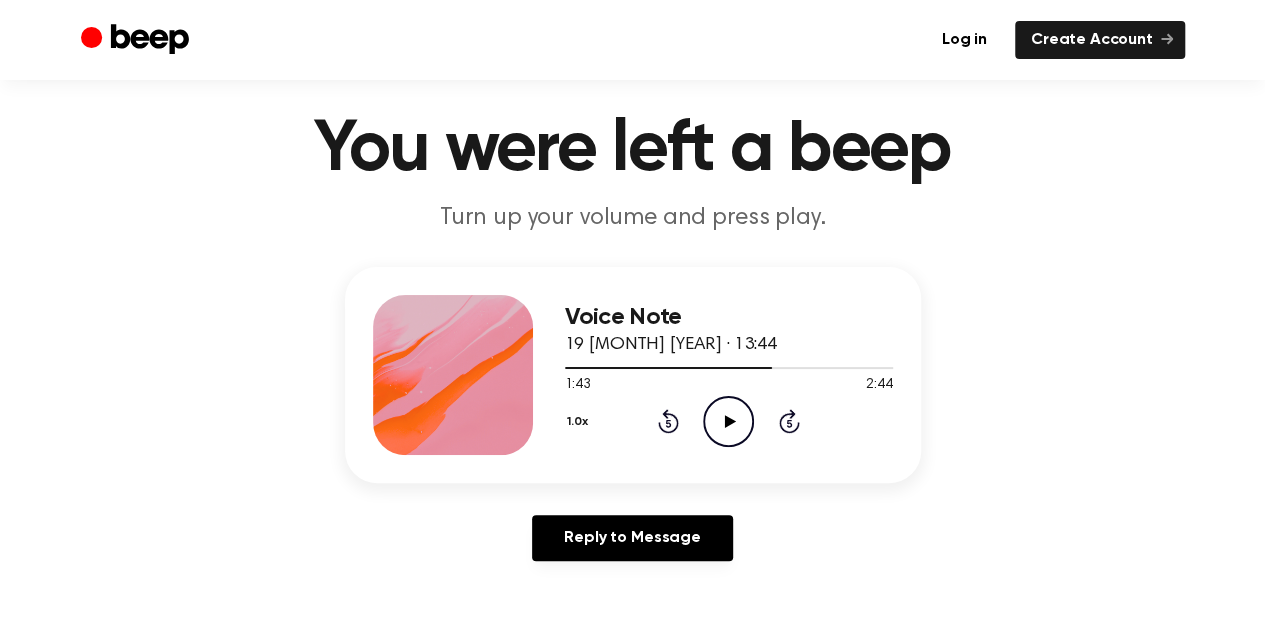 click on "Play Audio" 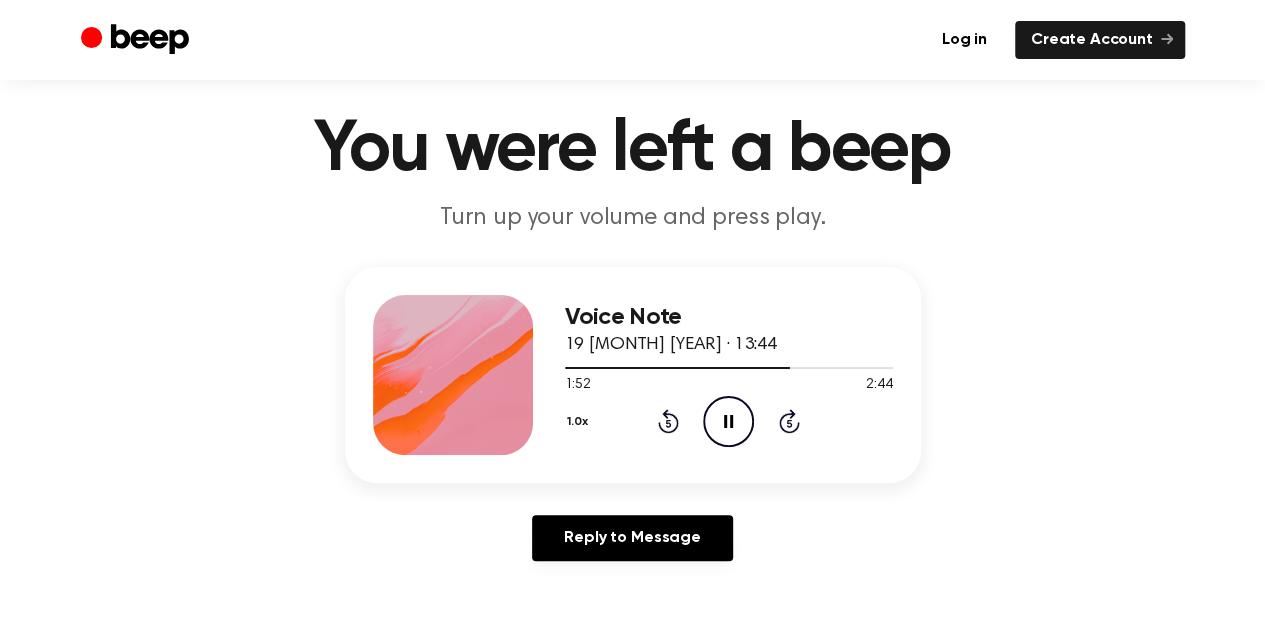 click on "Pause Audio" 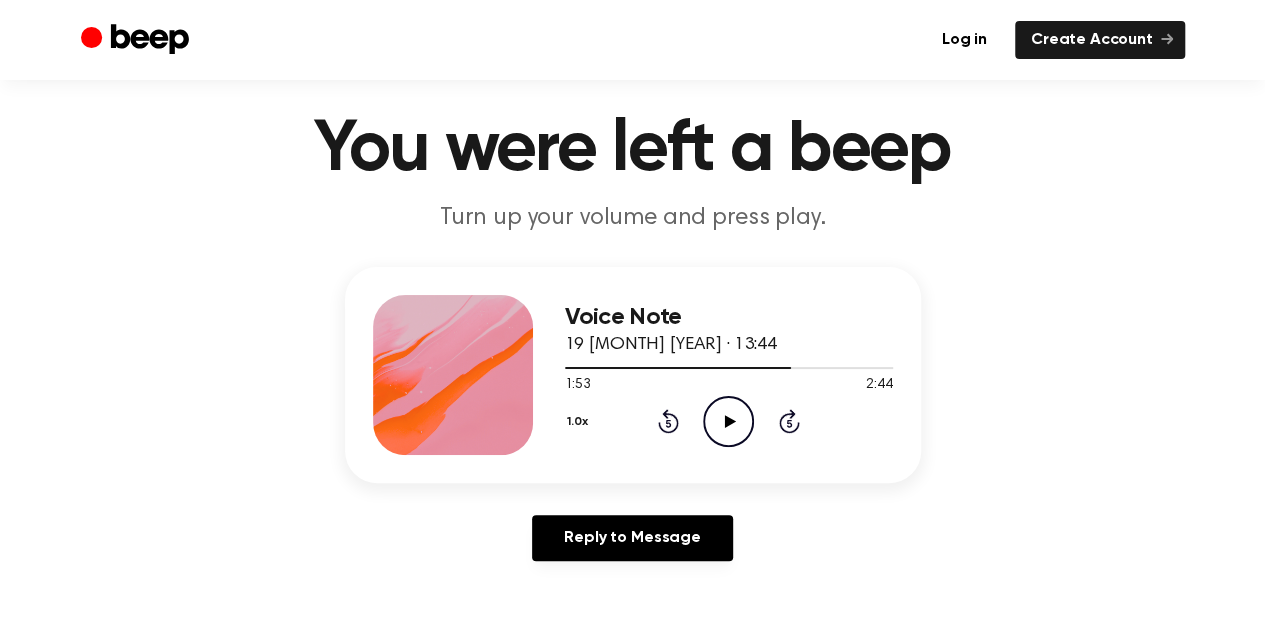click on "Play Audio" 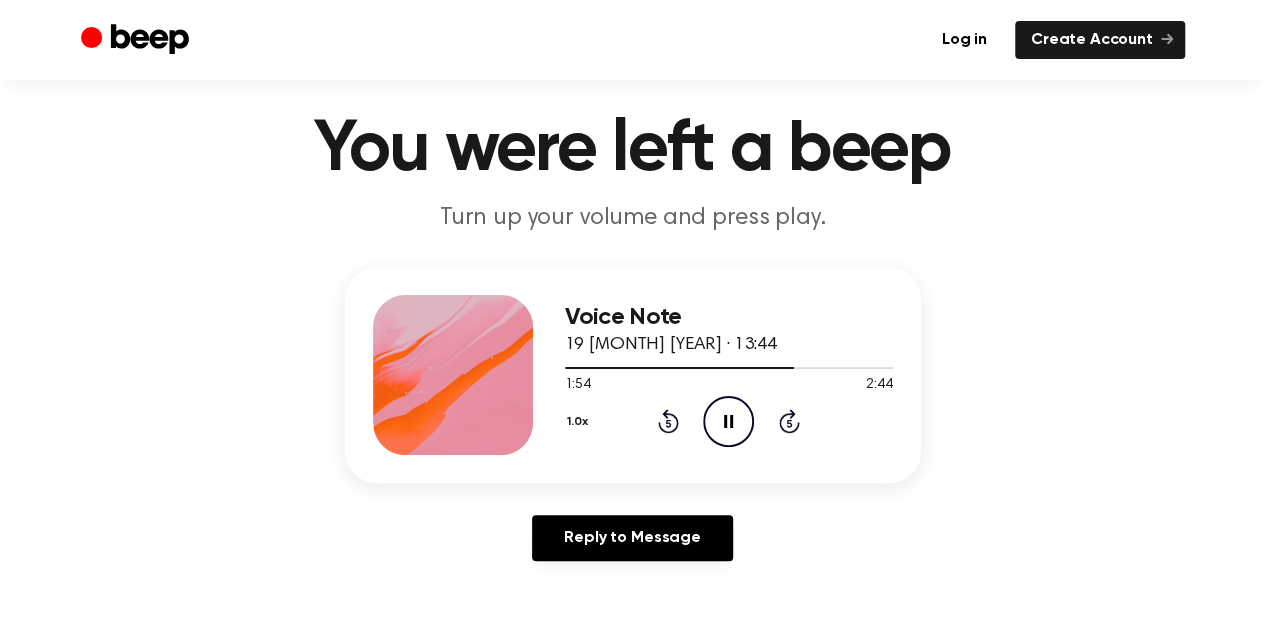 click on "Pause Audio" 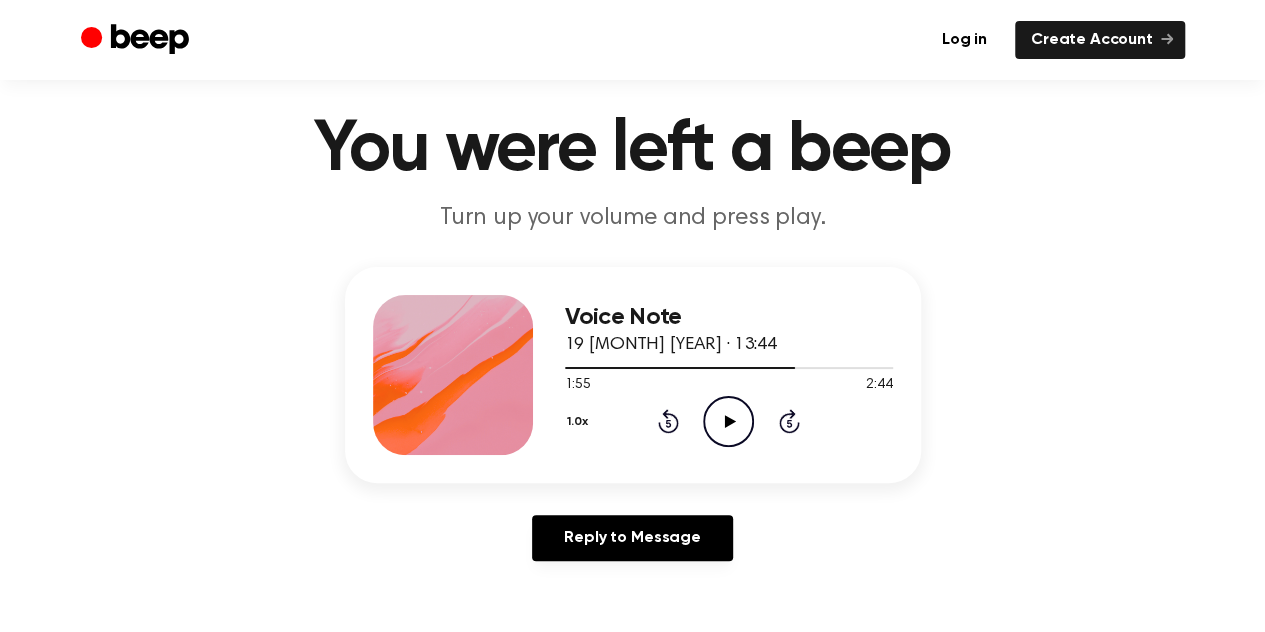 click on "Play Audio" 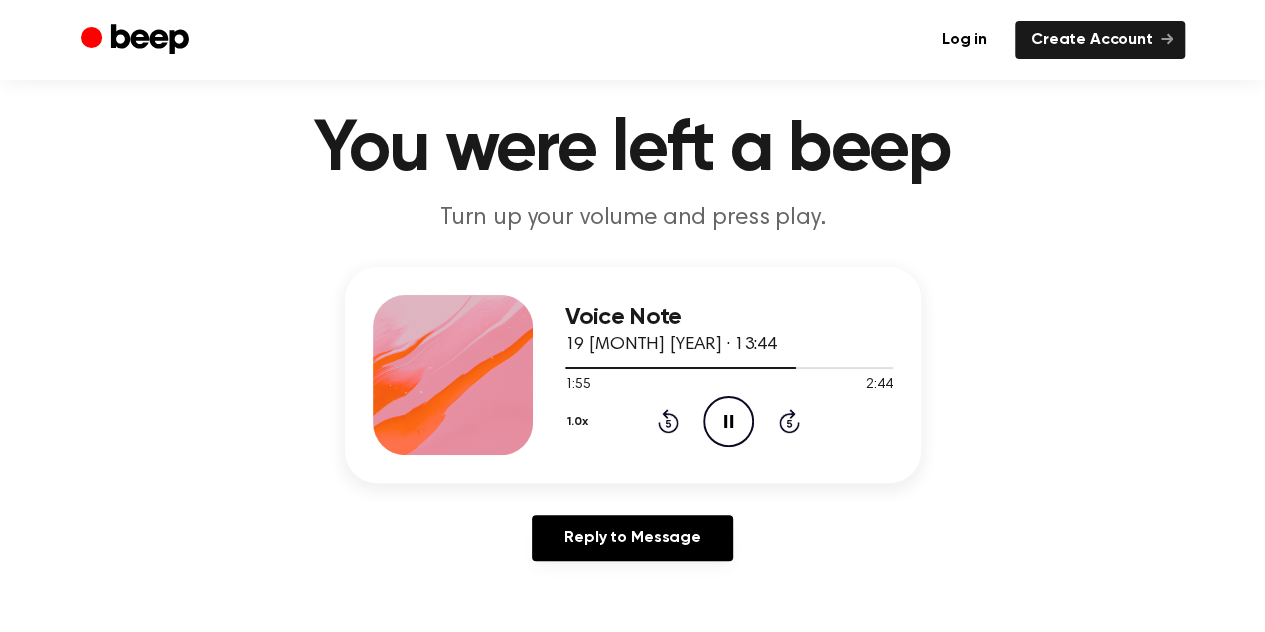 click on "Pause Audio" 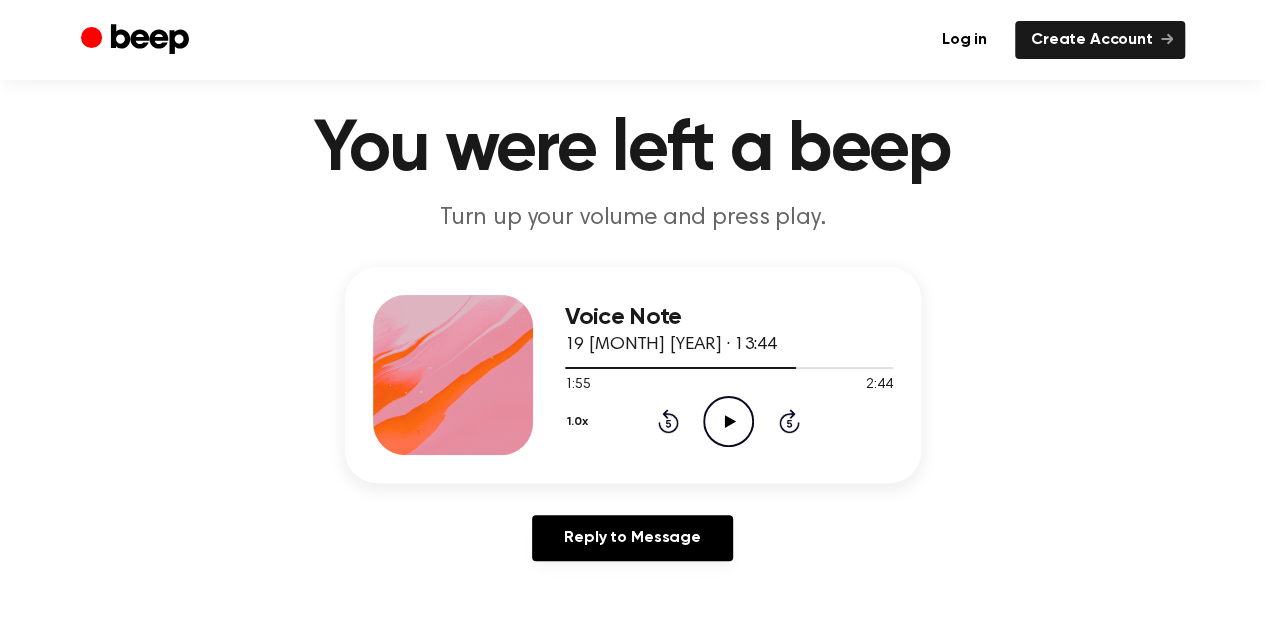 click on "Play Audio" 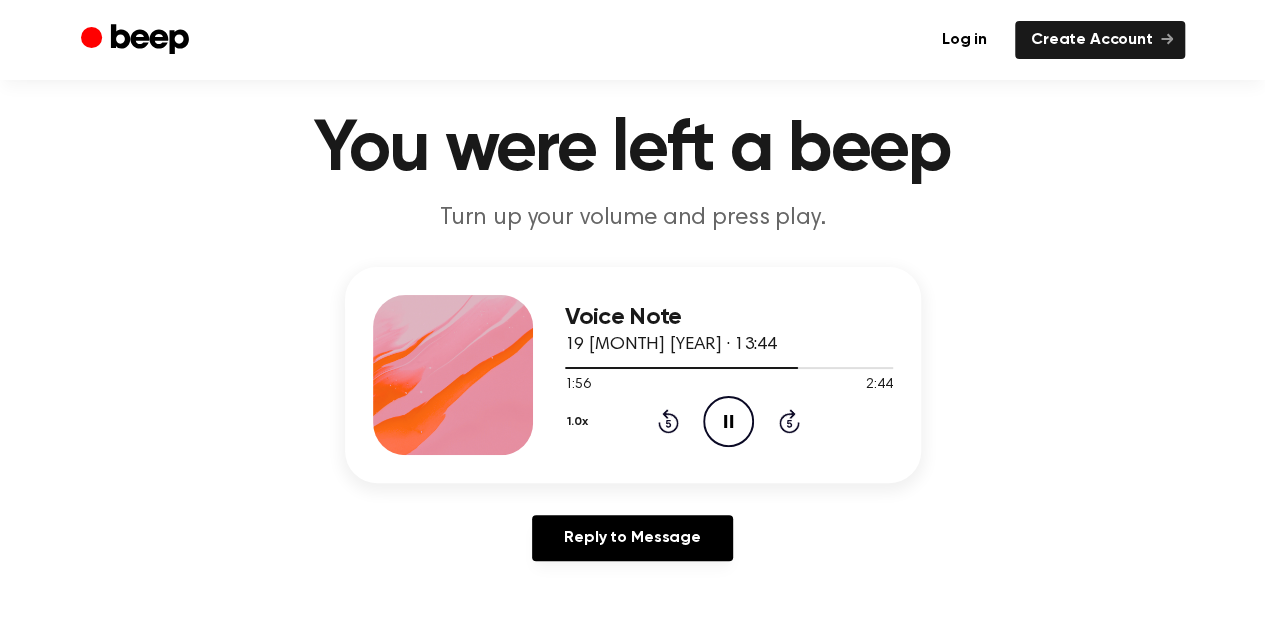 click on "Pause Audio" 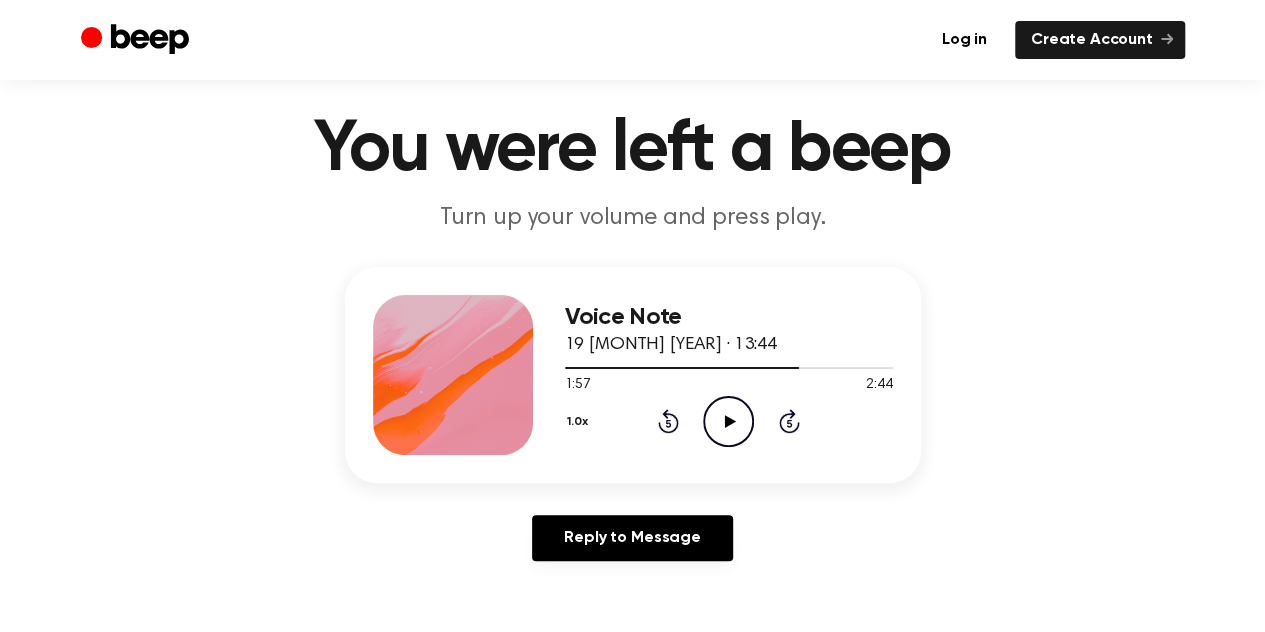 click on "Play Audio" 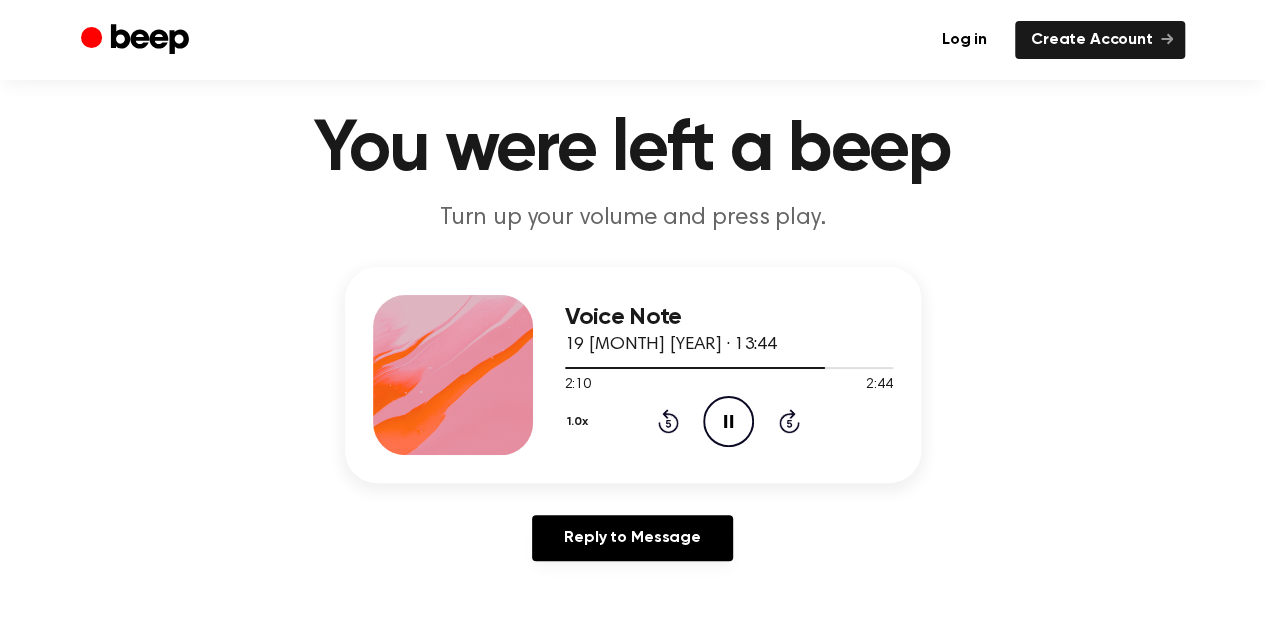 click on "Pause Audio" 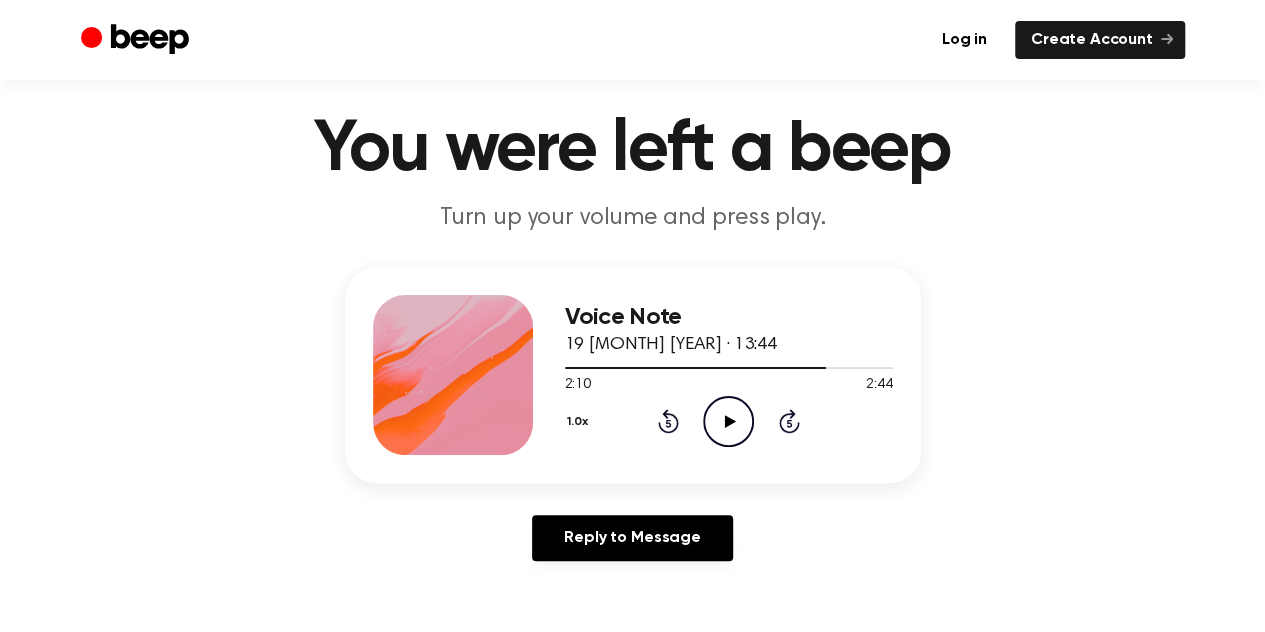 click on "Play Audio" 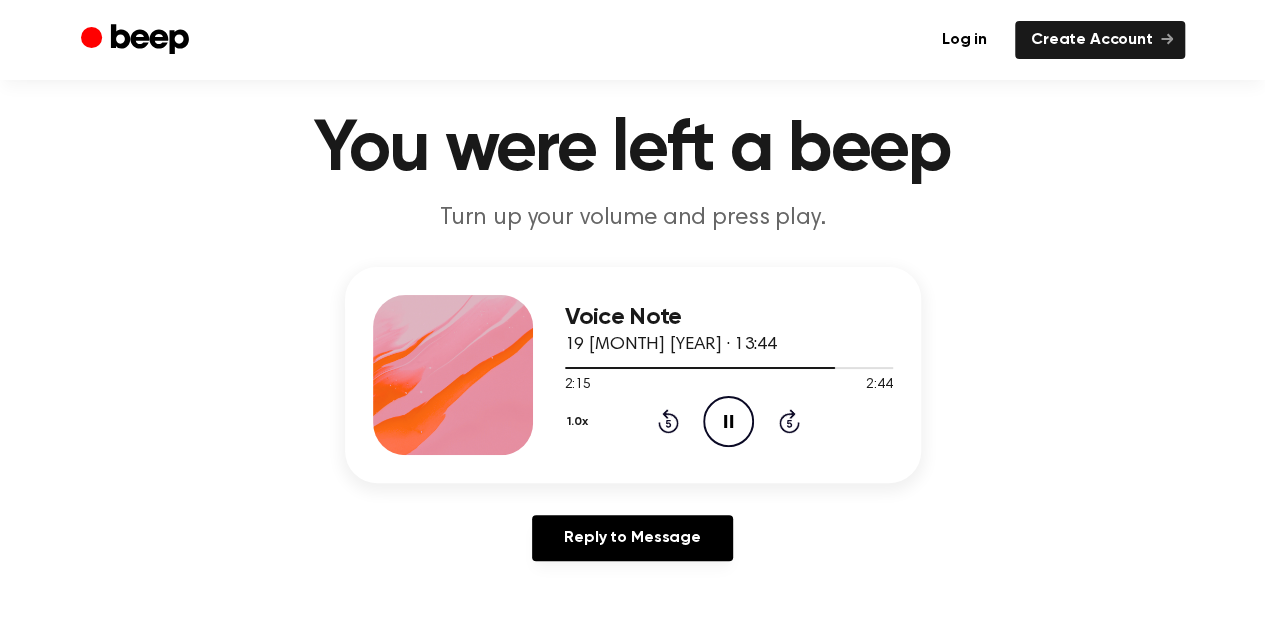 click on "Pause Audio" 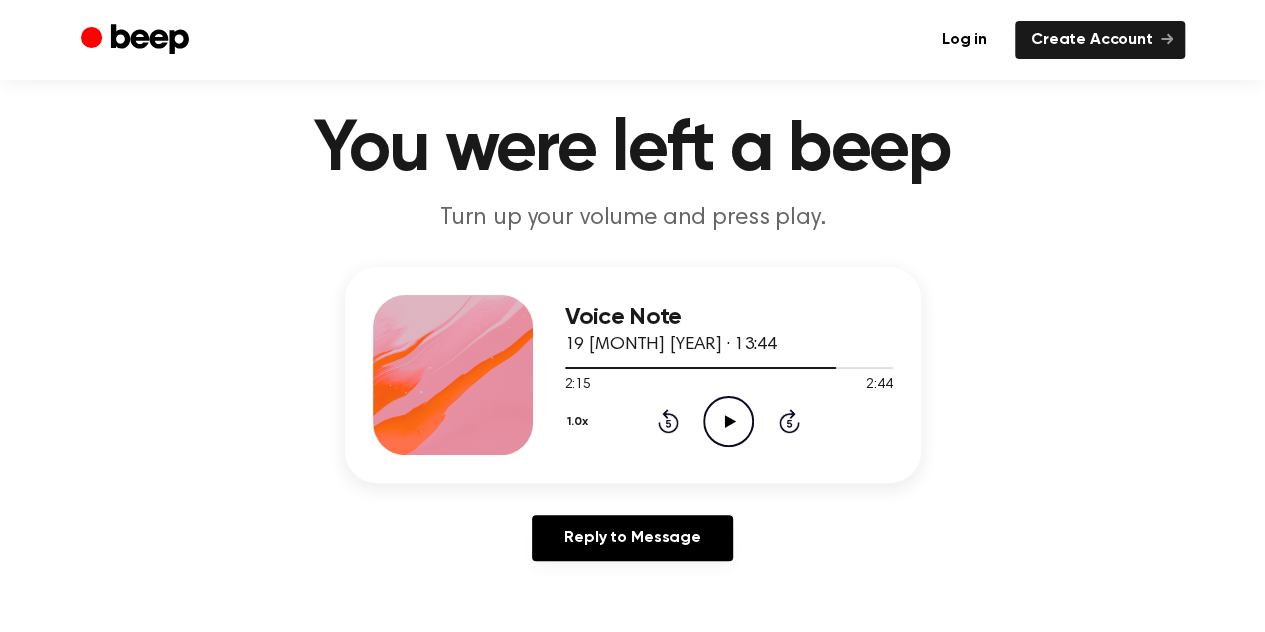 click on "Play Audio" 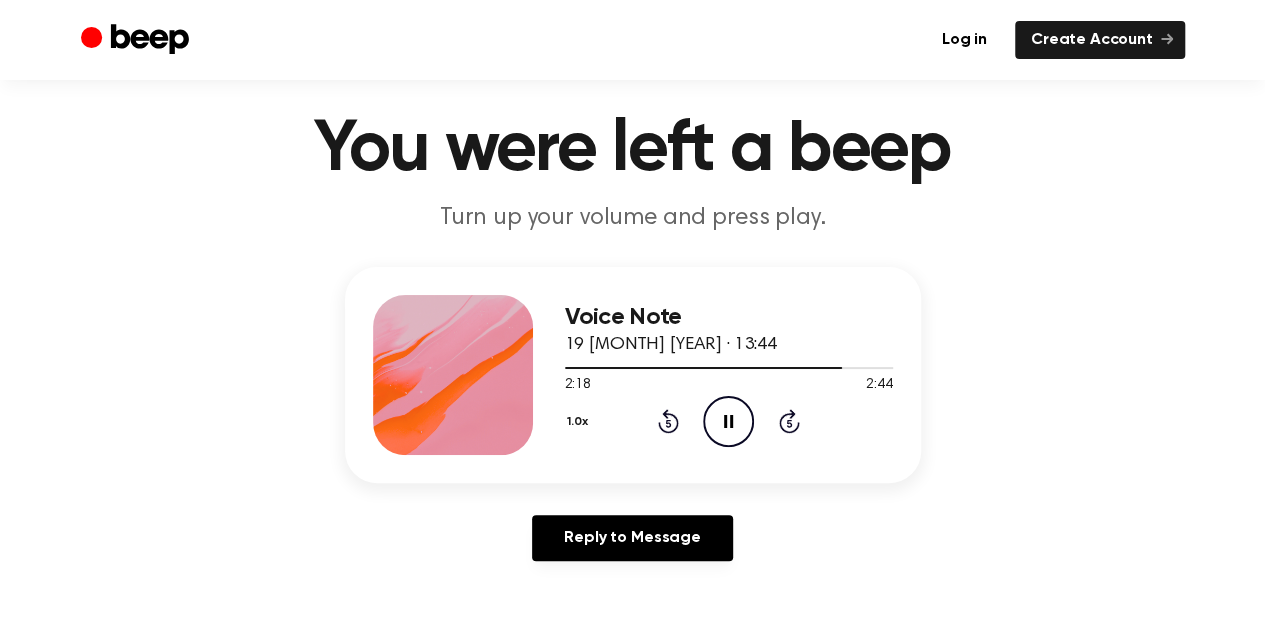 click on "Pause Audio" 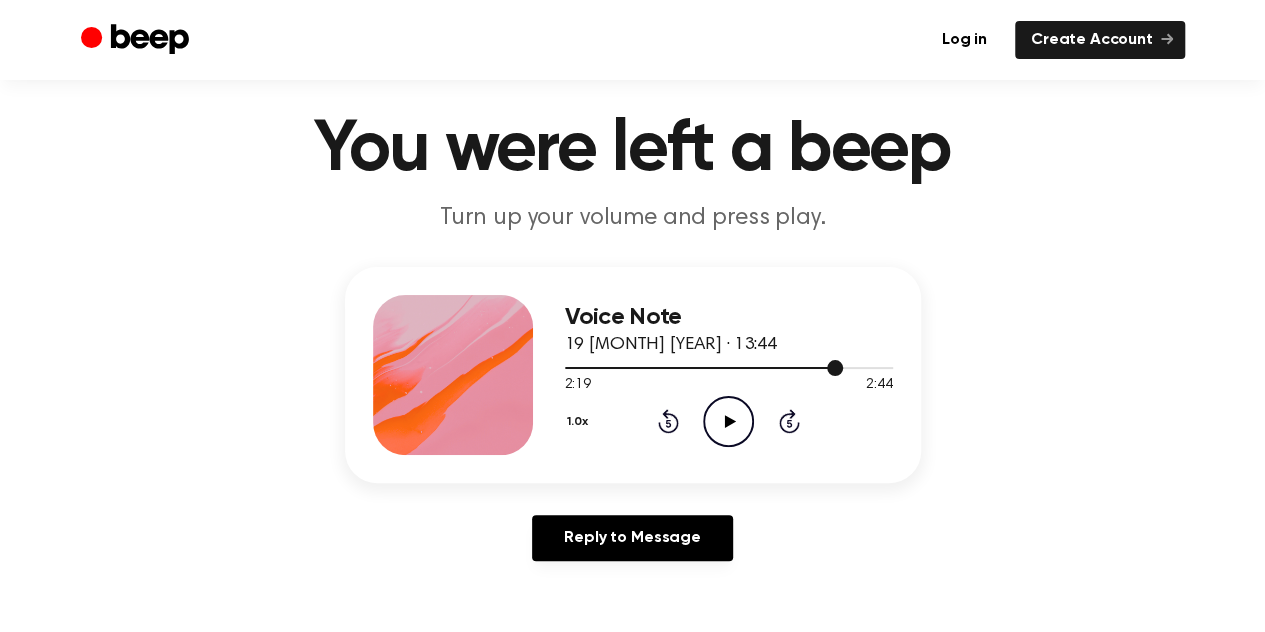 click at bounding box center (729, 367) 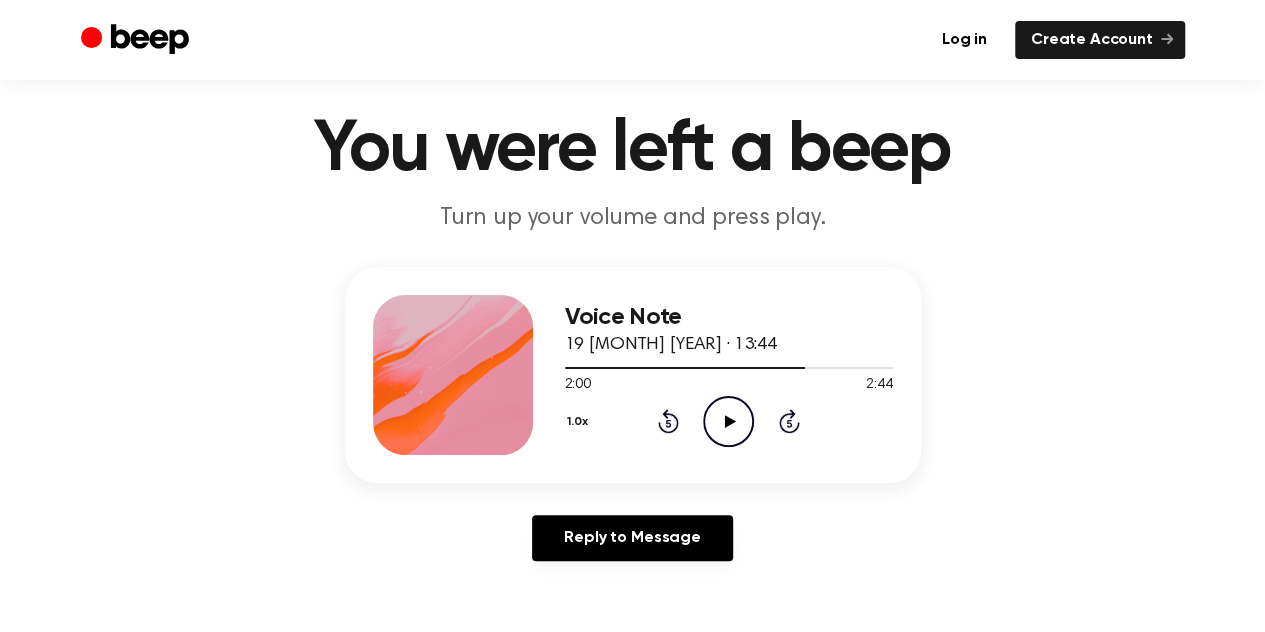 click 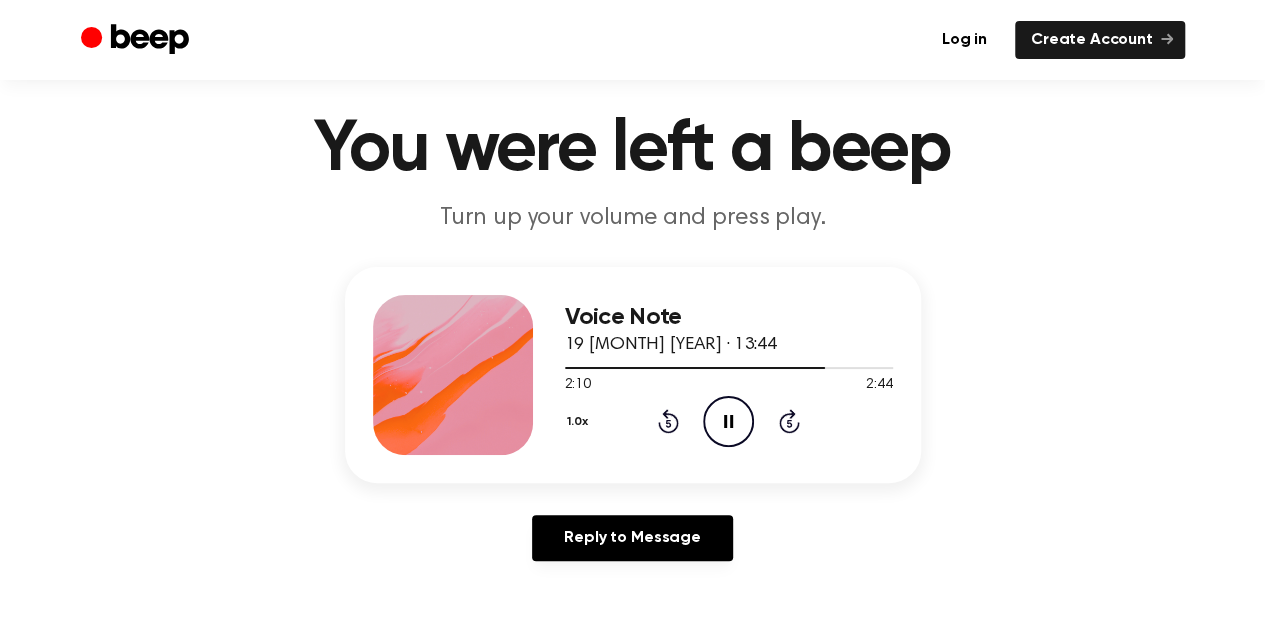click 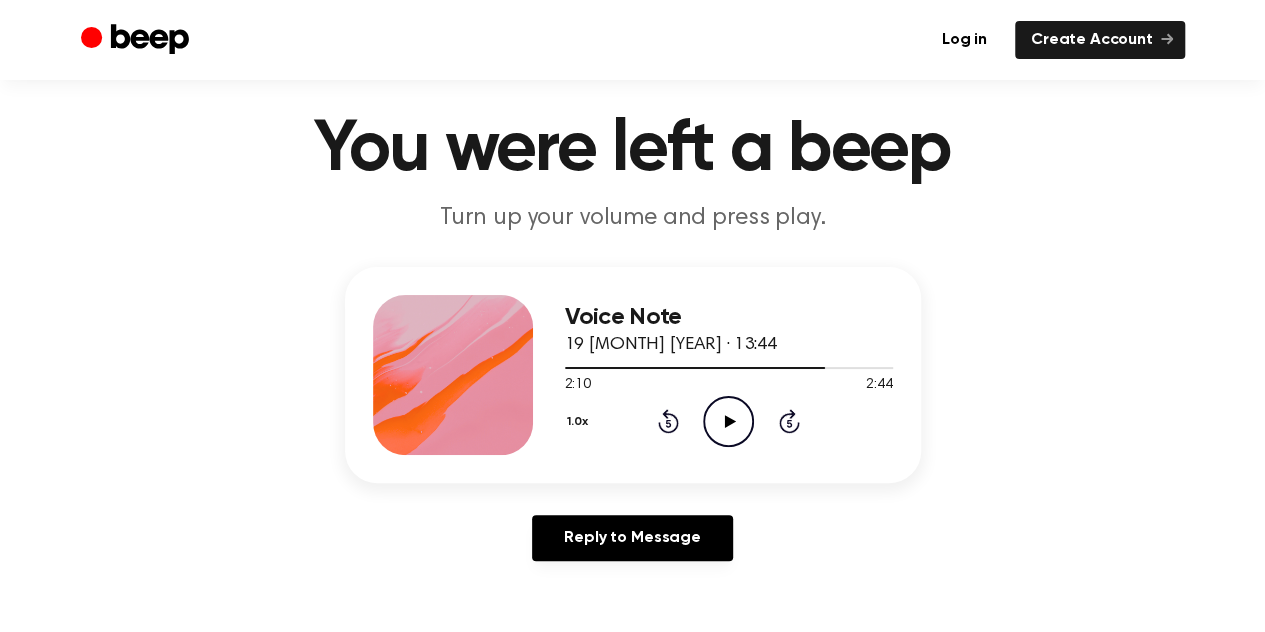 click on "Play Audio" 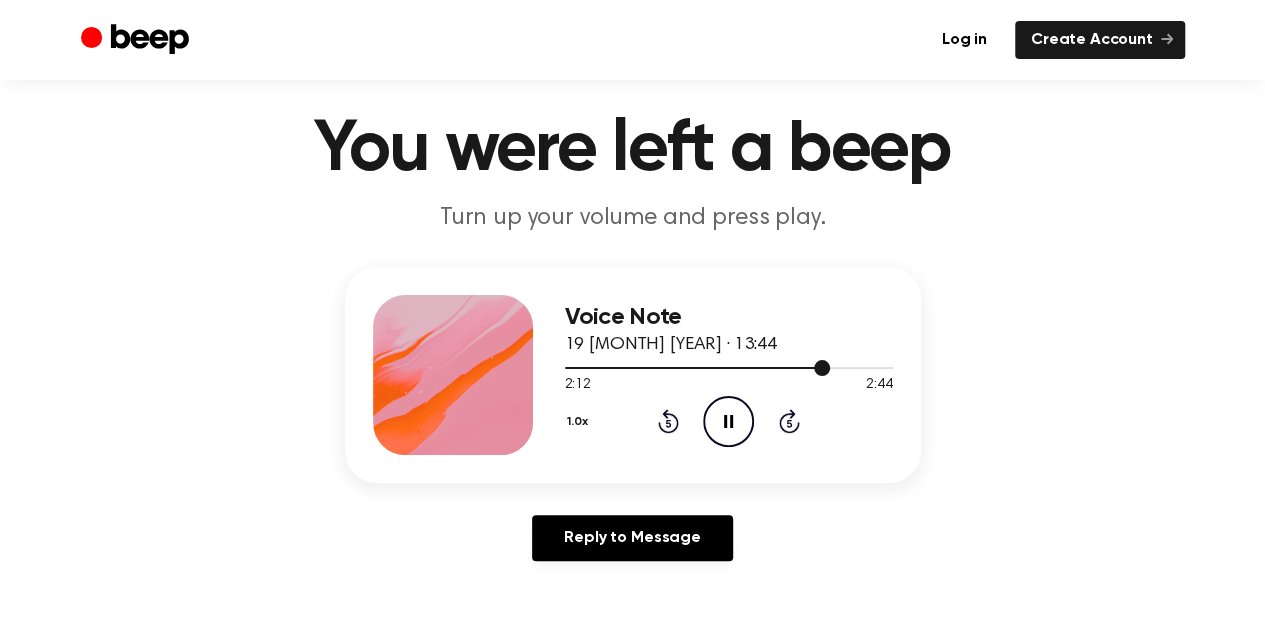 click at bounding box center [729, 367] 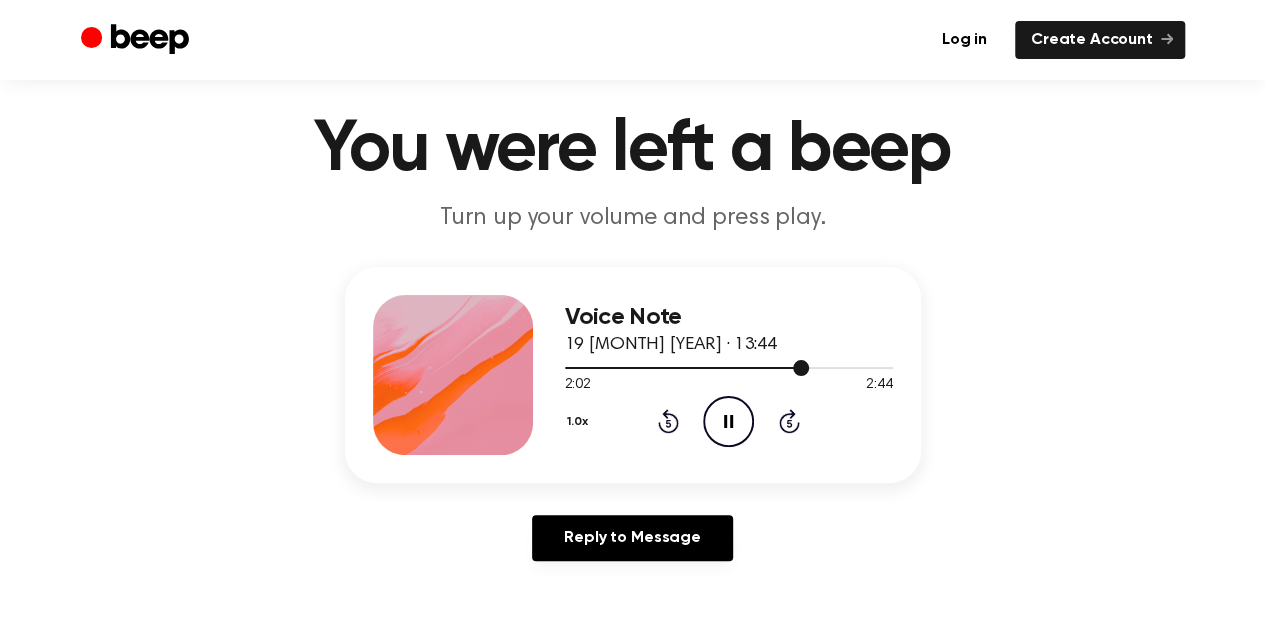 click at bounding box center (729, 367) 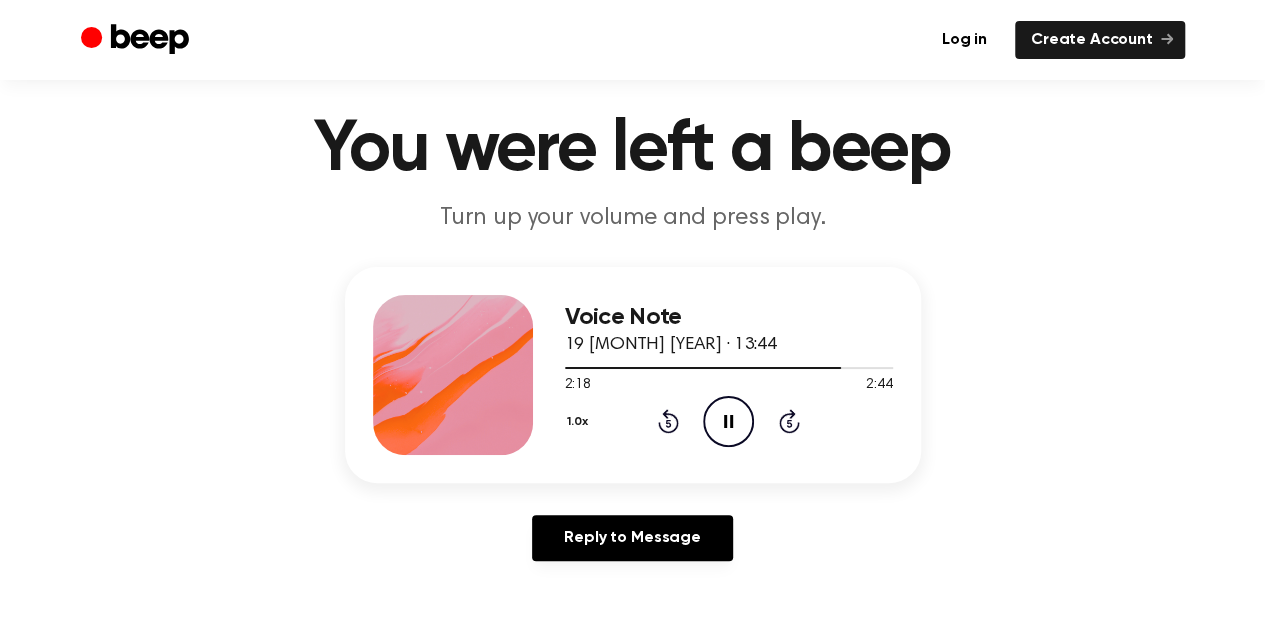 click 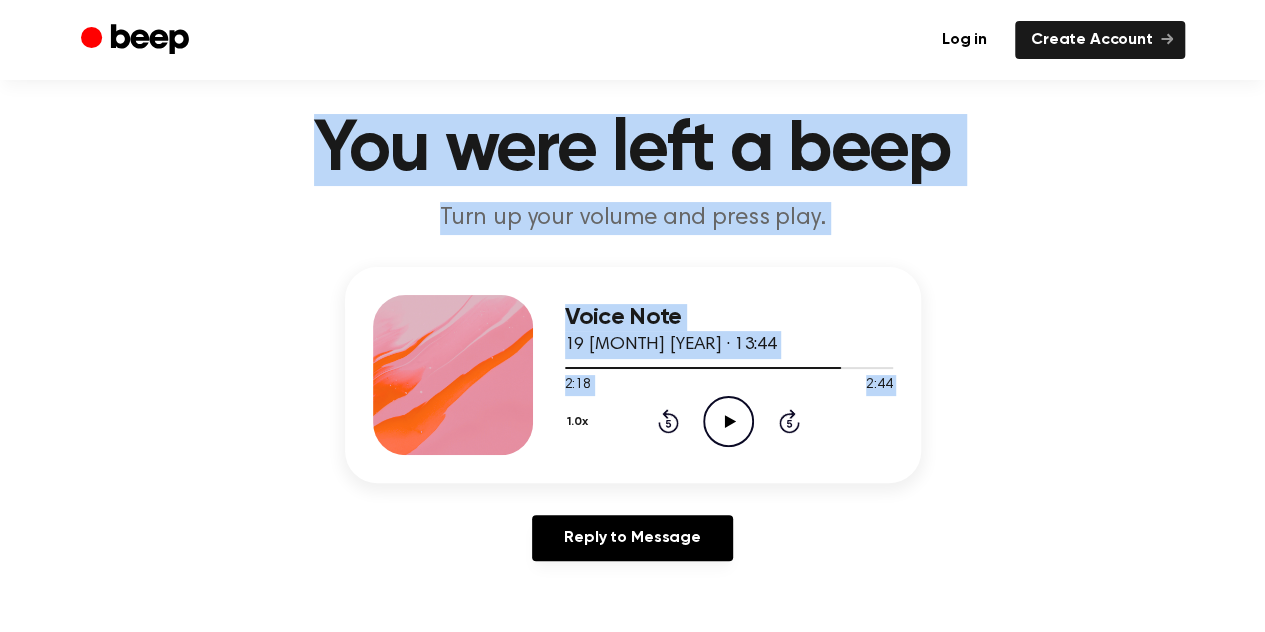 scroll, scrollTop: 0, scrollLeft: 0, axis: both 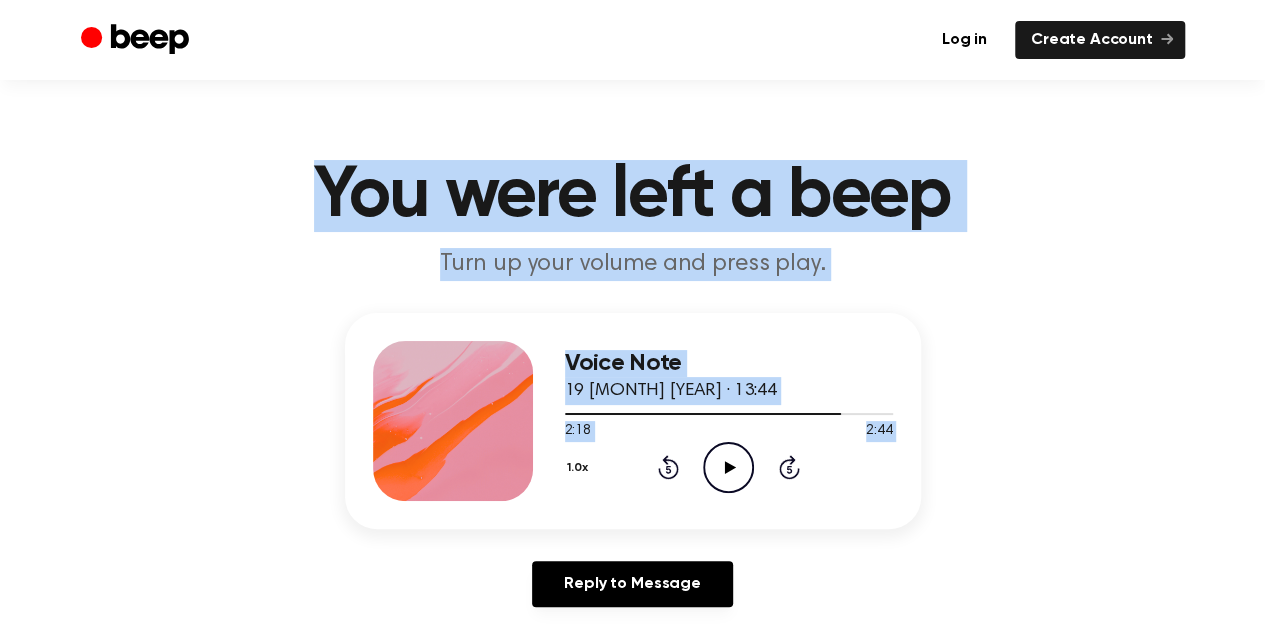 drag, startPoint x: 730, startPoint y: 417, endPoint x: 311, endPoint y: -87, distance: 655.42126 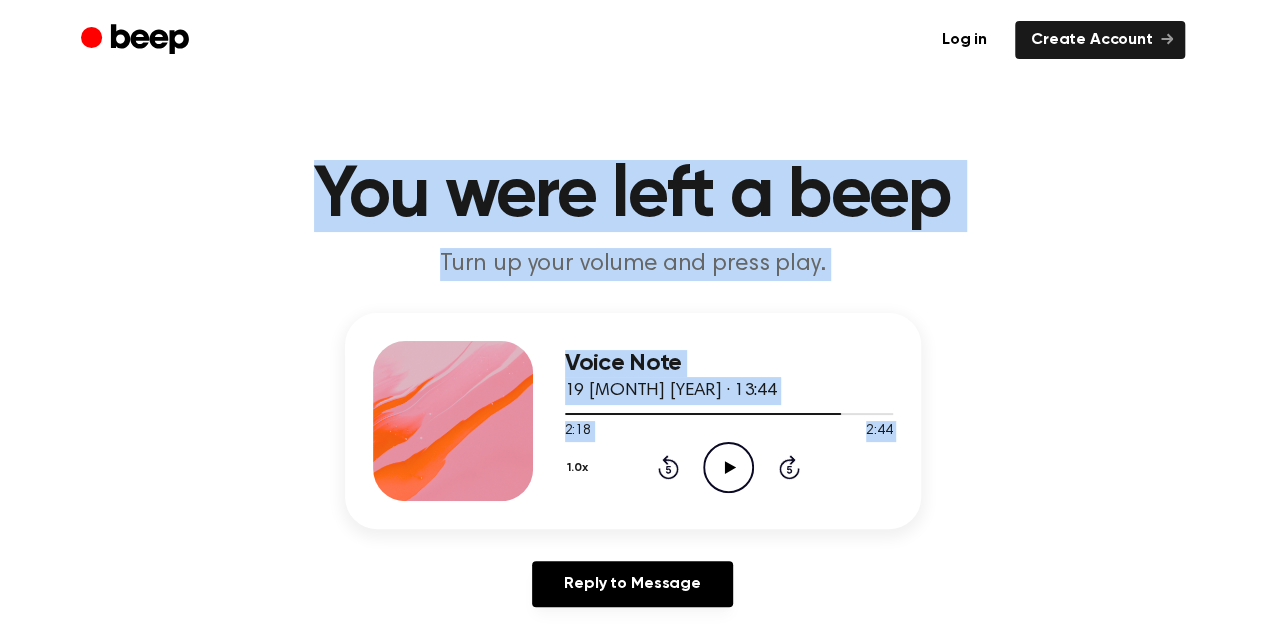click on "Play Audio" 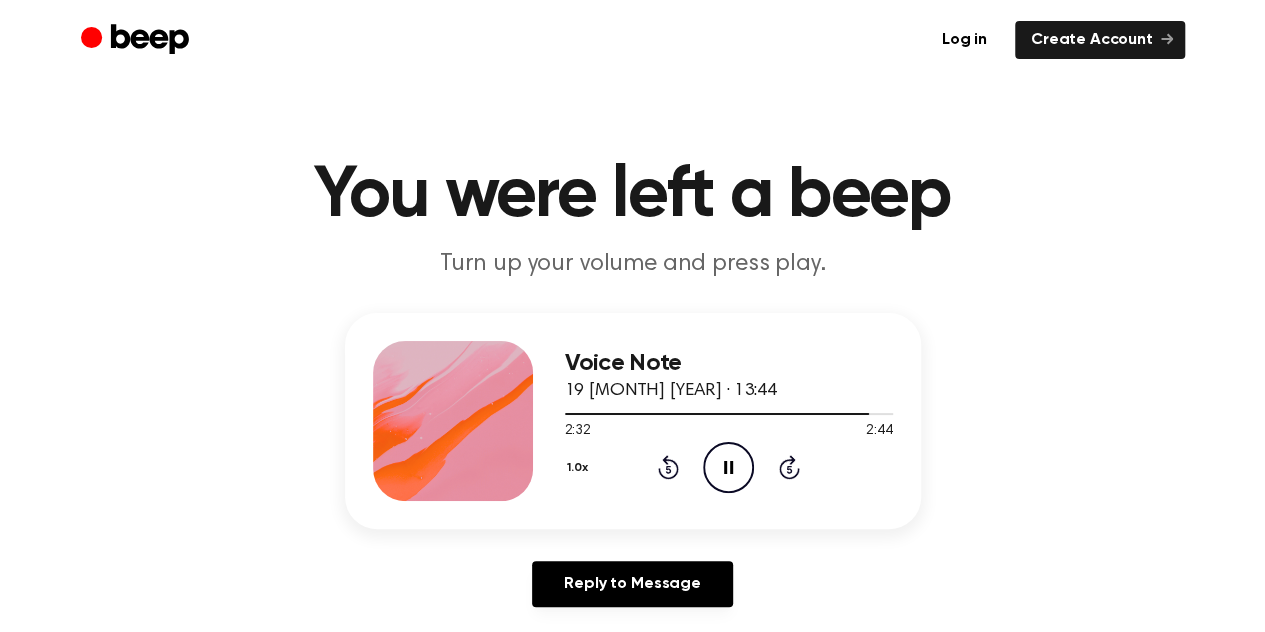 click on "Pause Audio" 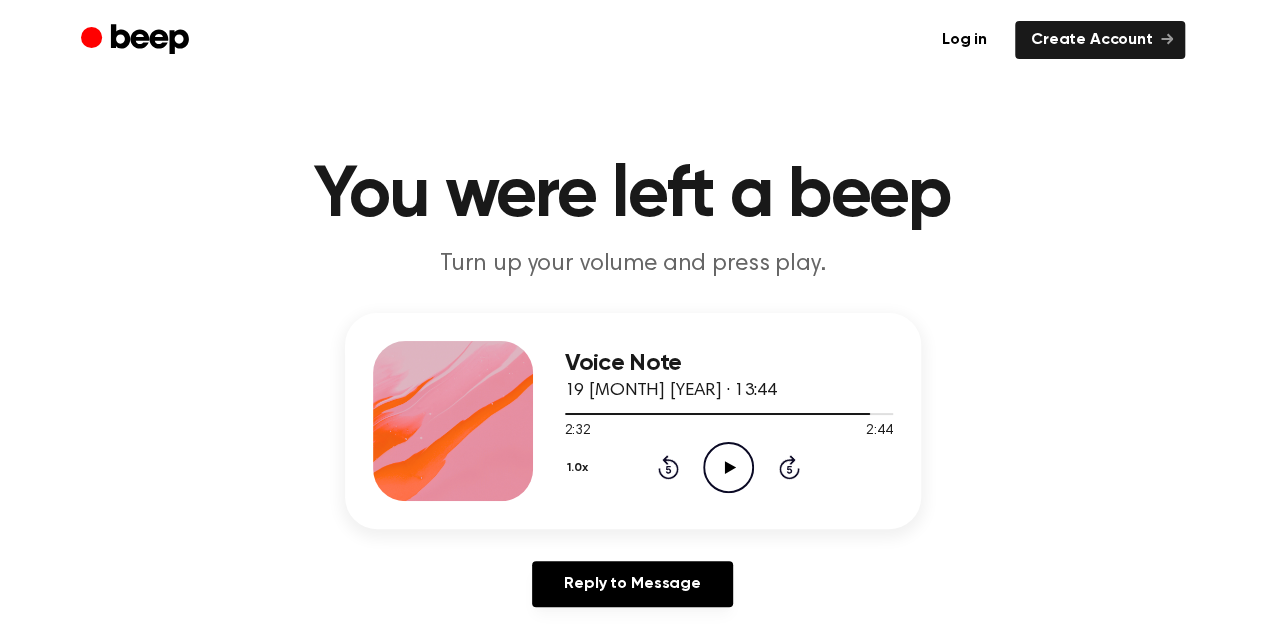 click on "Play Audio" 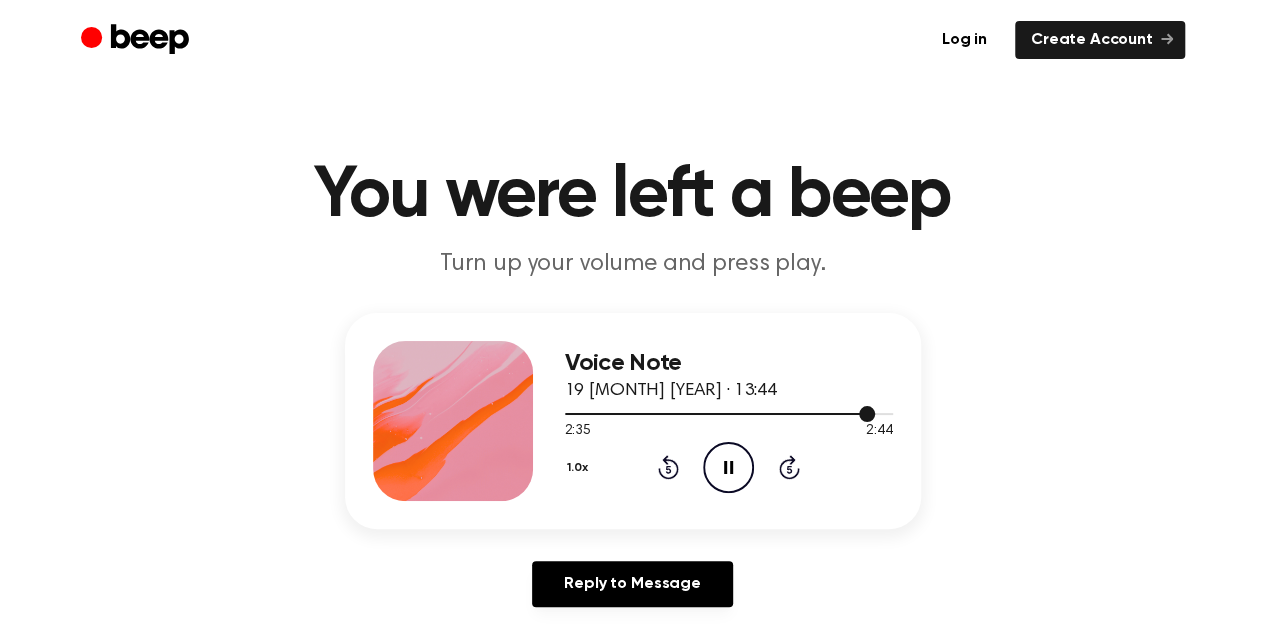 click at bounding box center [729, 413] 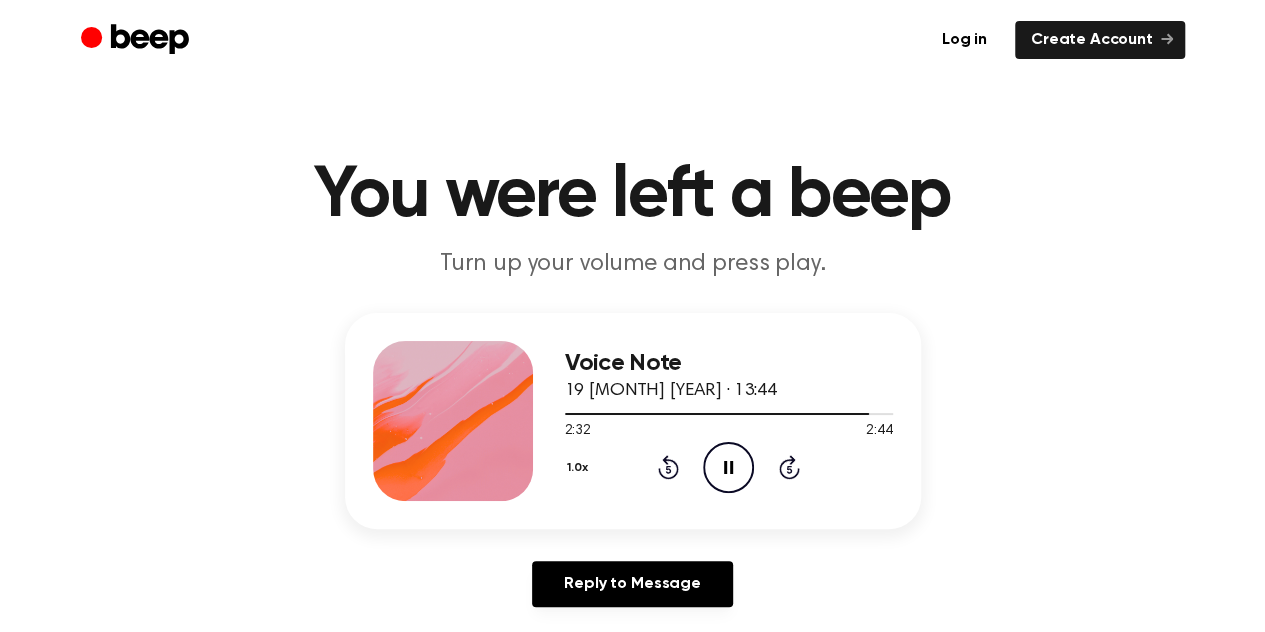 click on "Pause Audio" 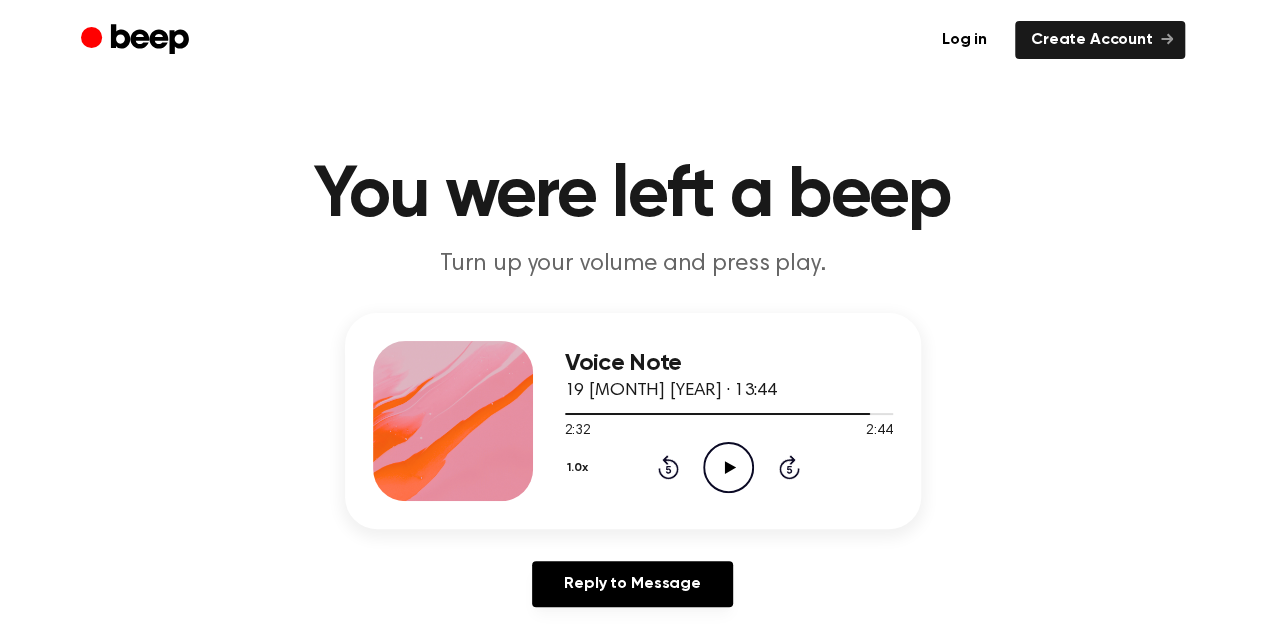 click on "Play Audio" 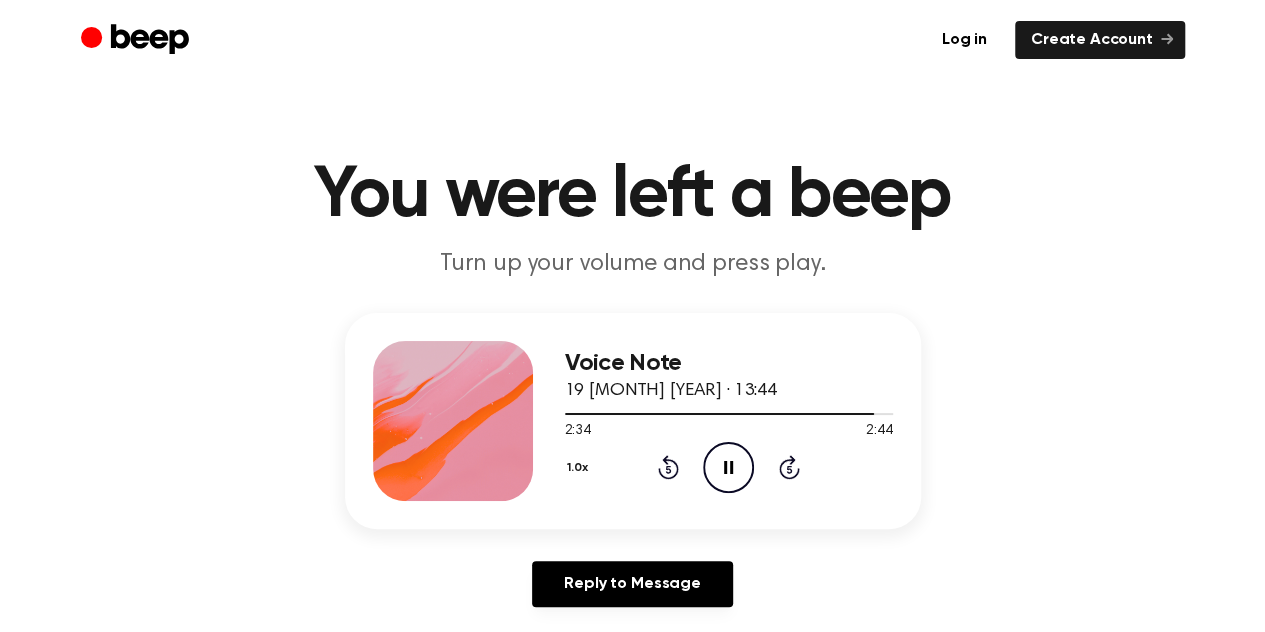 click on "Pause Audio" 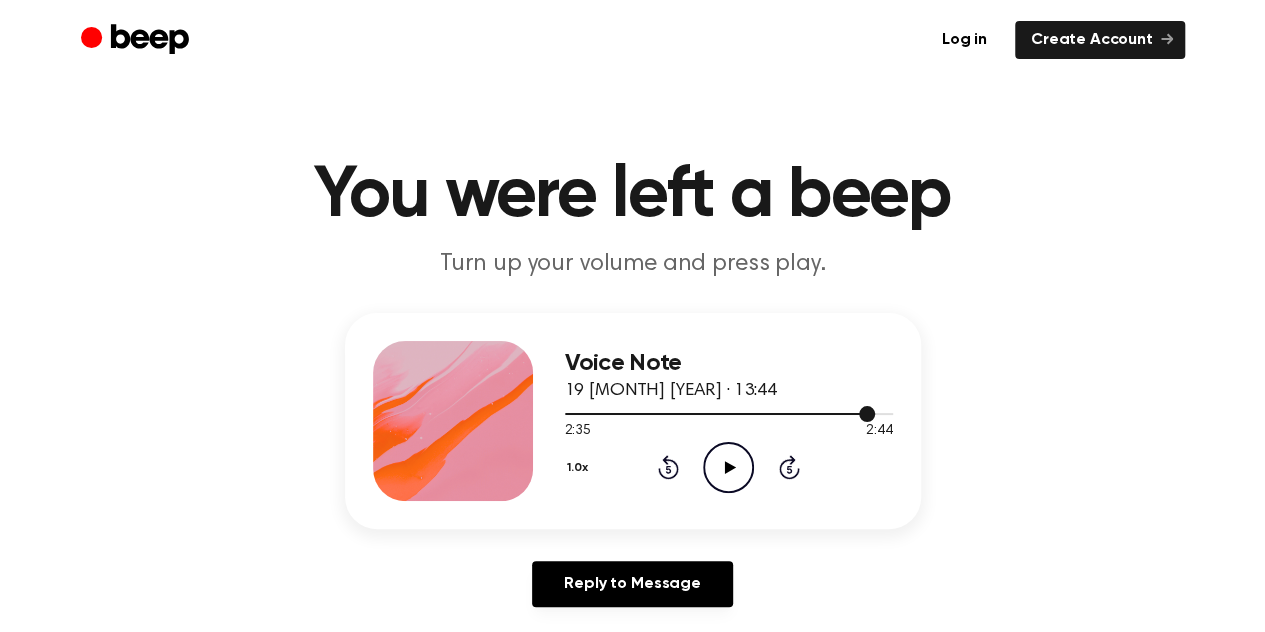 click at bounding box center [867, 414] 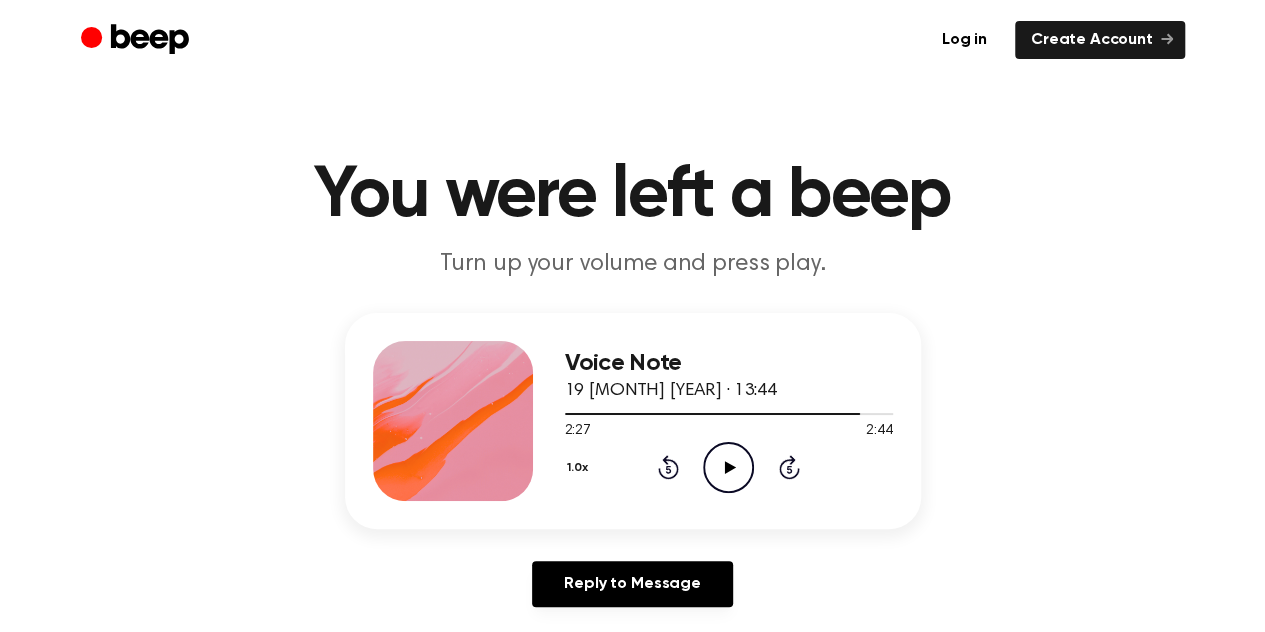 click on "Play Audio" 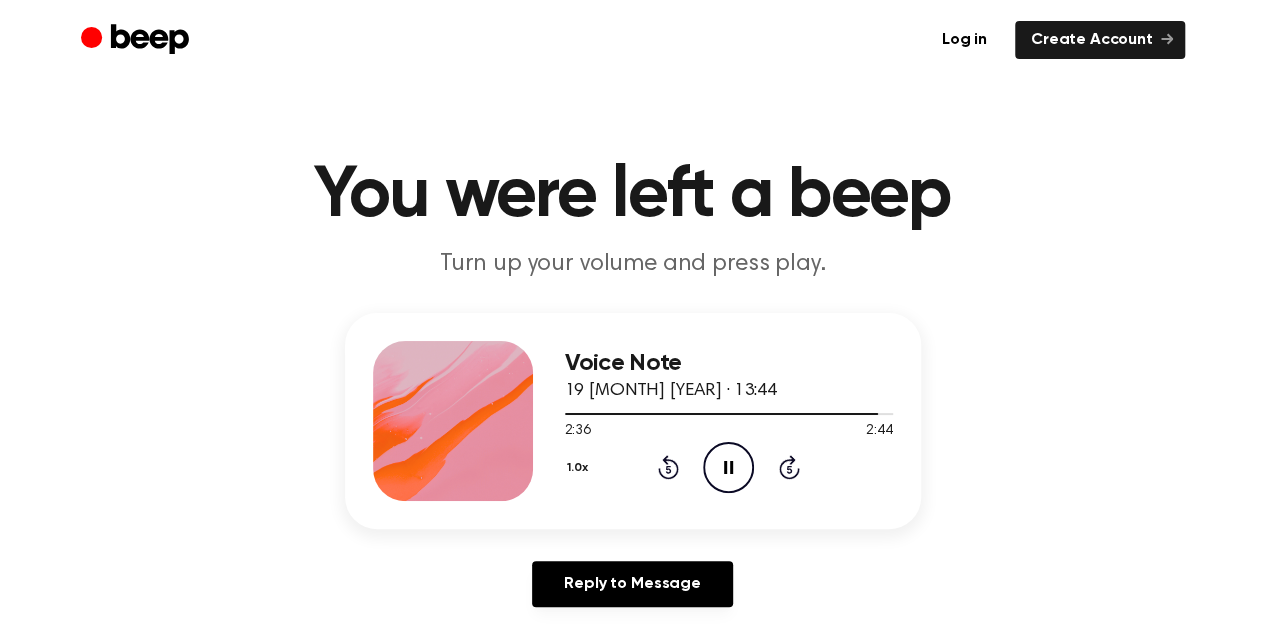 drag, startPoint x: 733, startPoint y: 461, endPoint x: 724, endPoint y: 471, distance: 13.453624 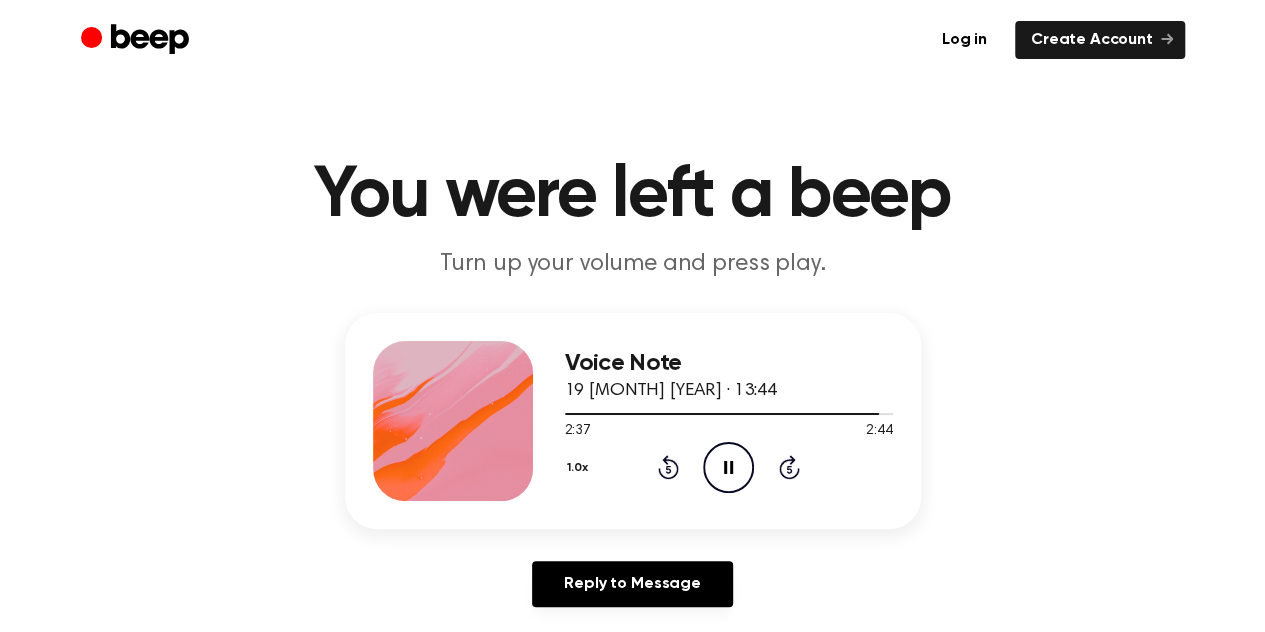 click 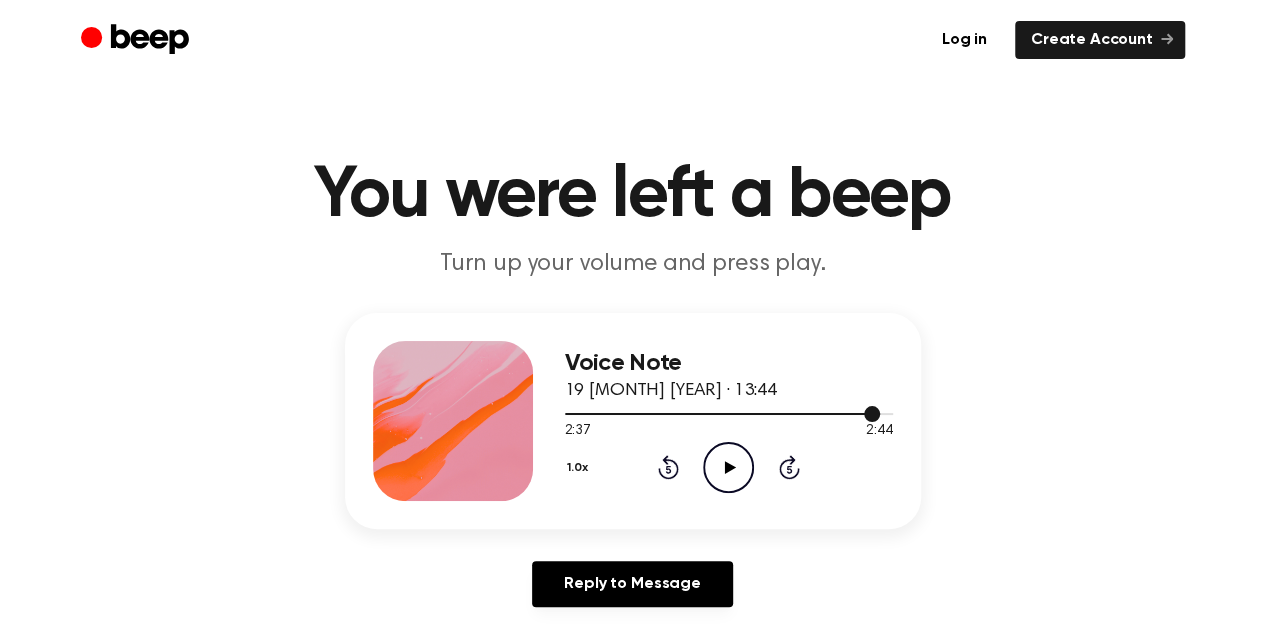 click at bounding box center (729, 413) 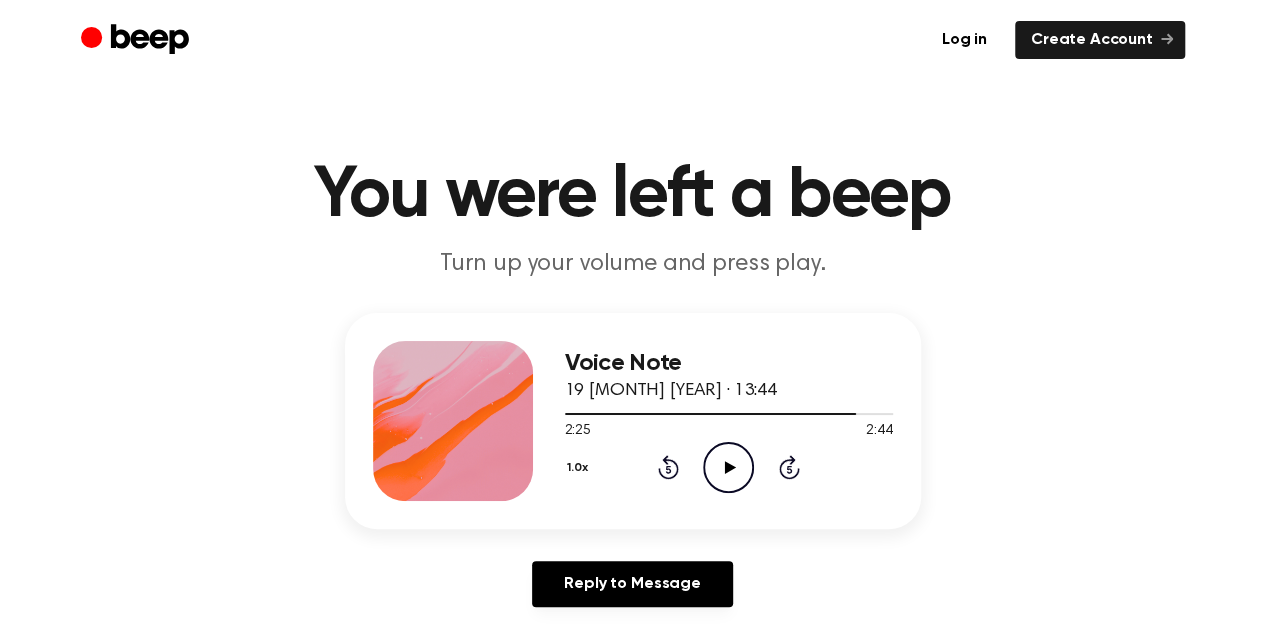 click 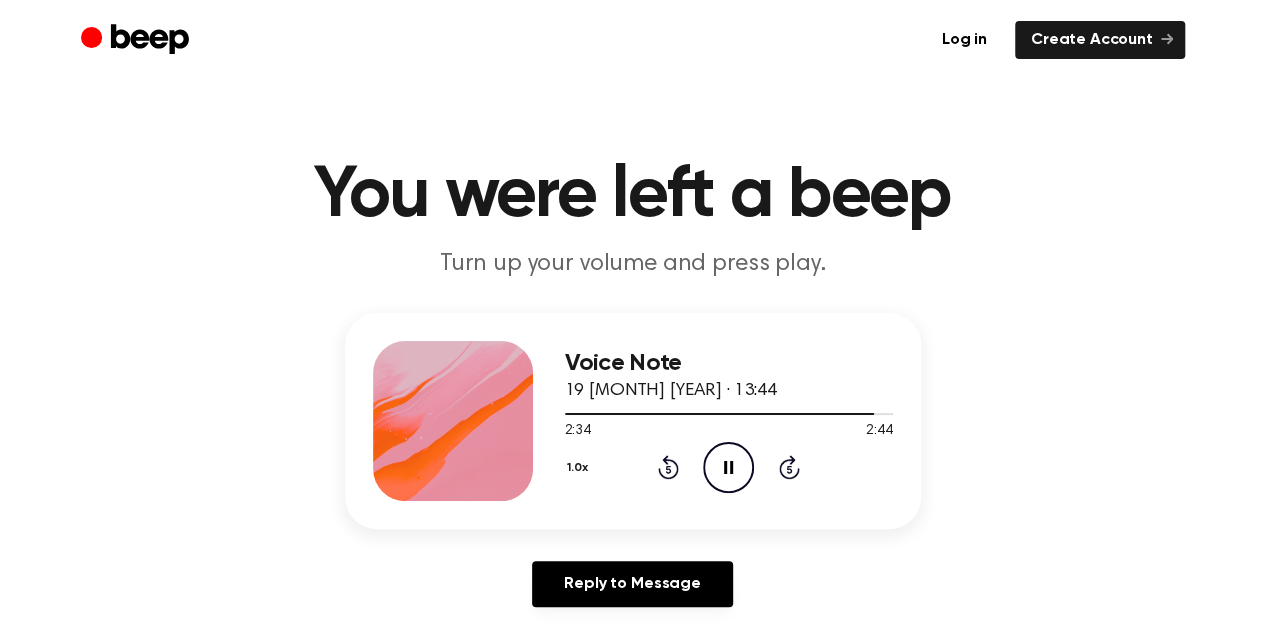 click on "Pause Audio" 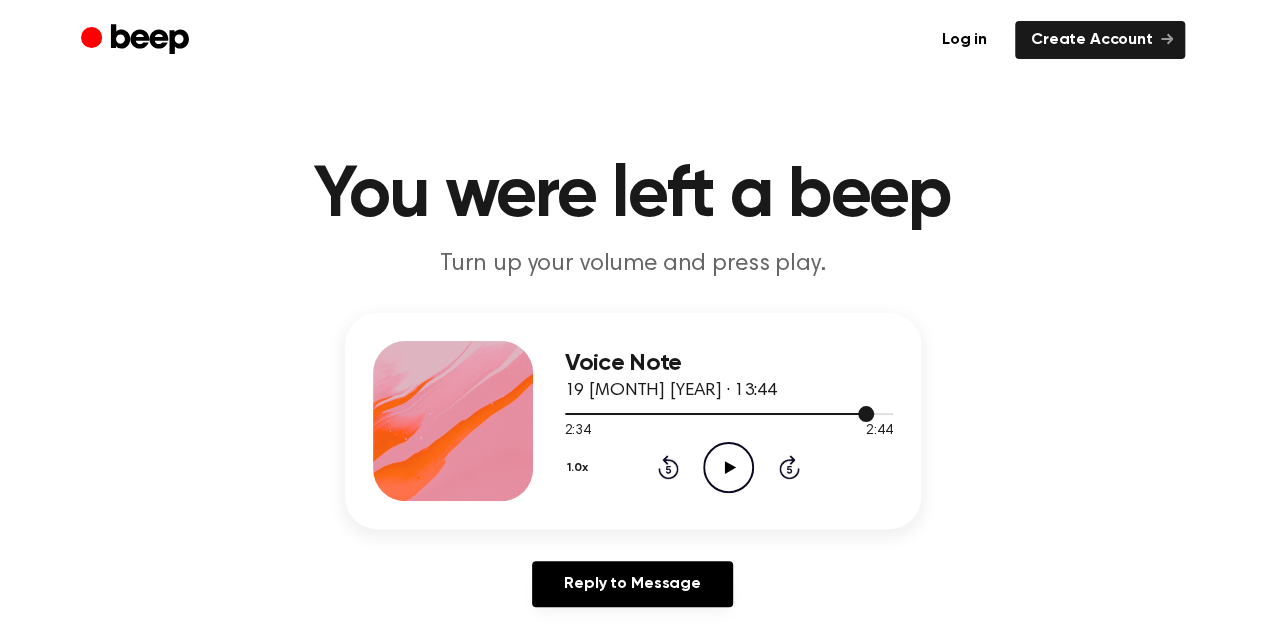 click at bounding box center (729, 413) 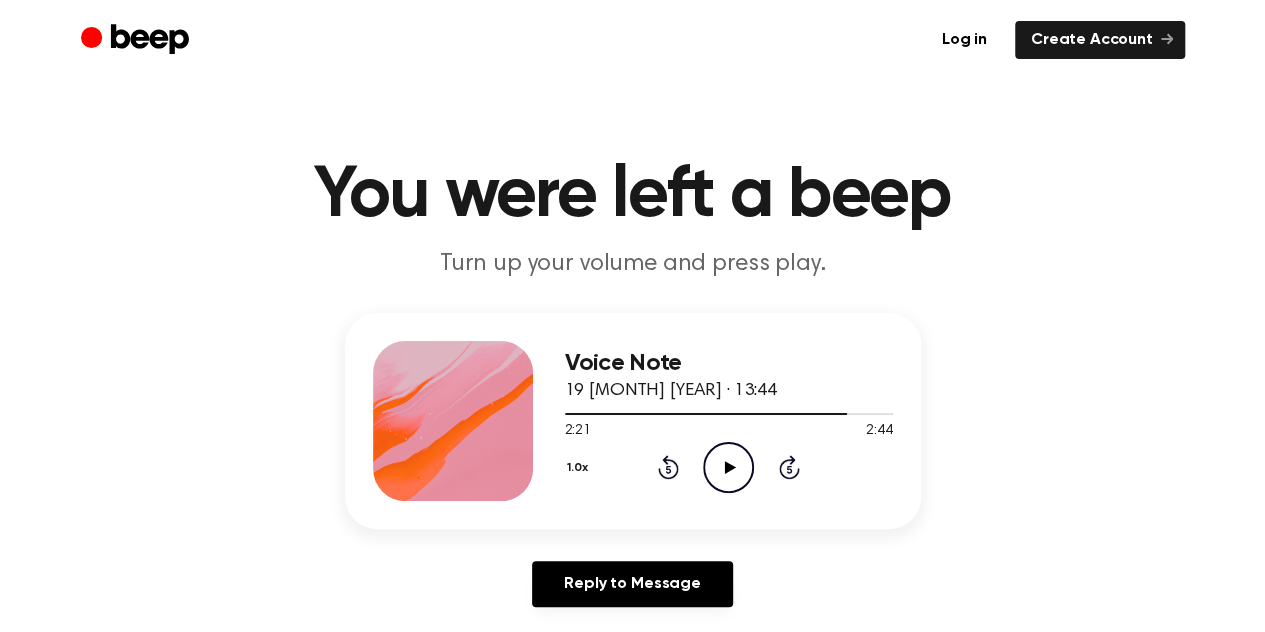 click on "Play Audio" 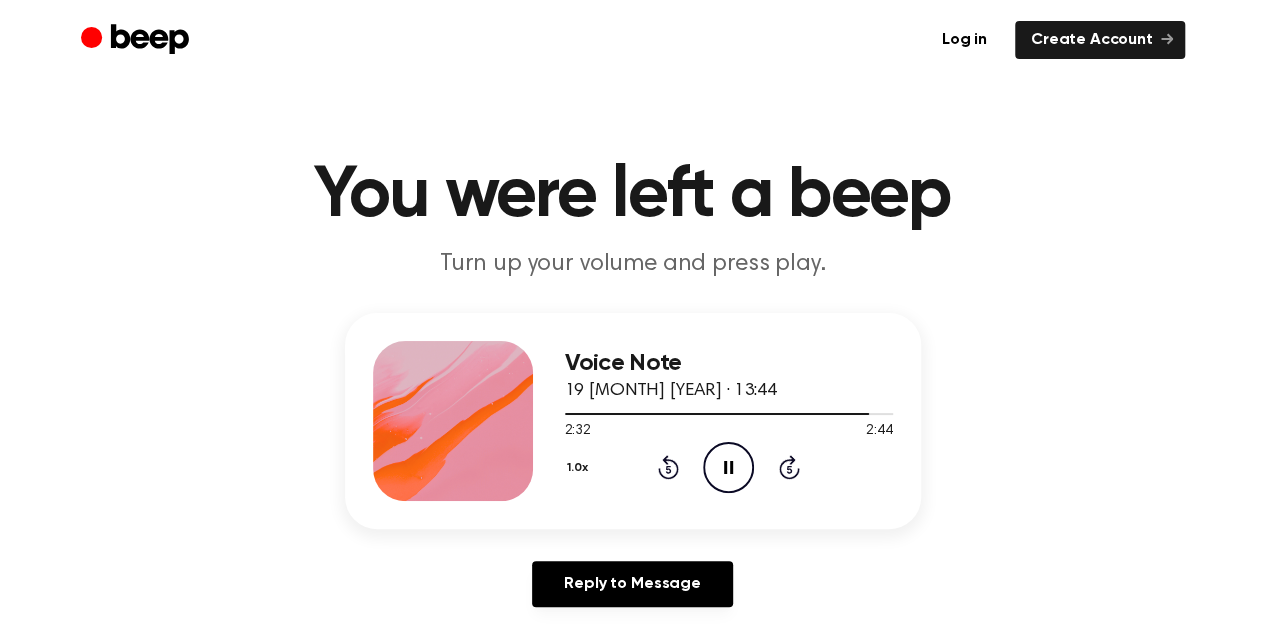 click on "Pause Audio" 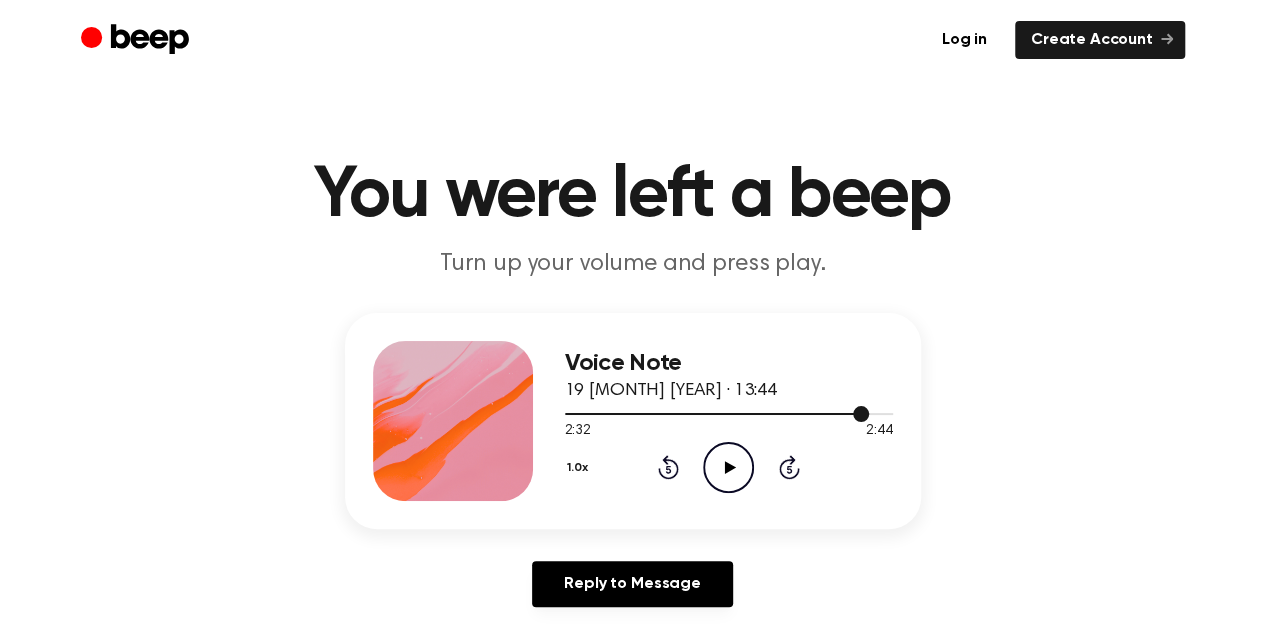 click at bounding box center [861, 414] 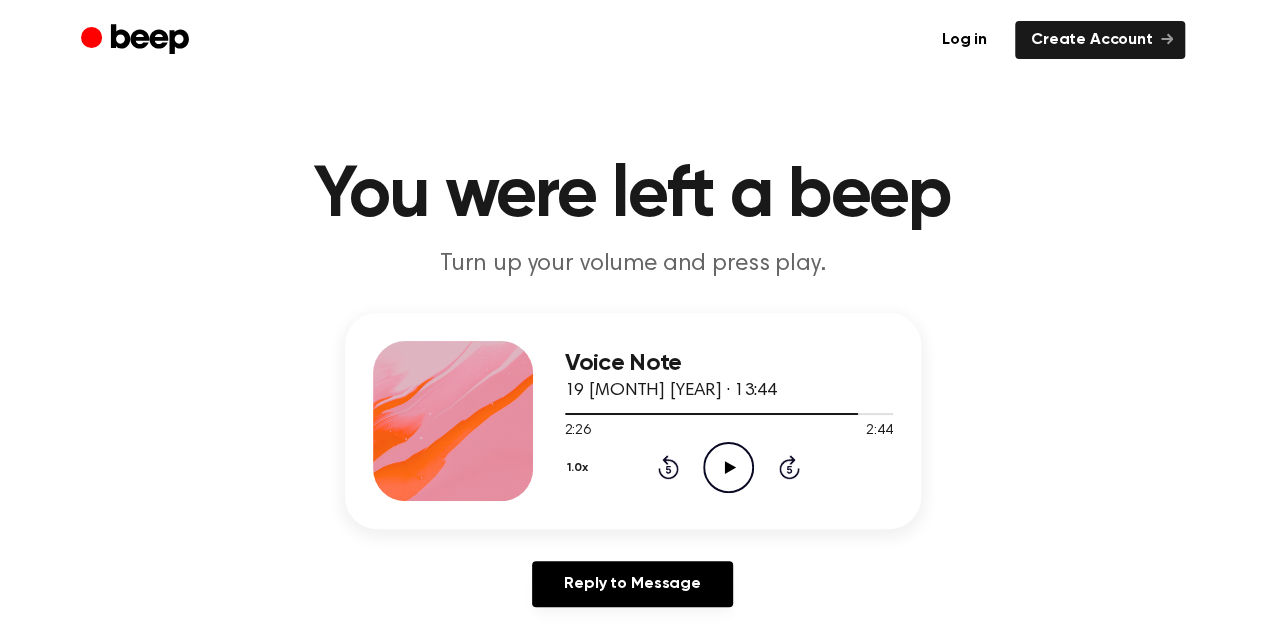 click on "Play Audio" 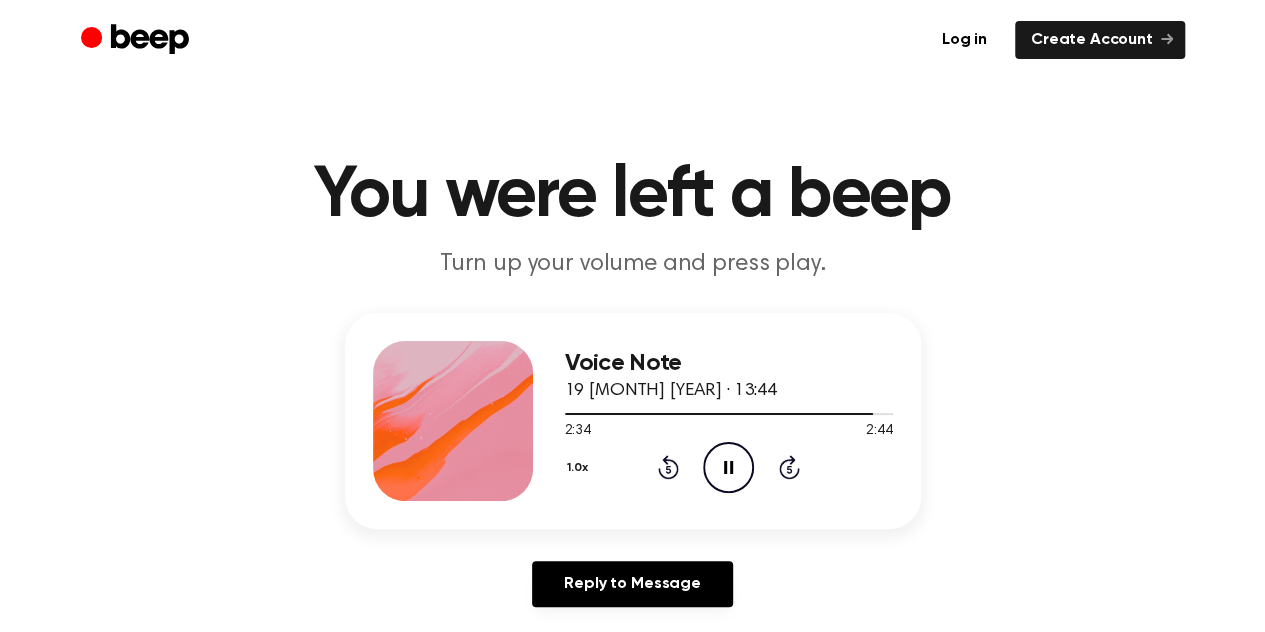 drag, startPoint x: 718, startPoint y: 484, endPoint x: 707, endPoint y: 475, distance: 14.21267 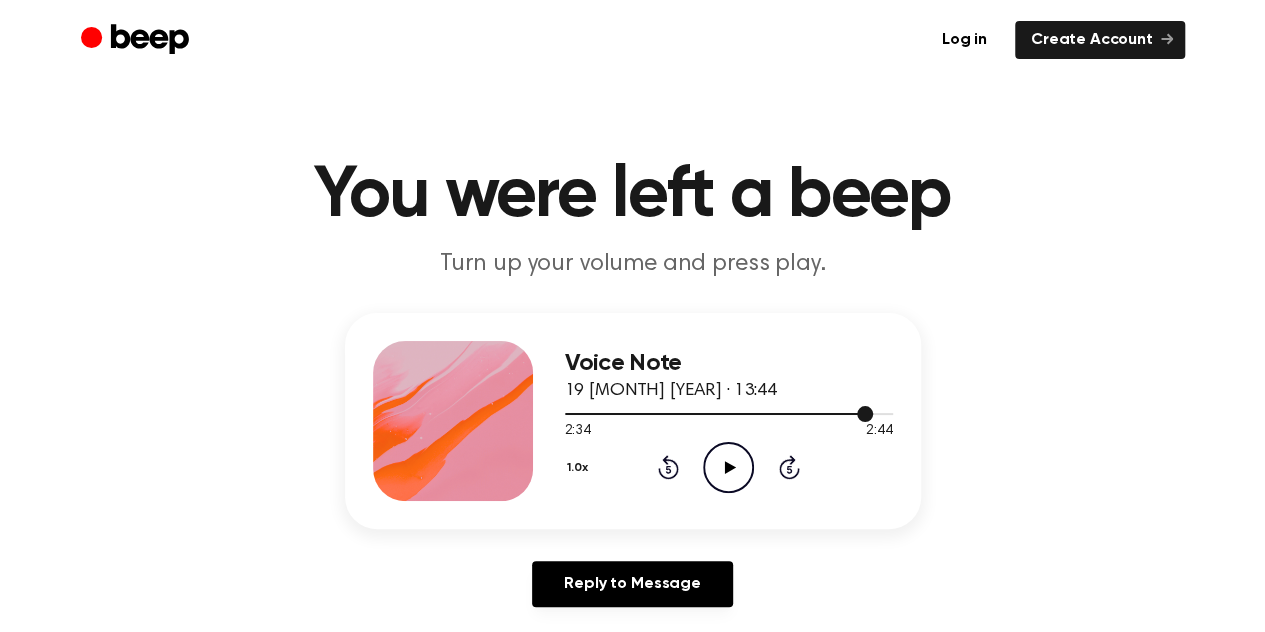 click at bounding box center (729, 413) 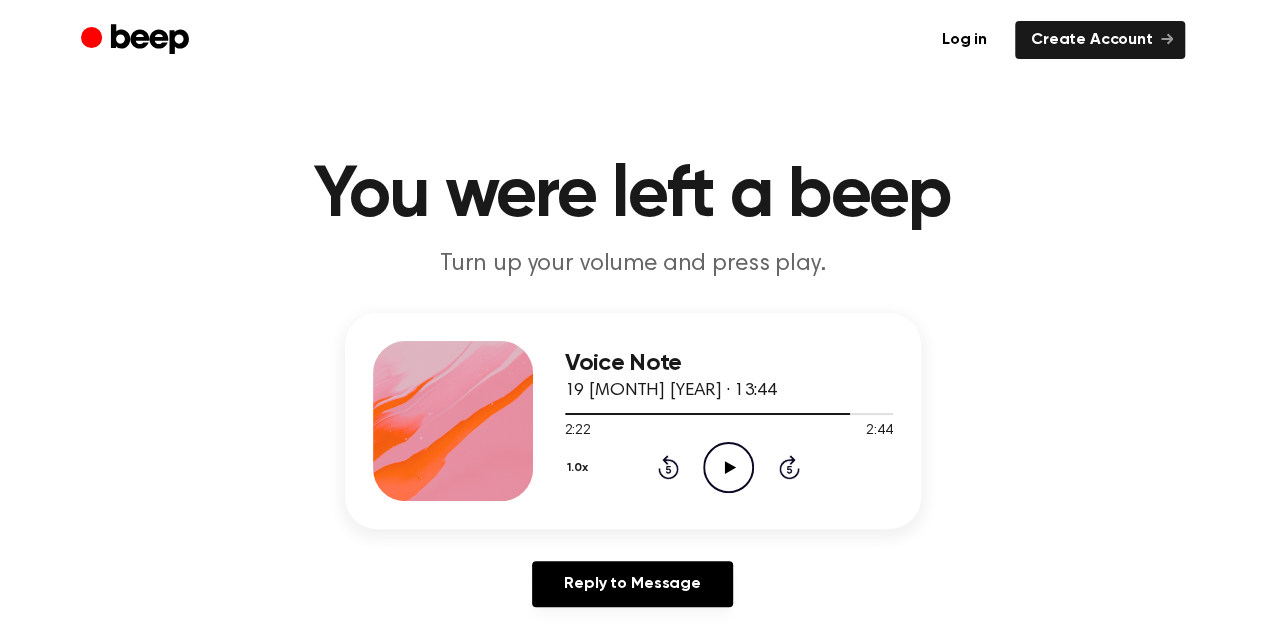 click 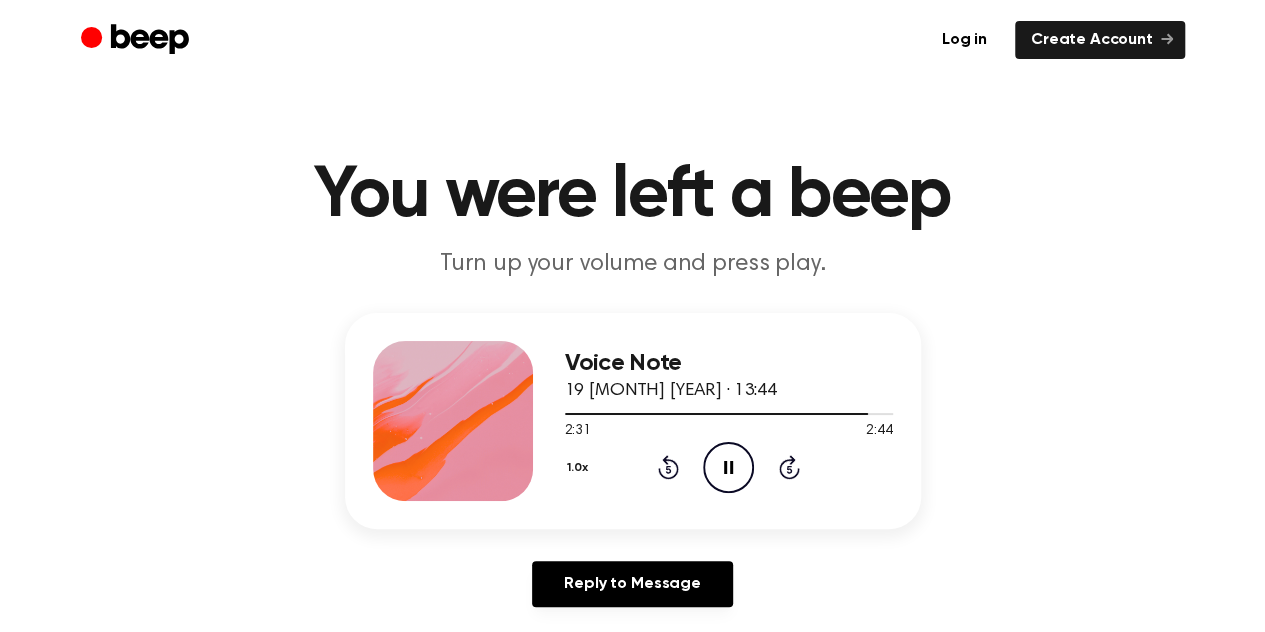 click on "Pause Audio" 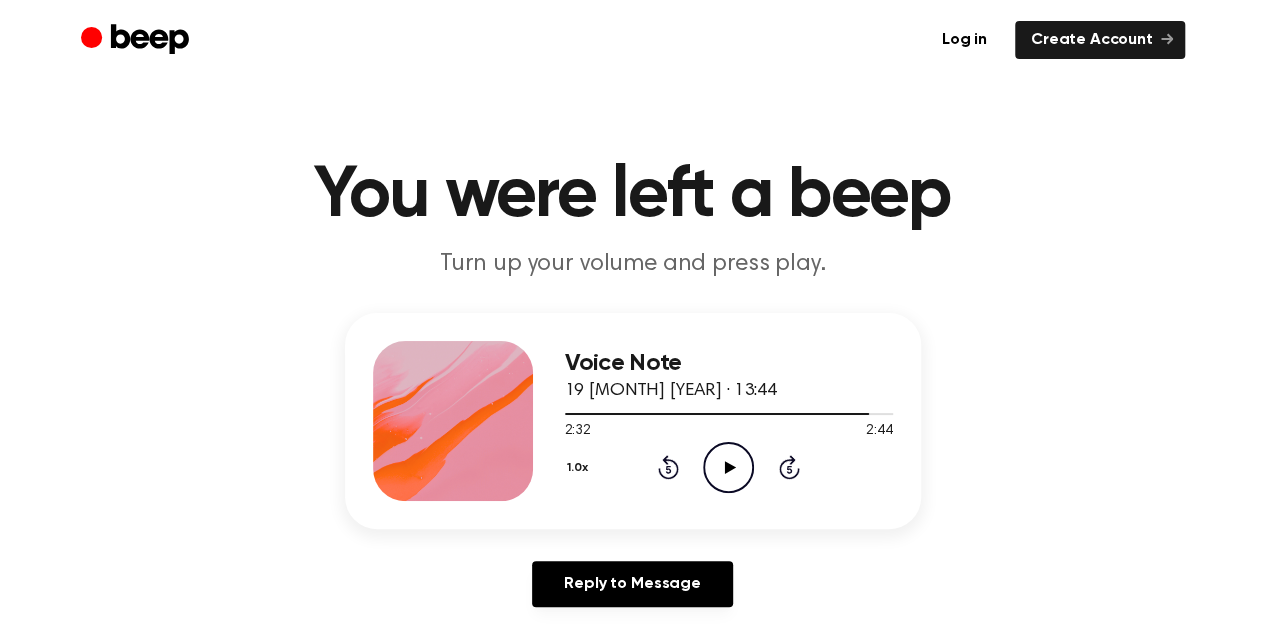 click on "Play Audio" 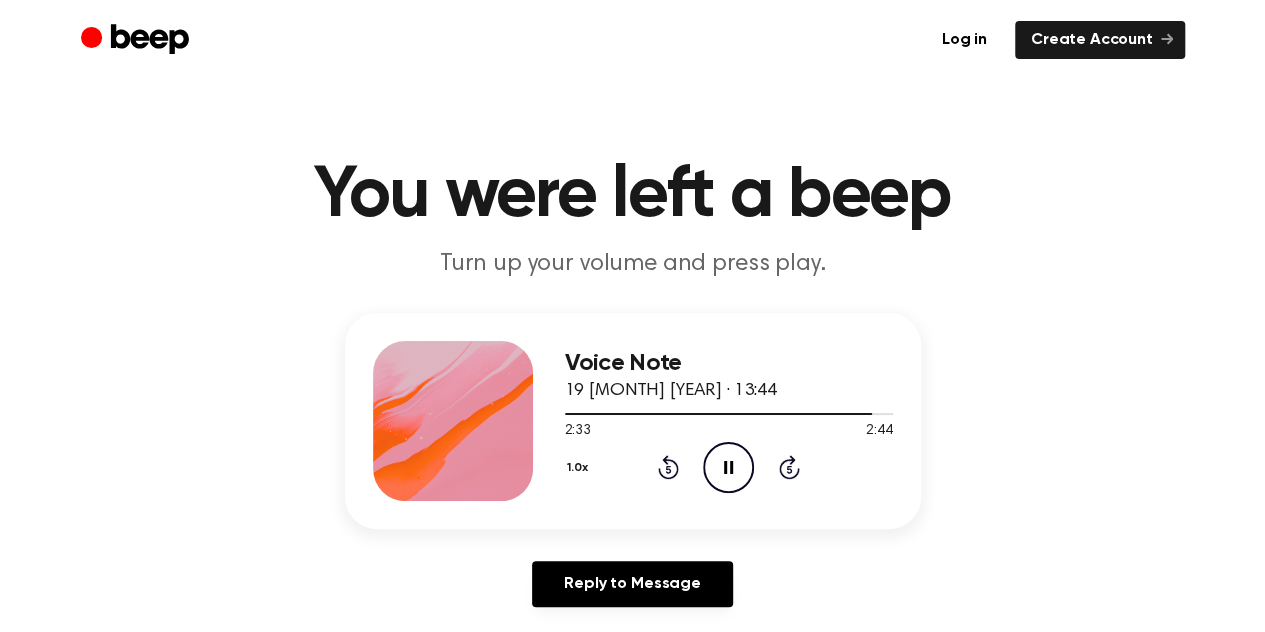 click on "Pause Audio" 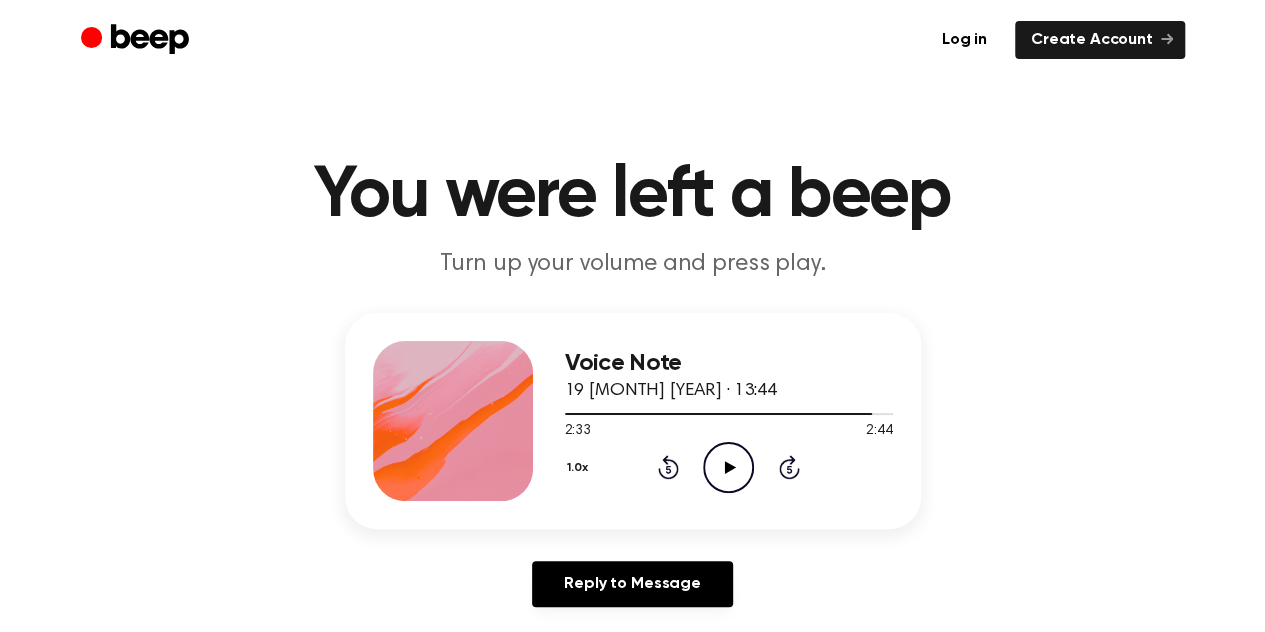click on "Play Audio" 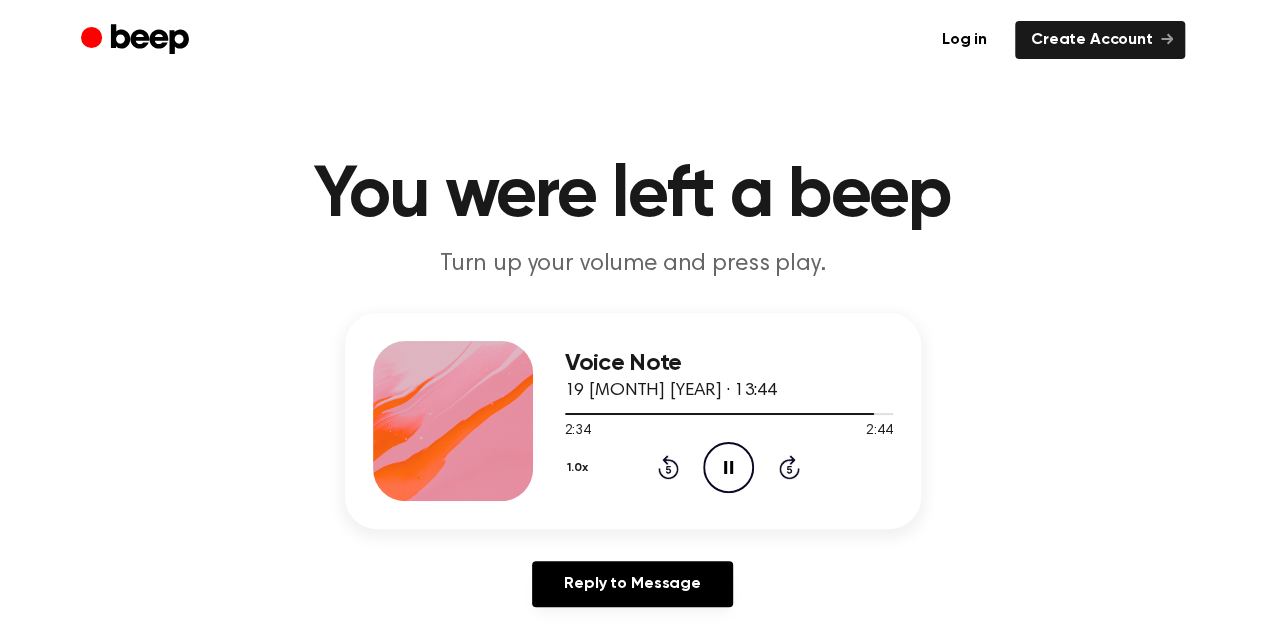 click on "Pause Audio" 